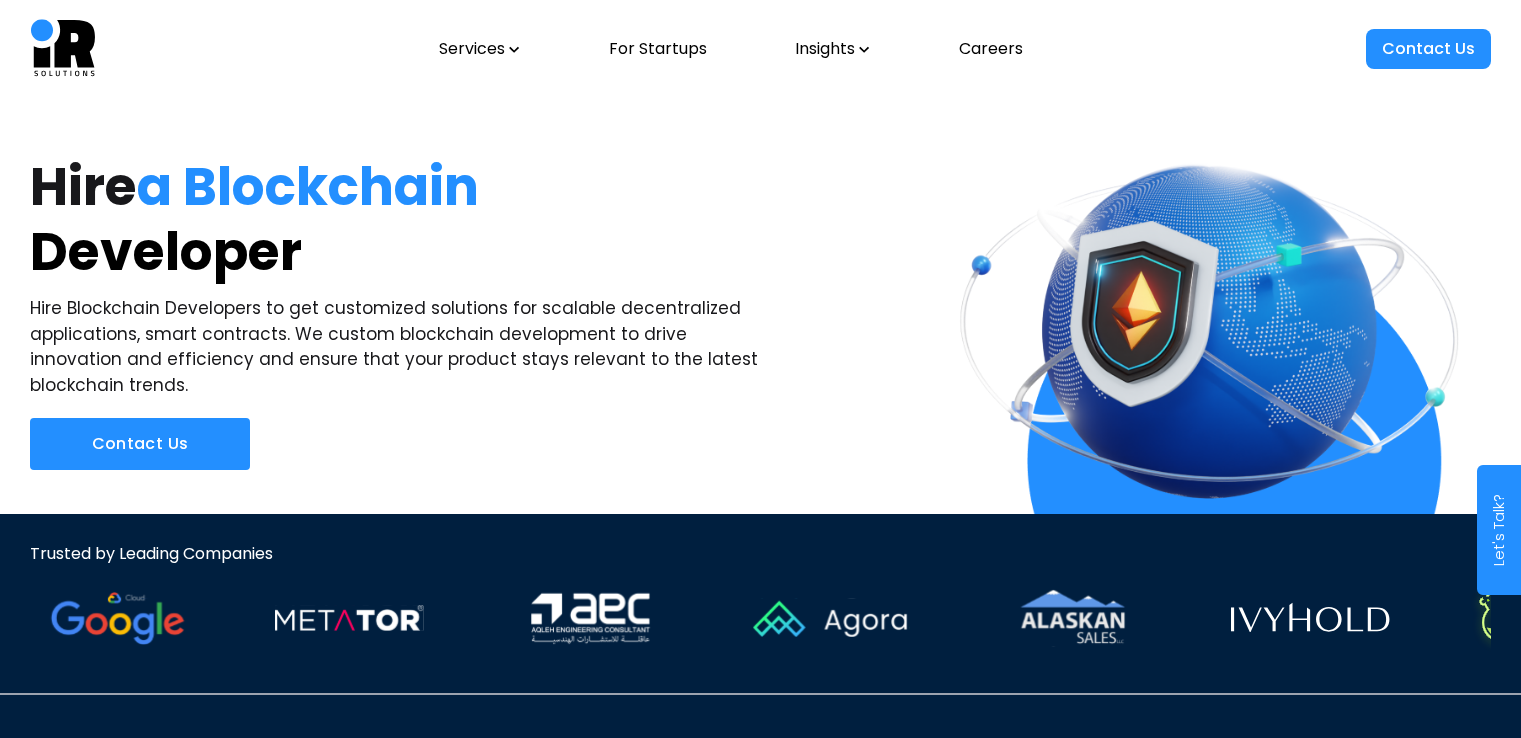 scroll, scrollTop: 2915, scrollLeft: 0, axis: vertical 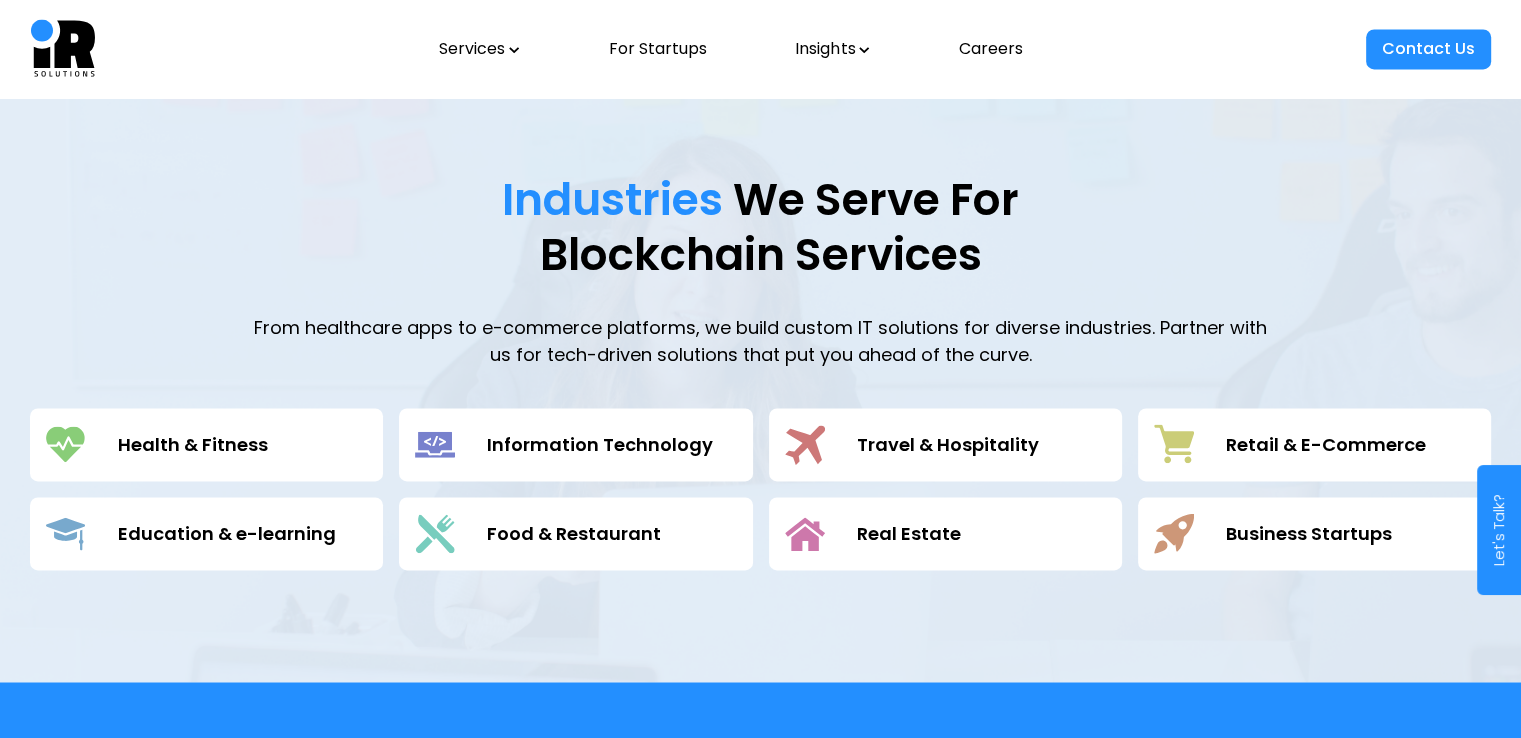 click on "Travel & Hospitality" at bounding box center [948, 444] 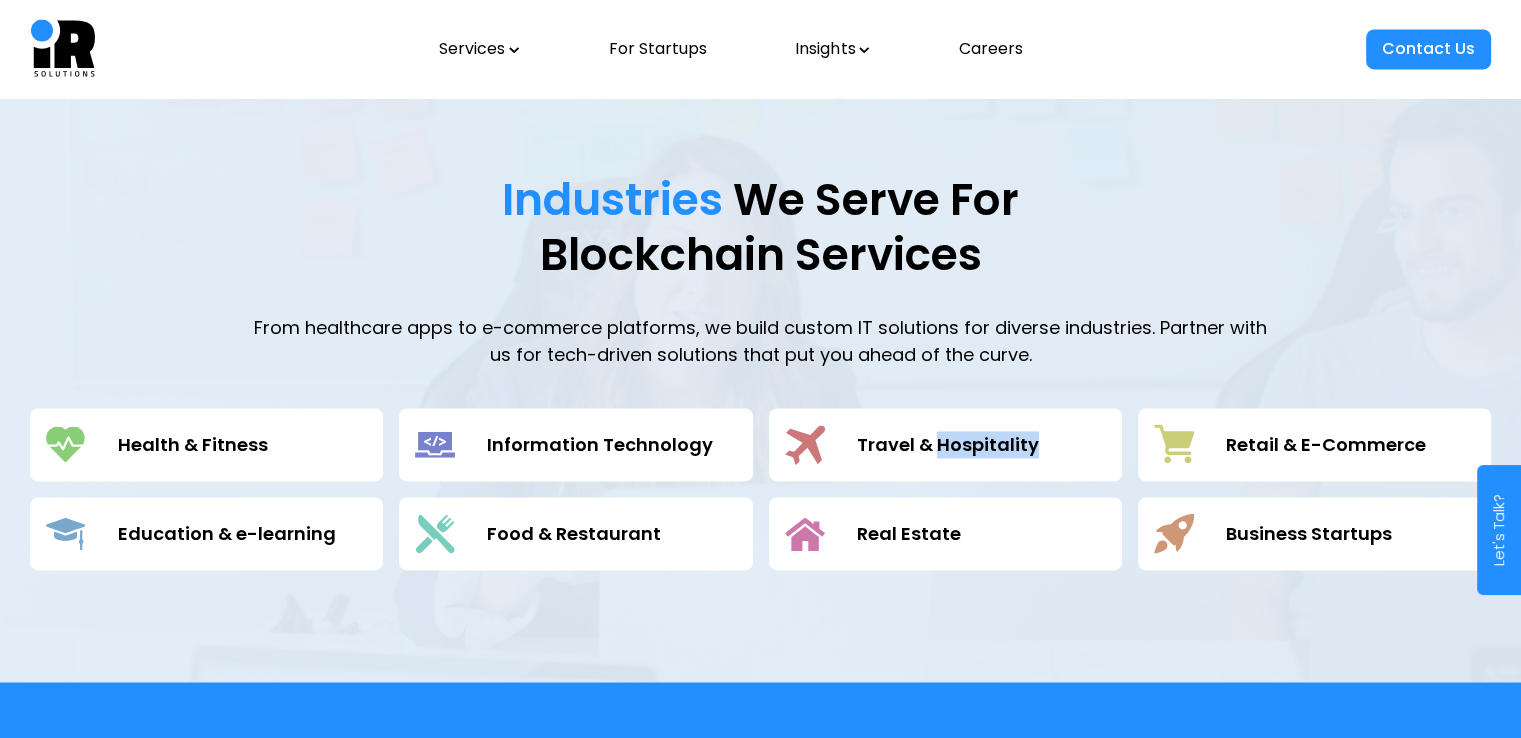click on "Travel & Hospitality" at bounding box center [948, 444] 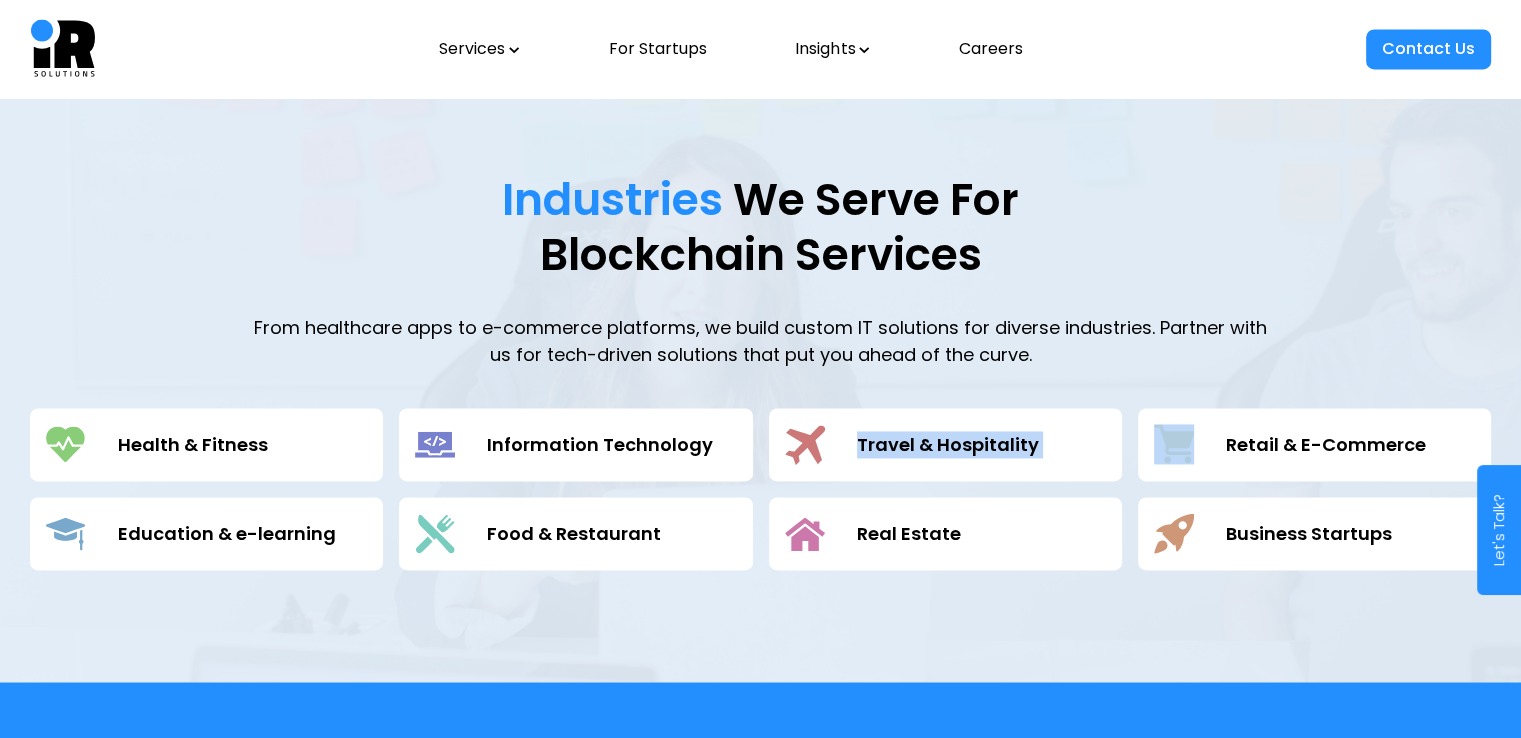 click on "Travel & Hospitality" at bounding box center (948, 444) 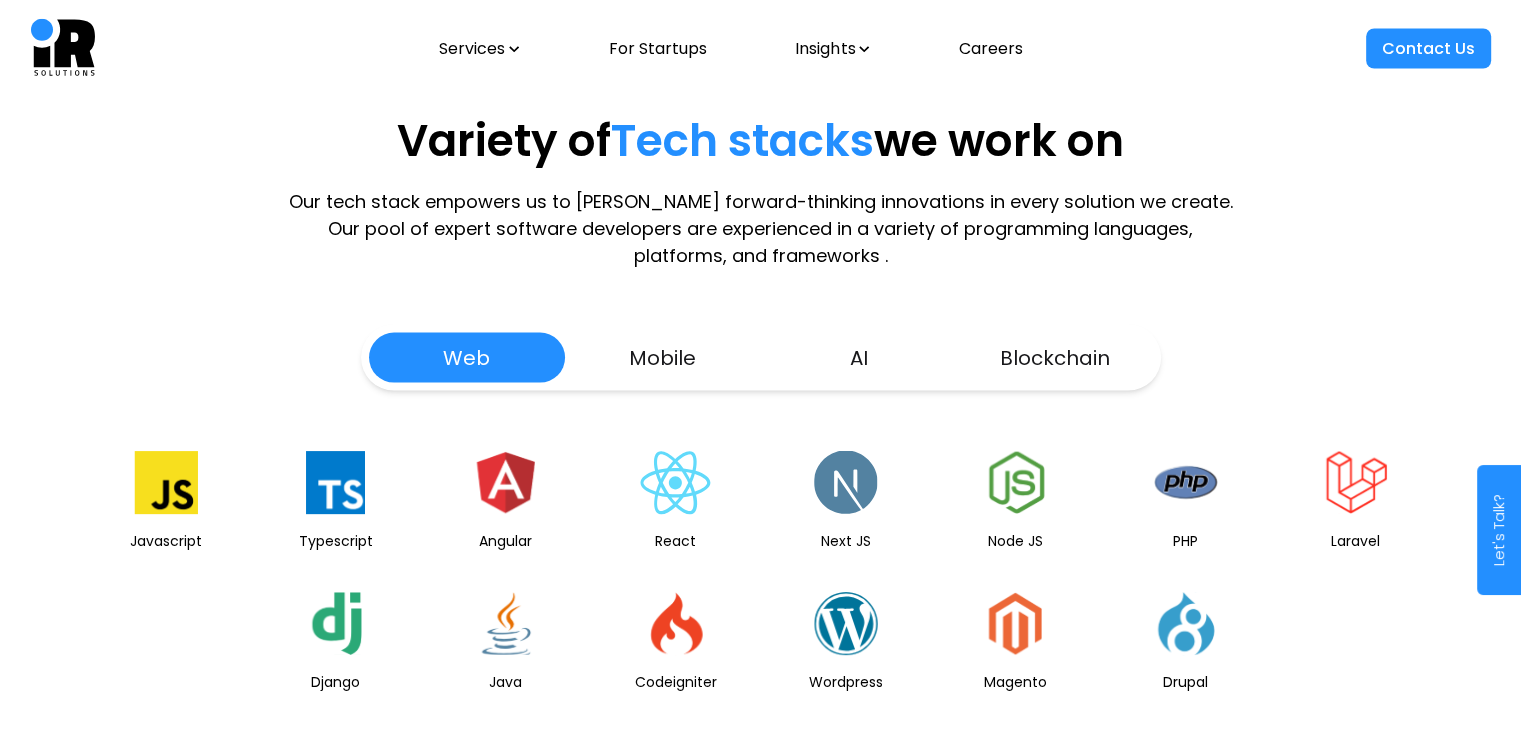 scroll, scrollTop: 3850, scrollLeft: 0, axis: vertical 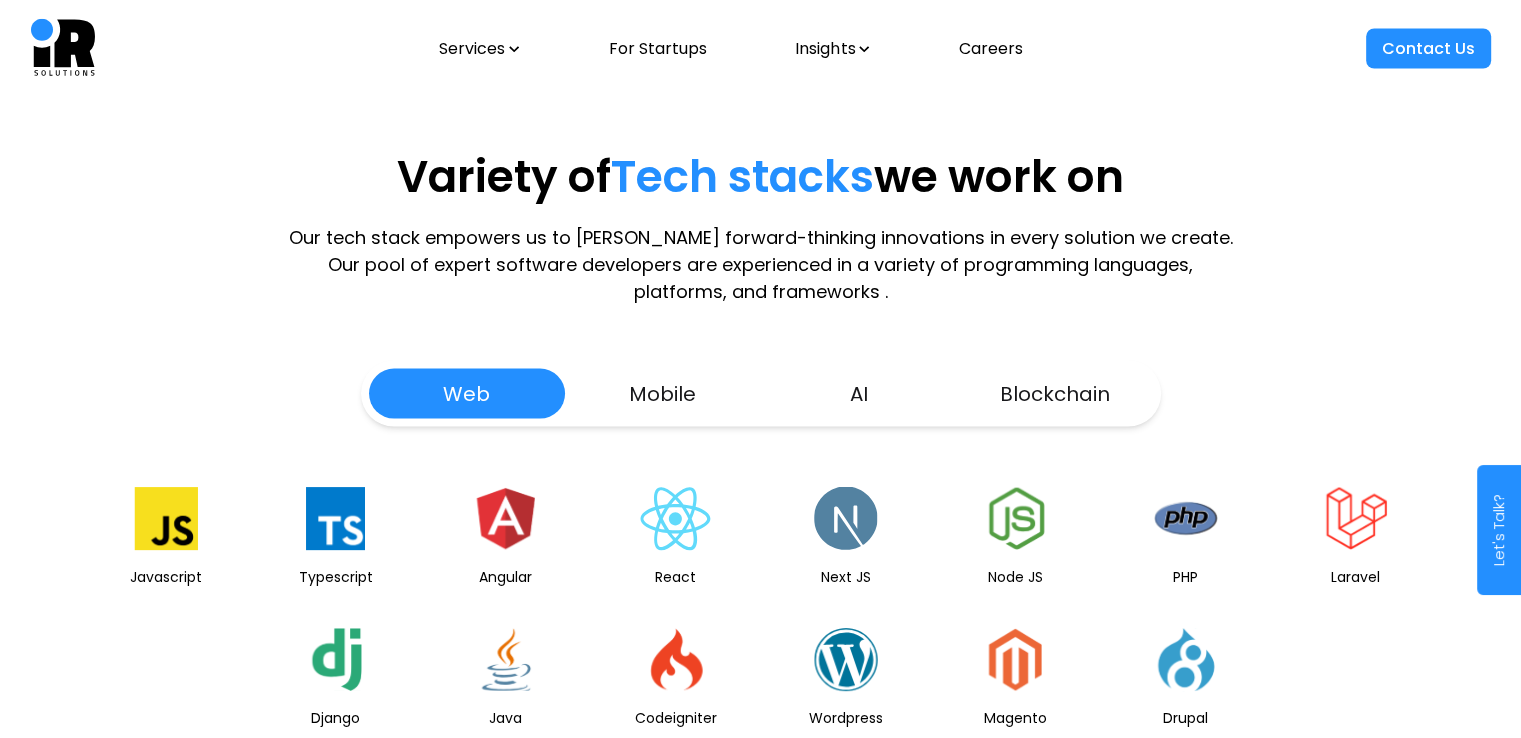 click on "Mobile" at bounding box center (663, 394) 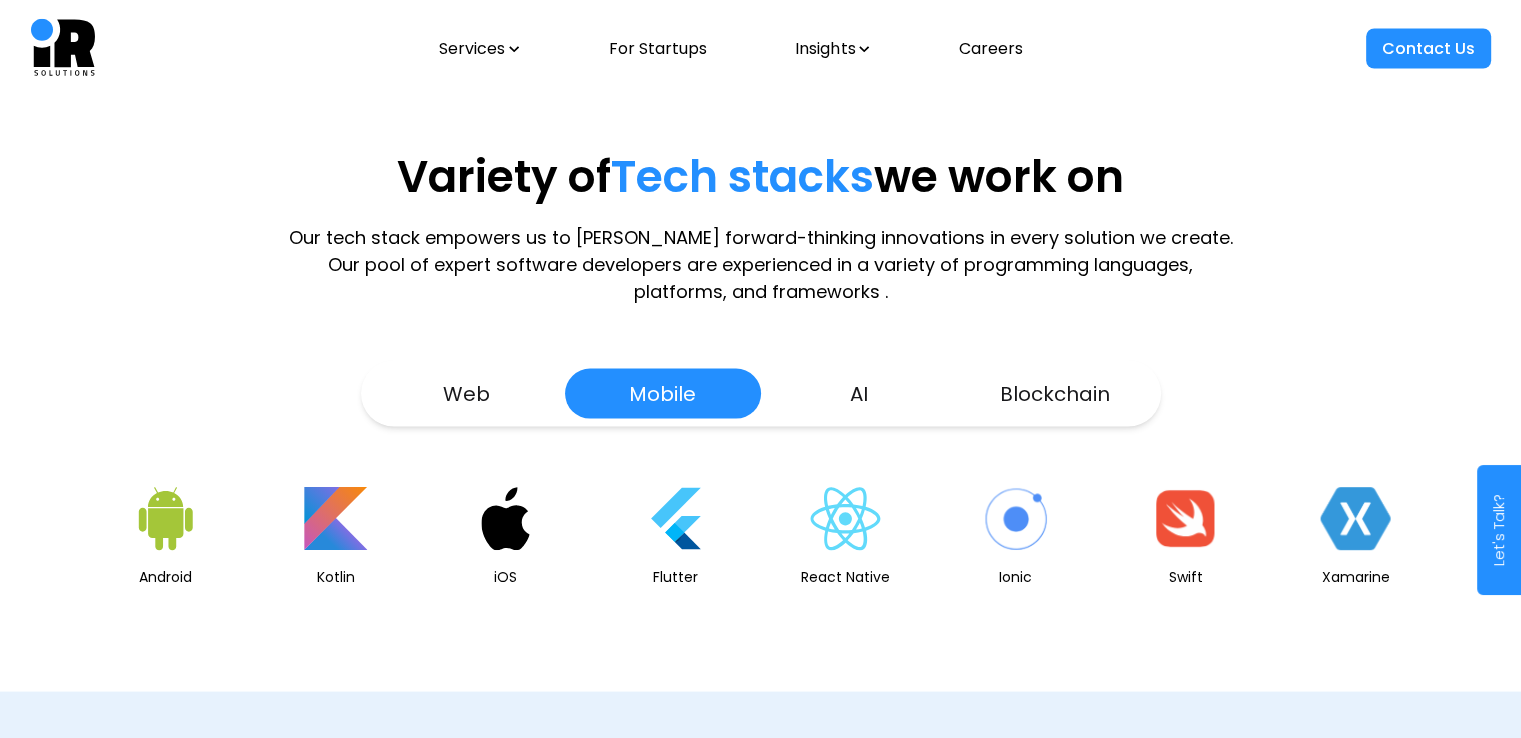 click on "AI" at bounding box center [859, 394] 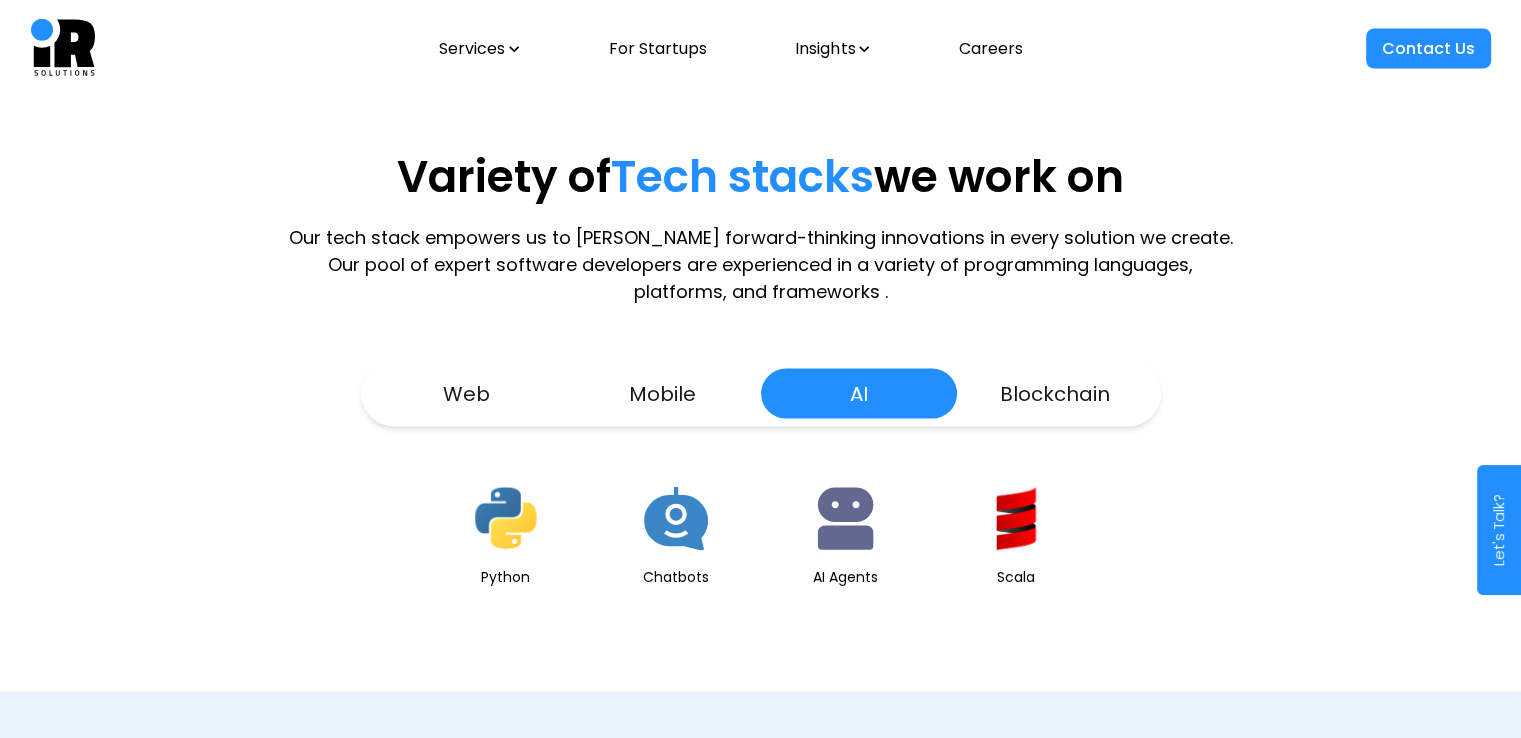click on "Variety of  Tech stacks  we work on Our tech stack empowers us to foster forward-thinking innovations in every solution we create. Our pool of expert software developers are experienced in a variety of programming languages, platforms, and frameworks
. Web Mobile AI Blockchain Python Chatbots AI Agents Scala" at bounding box center [760, 388] 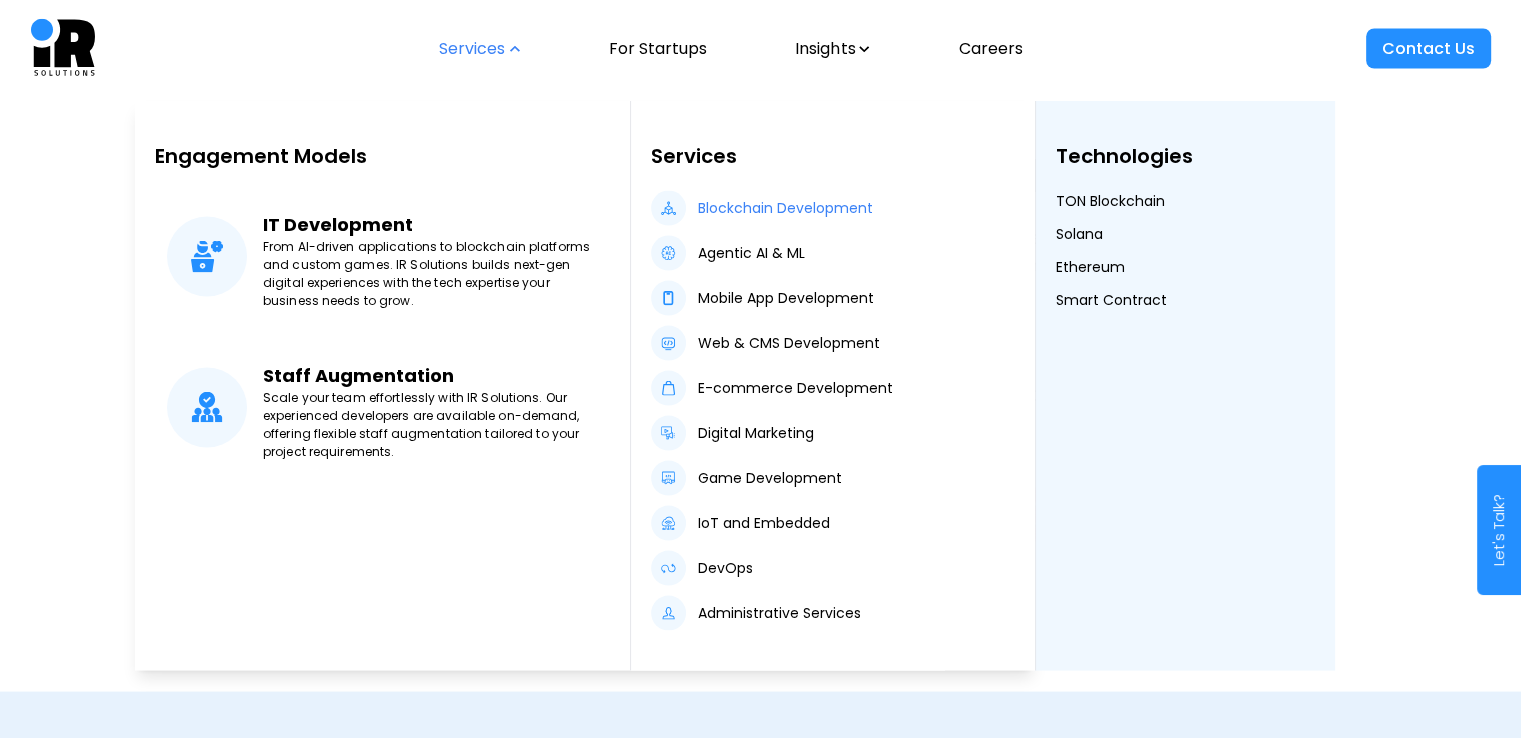 click on "Blockchain Development" at bounding box center [785, 208] 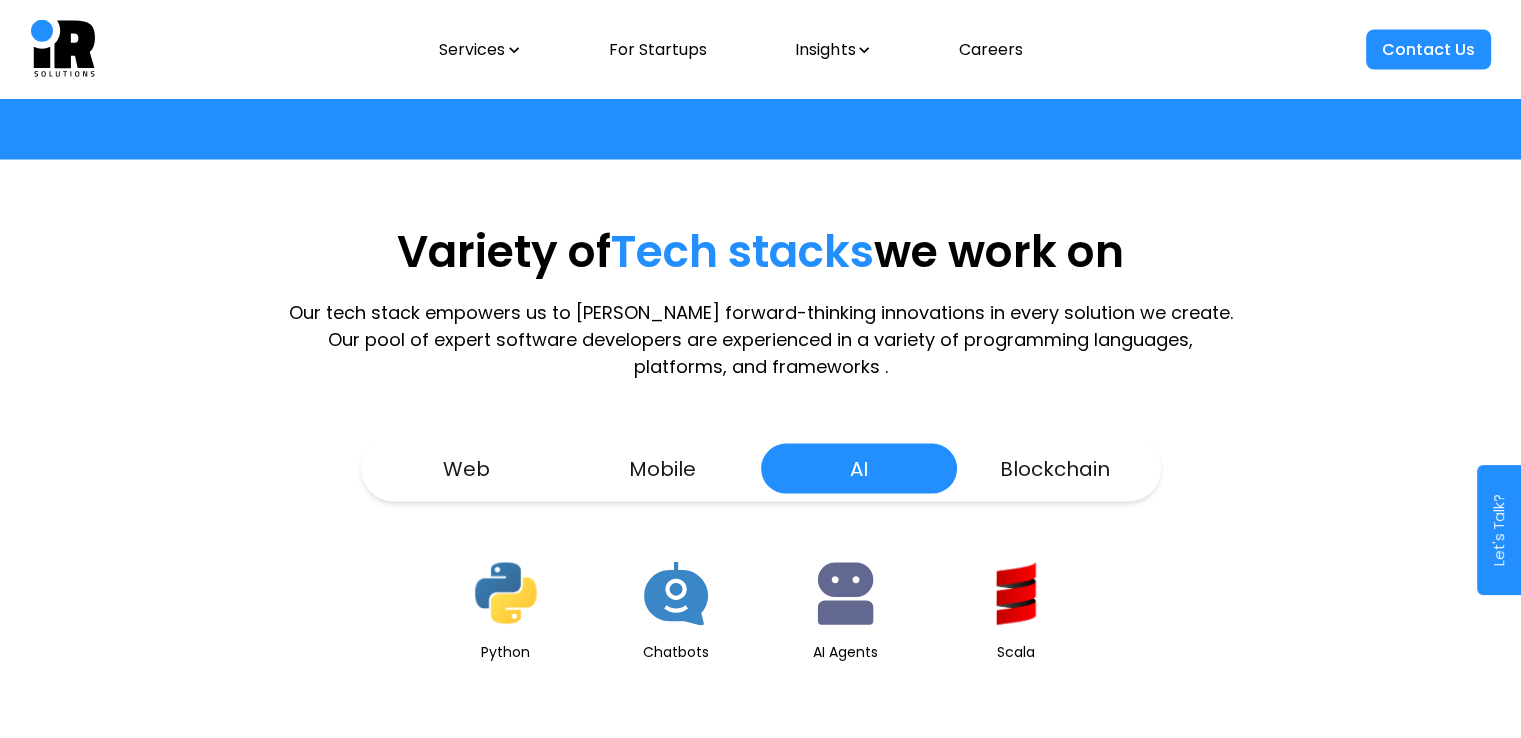 scroll, scrollTop: 3778, scrollLeft: 0, axis: vertical 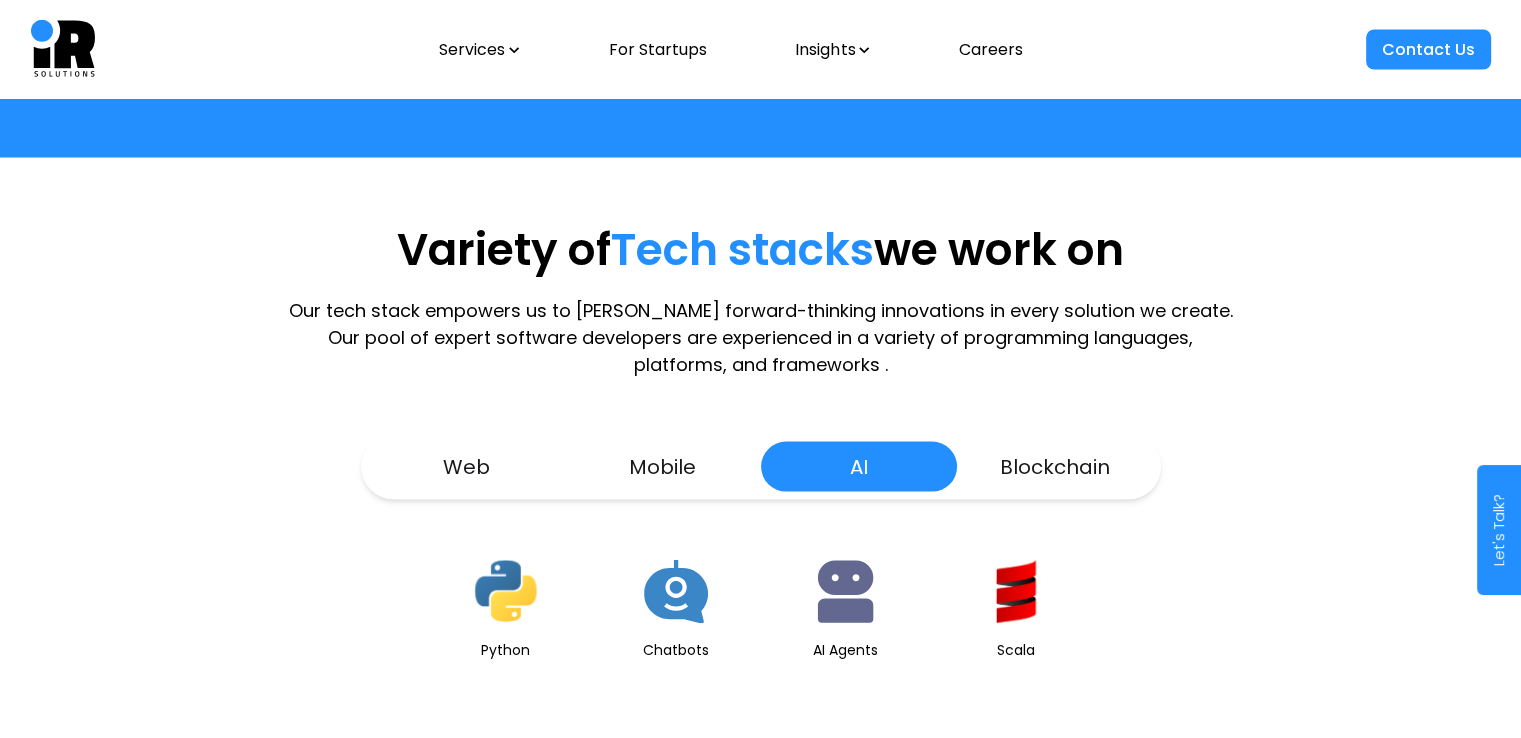 click on "Blockchain" at bounding box center (1055, 466) 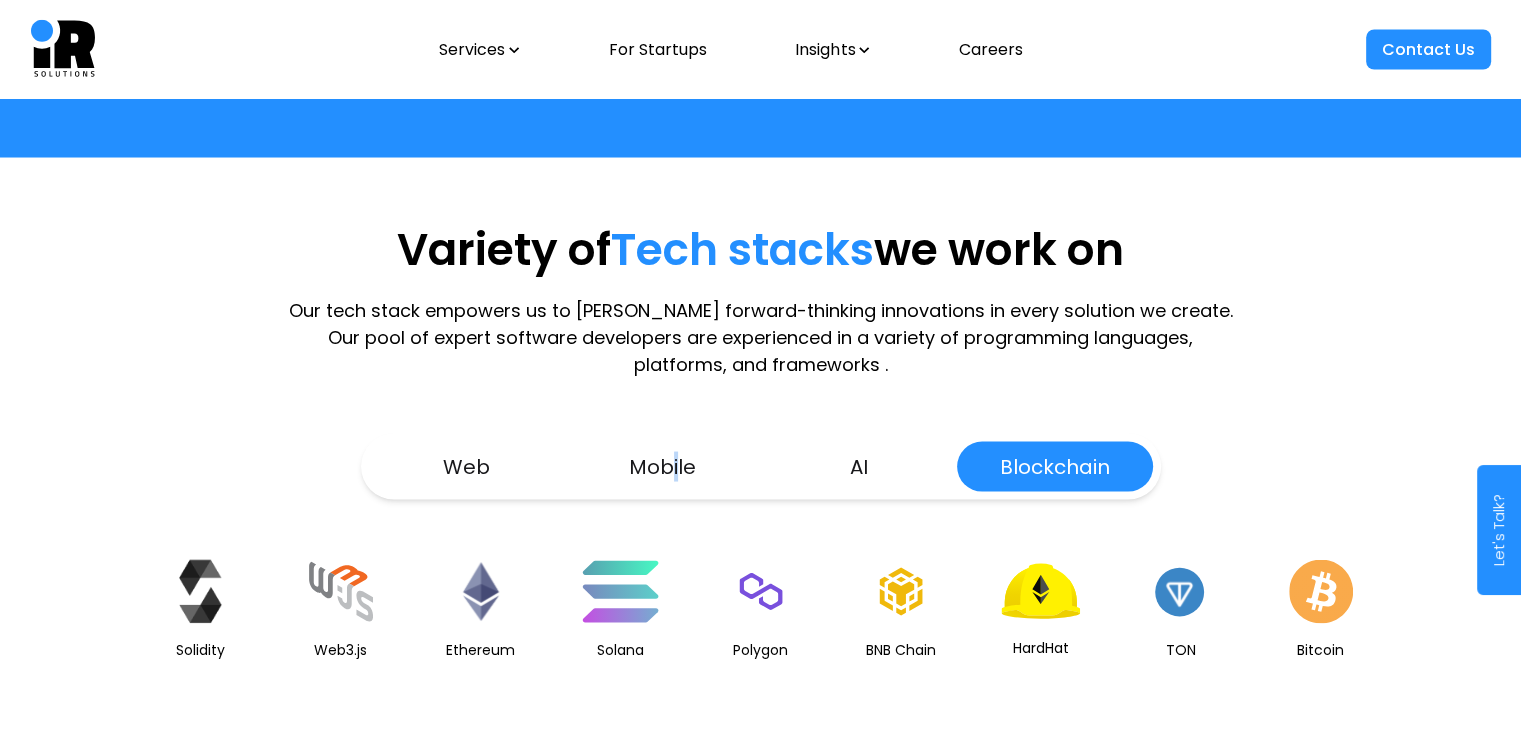 drag, startPoint x: 676, startPoint y: 434, endPoint x: 670, endPoint y: 449, distance: 16.155495 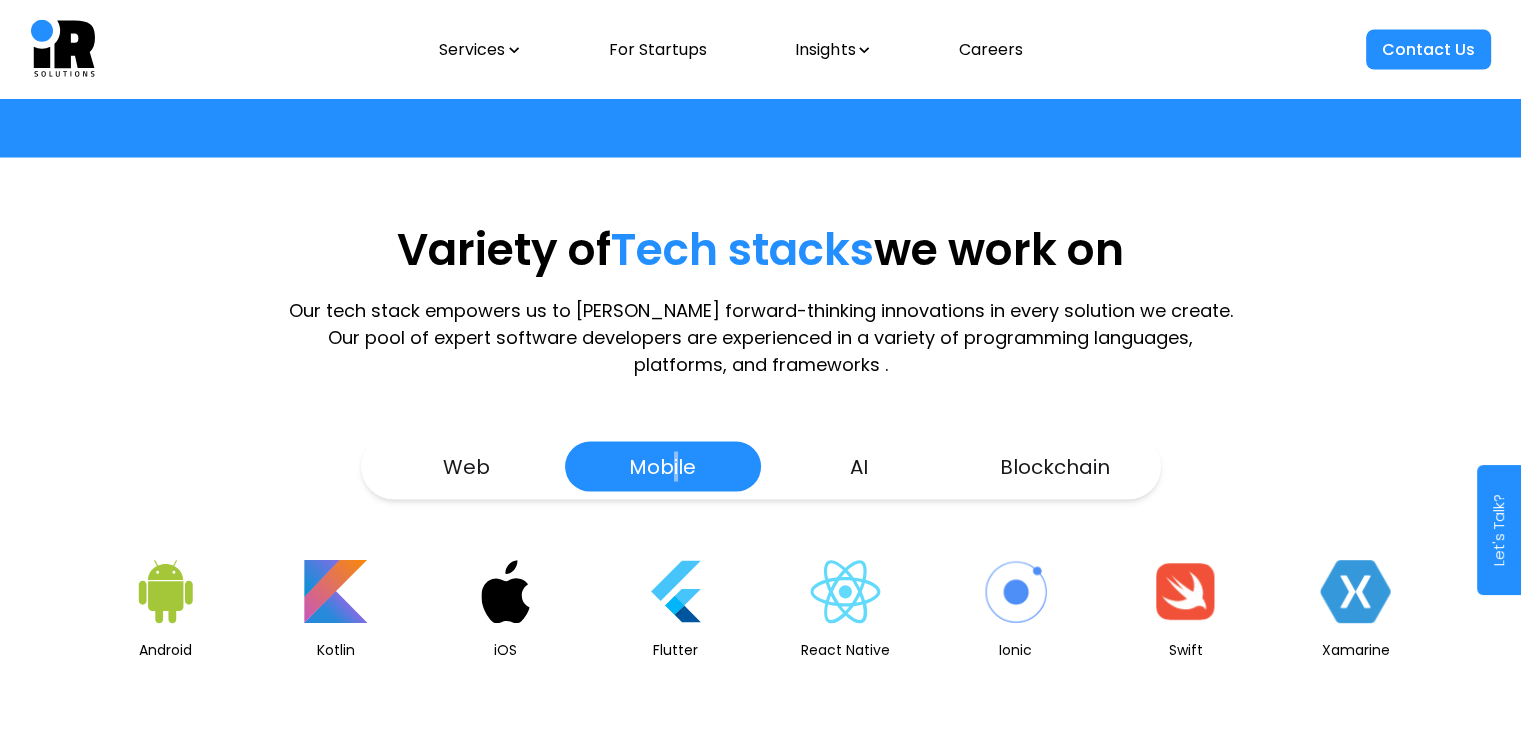 click on "Web" at bounding box center [467, 466] 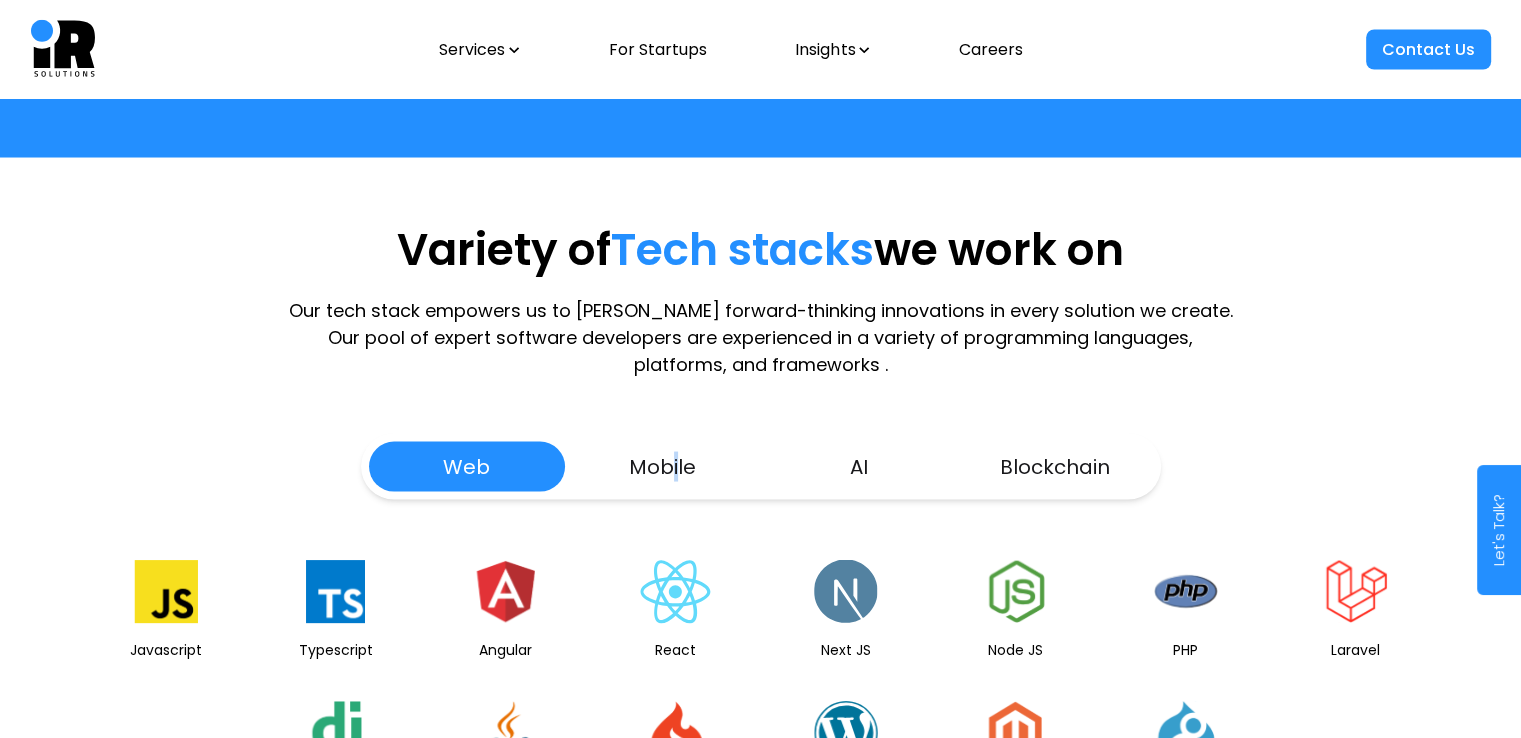 click on "AI" at bounding box center [859, 466] 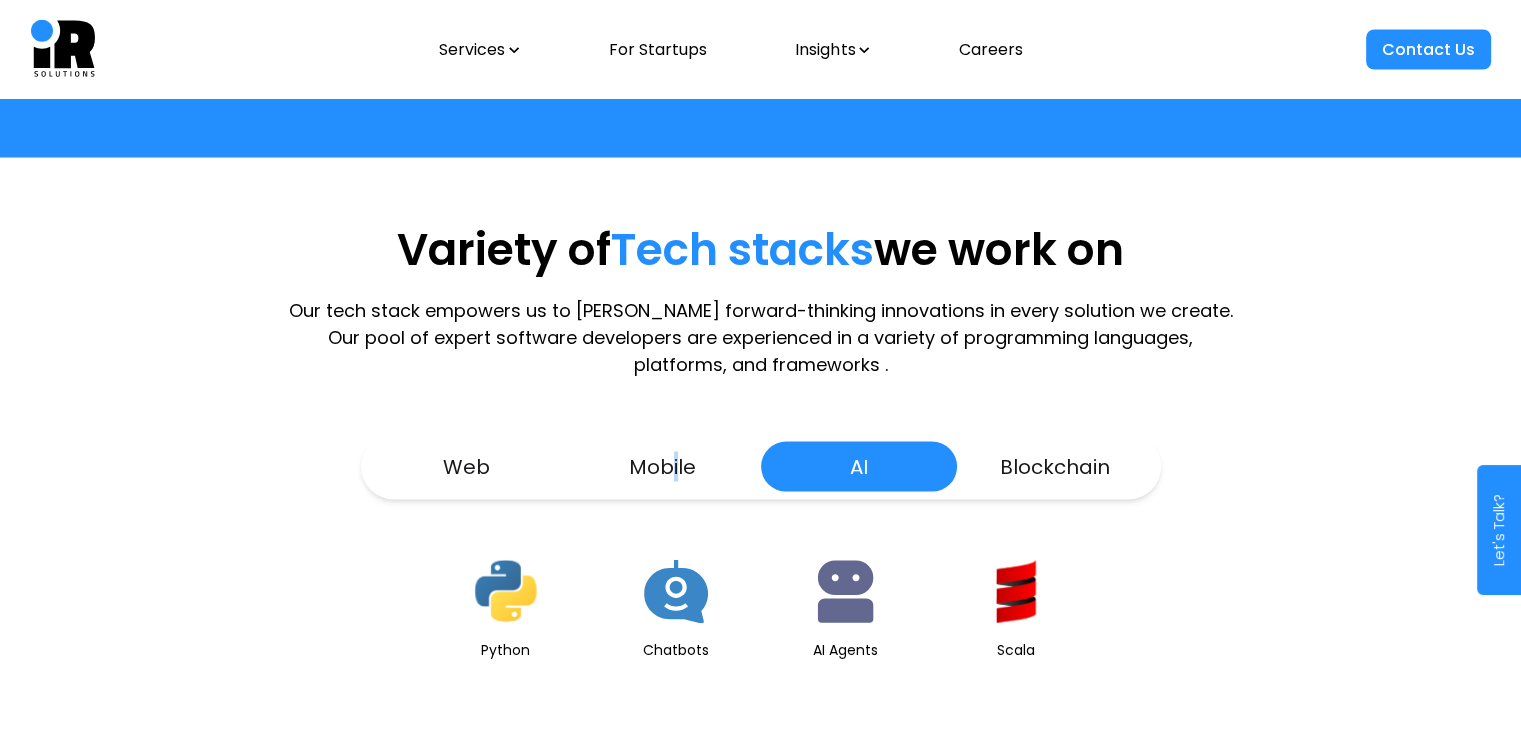 click on "Mobile" at bounding box center [663, 466] 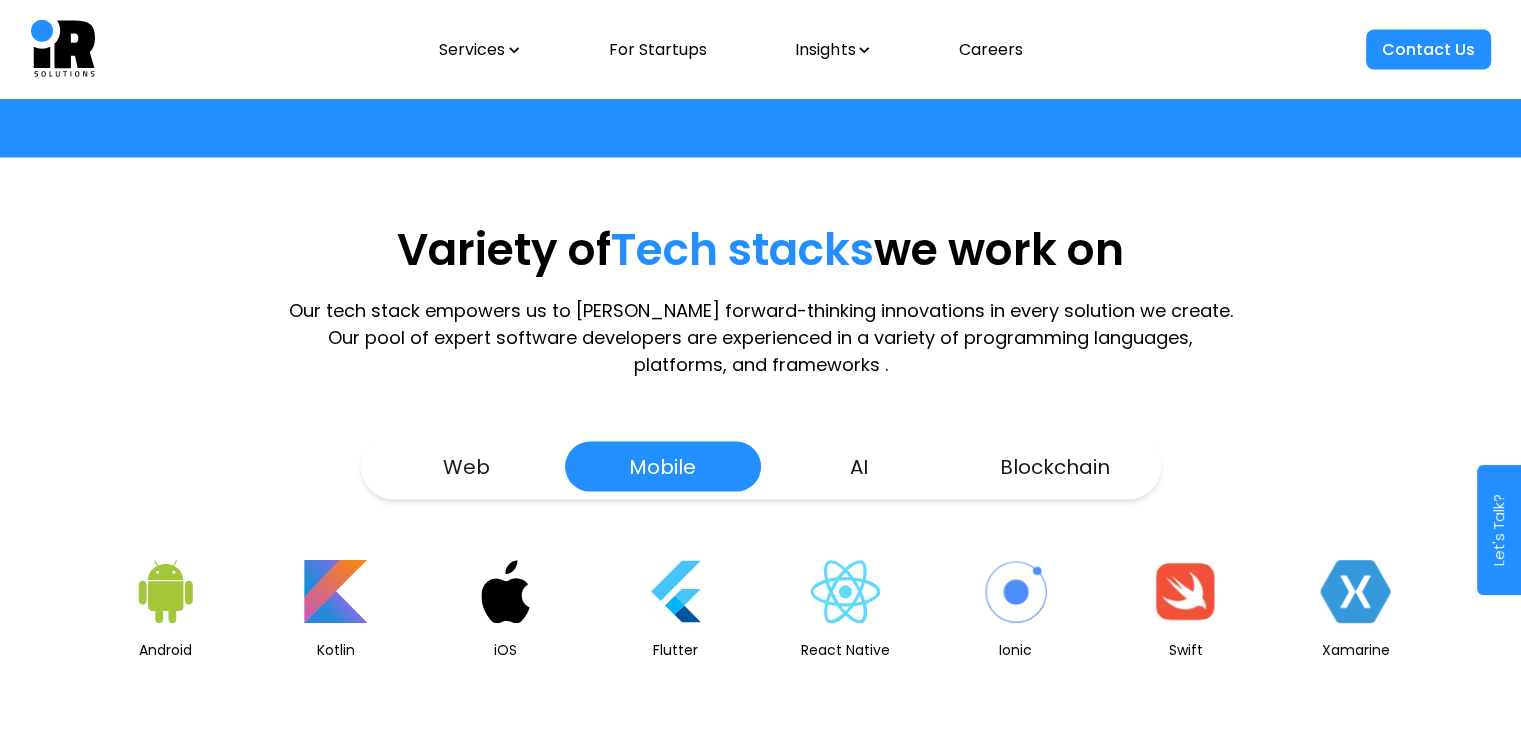 click on "Variety of  Tech stacks  we work on Our tech stack empowers us to foster forward-thinking innovations in every solution we create. Our pool of expert software developers are experienced in a variety of programming languages, platforms, and frameworks
. Web Mobile AI Blockchain Android Kotlin iOS Flutter React Native Ionic Swift Xamarine" at bounding box center [760, 460] 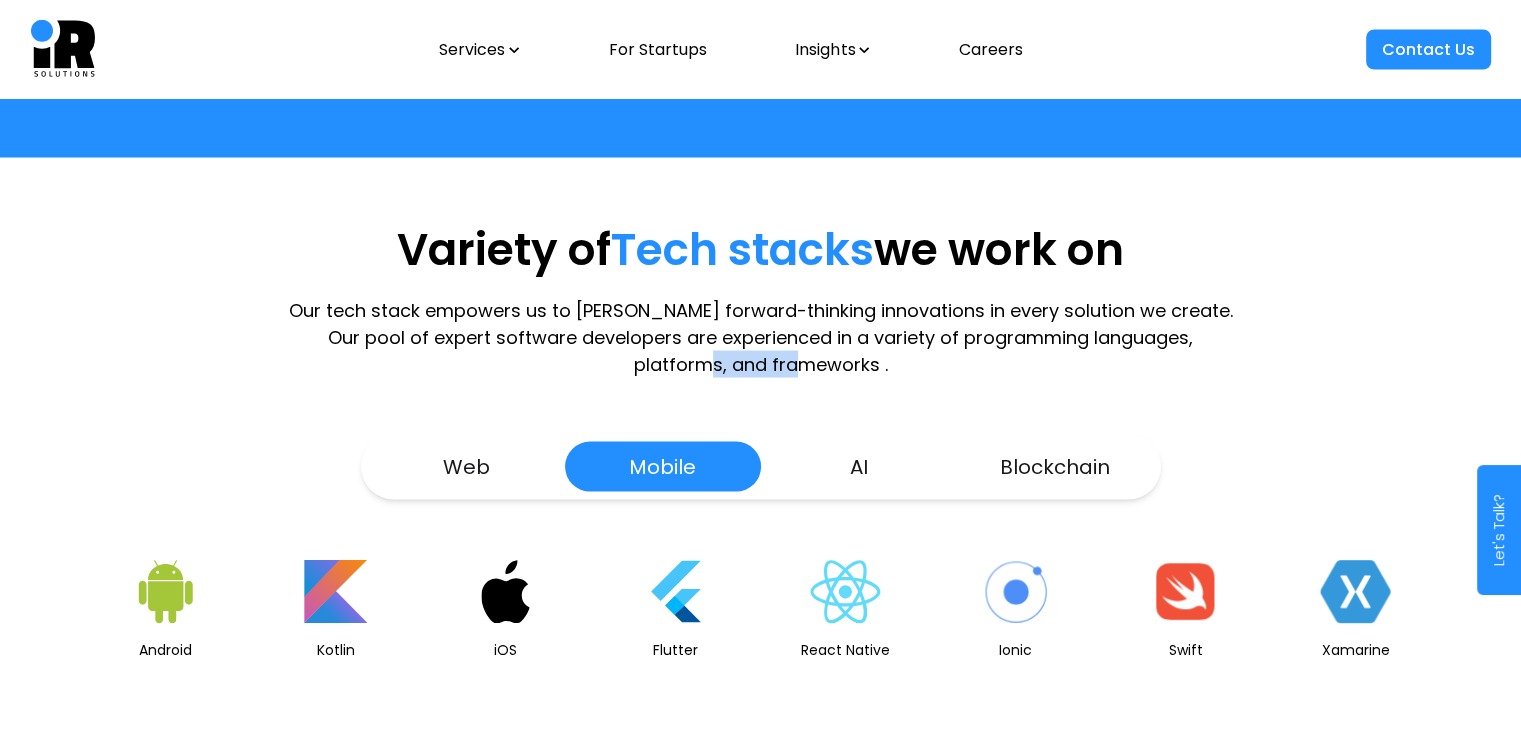 click on "Variety of  Tech stacks  we work on Our tech stack empowers us to foster forward-thinking innovations in every solution we create. Our pool of expert software developers are experienced in a variety of programming languages, platforms, and frameworks
. Web Mobile AI Blockchain Android Kotlin iOS Flutter React Native Ionic Swift Xamarine" at bounding box center [760, 460] 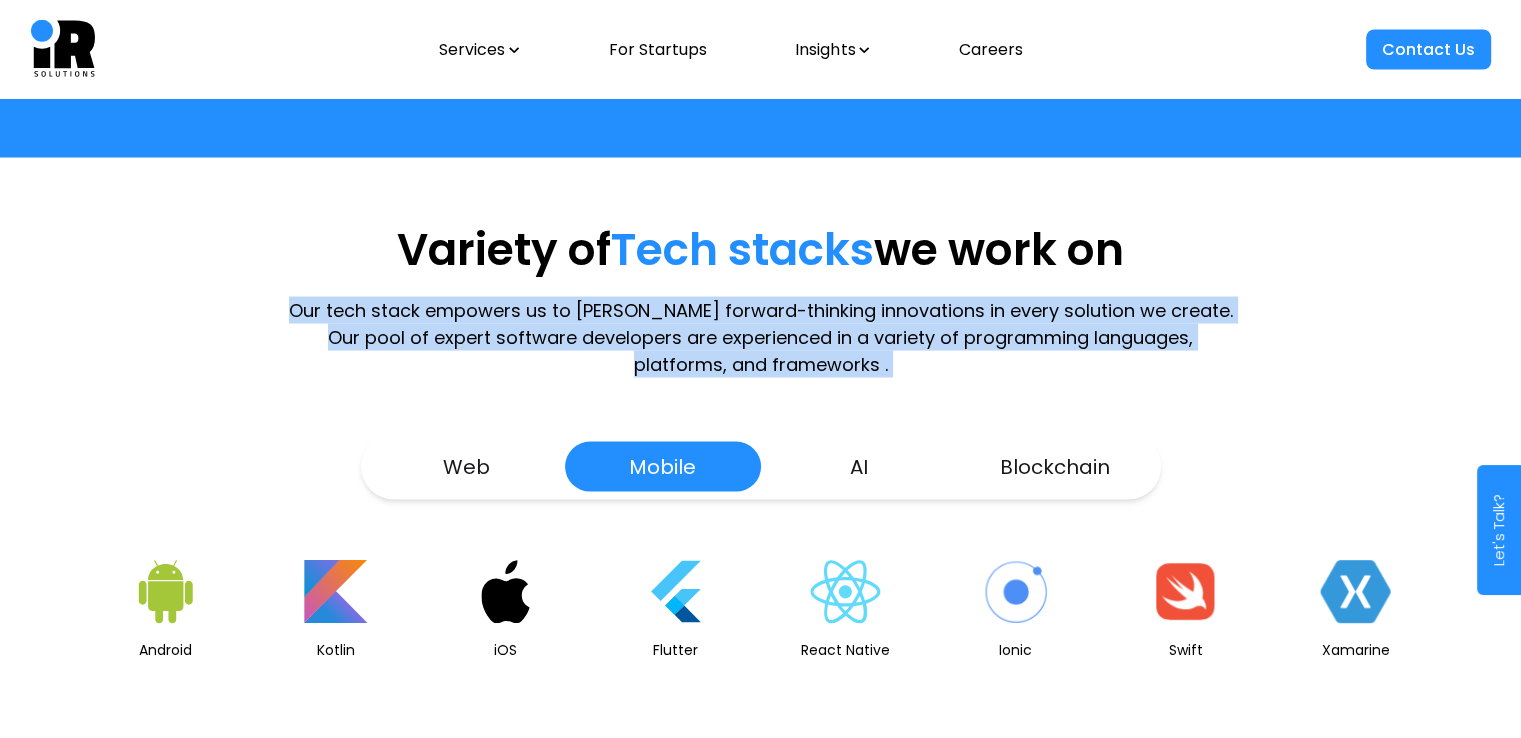 click on "Variety of  Tech stacks  we work on Our tech stack empowers us to foster forward-thinking innovations in every solution we create. Our pool of expert software developers are experienced in a variety of programming languages, platforms, and frameworks
. Web Mobile AI Blockchain Android Kotlin iOS Flutter React Native Ionic Swift Xamarine" at bounding box center (760, 460) 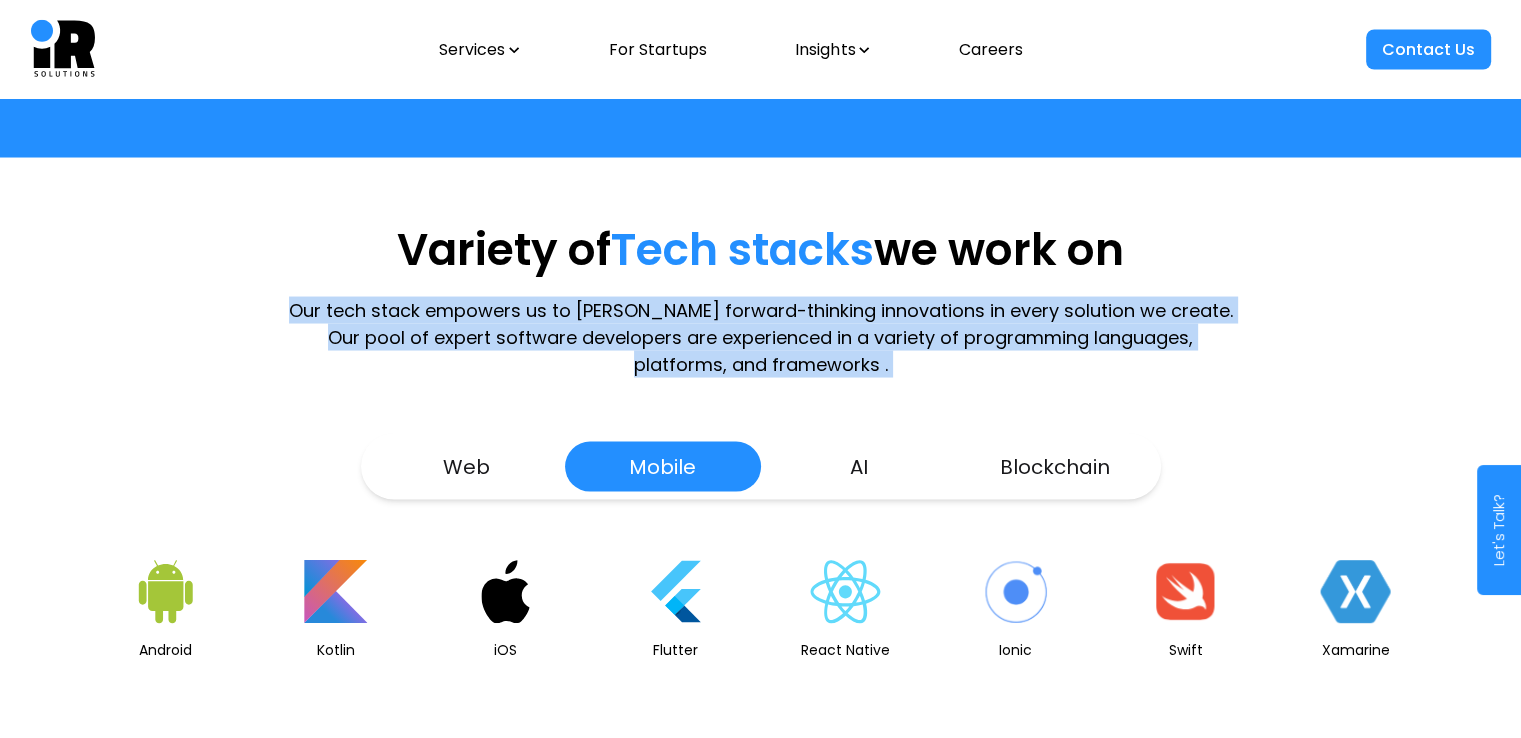 click on "Our tech stack empowers us to [PERSON_NAME] forward-thinking innovations in every solution we create. Our pool of expert software developers are experienced in a variety of programming languages, platforms, and frameworks
." at bounding box center (761, 336) 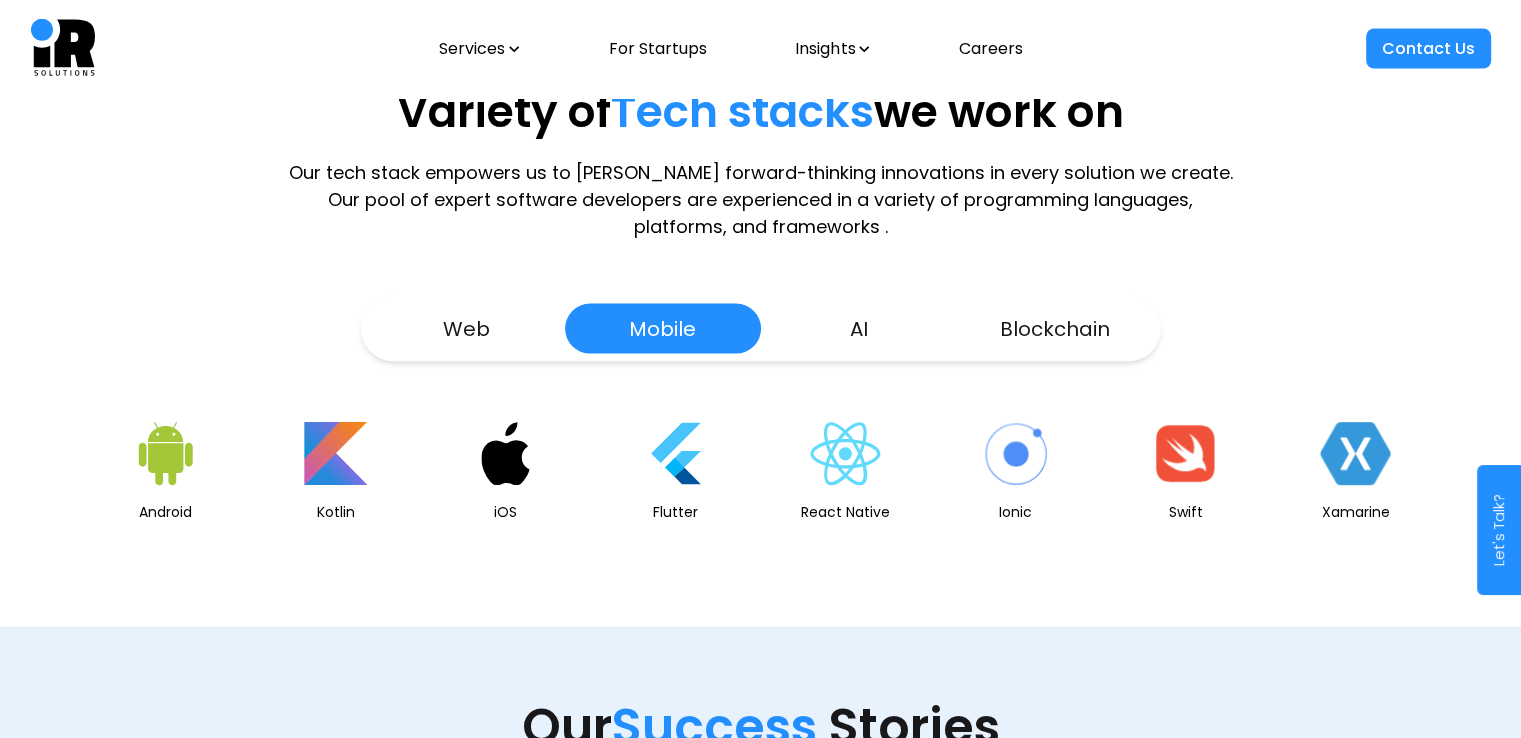 scroll, scrollTop: 3916, scrollLeft: 0, axis: vertical 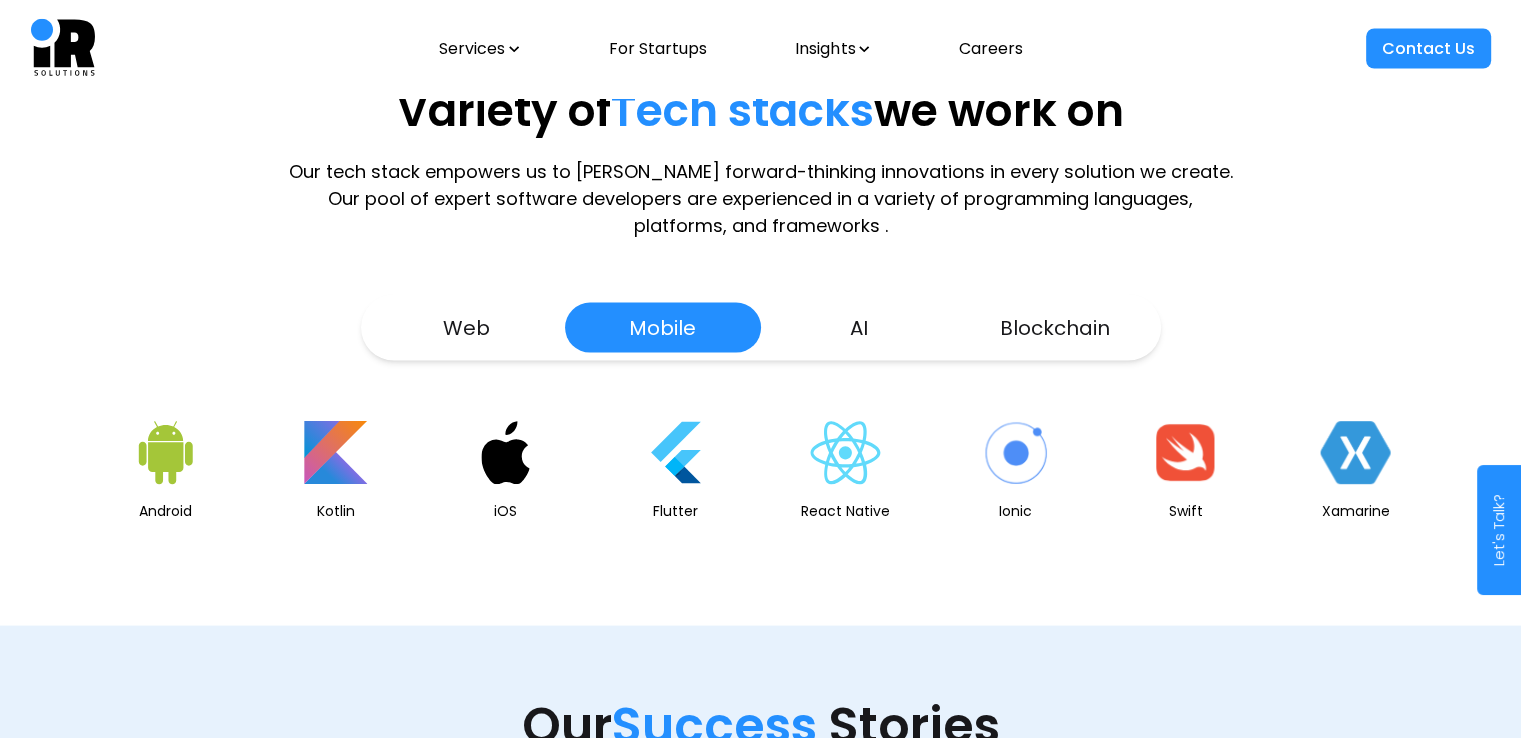 click on "AI" at bounding box center [859, 328] 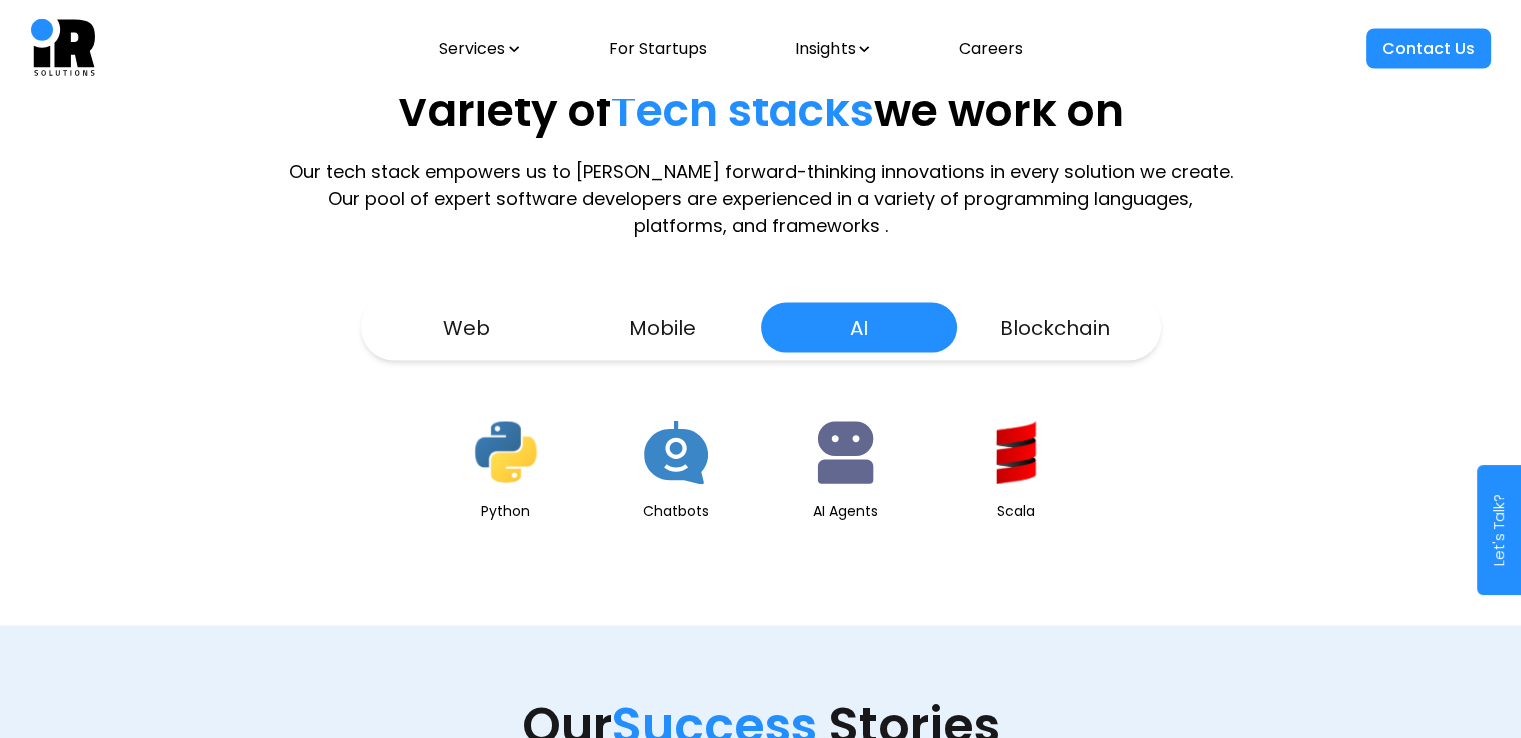 click on "Blockchain" at bounding box center [1055, 328] 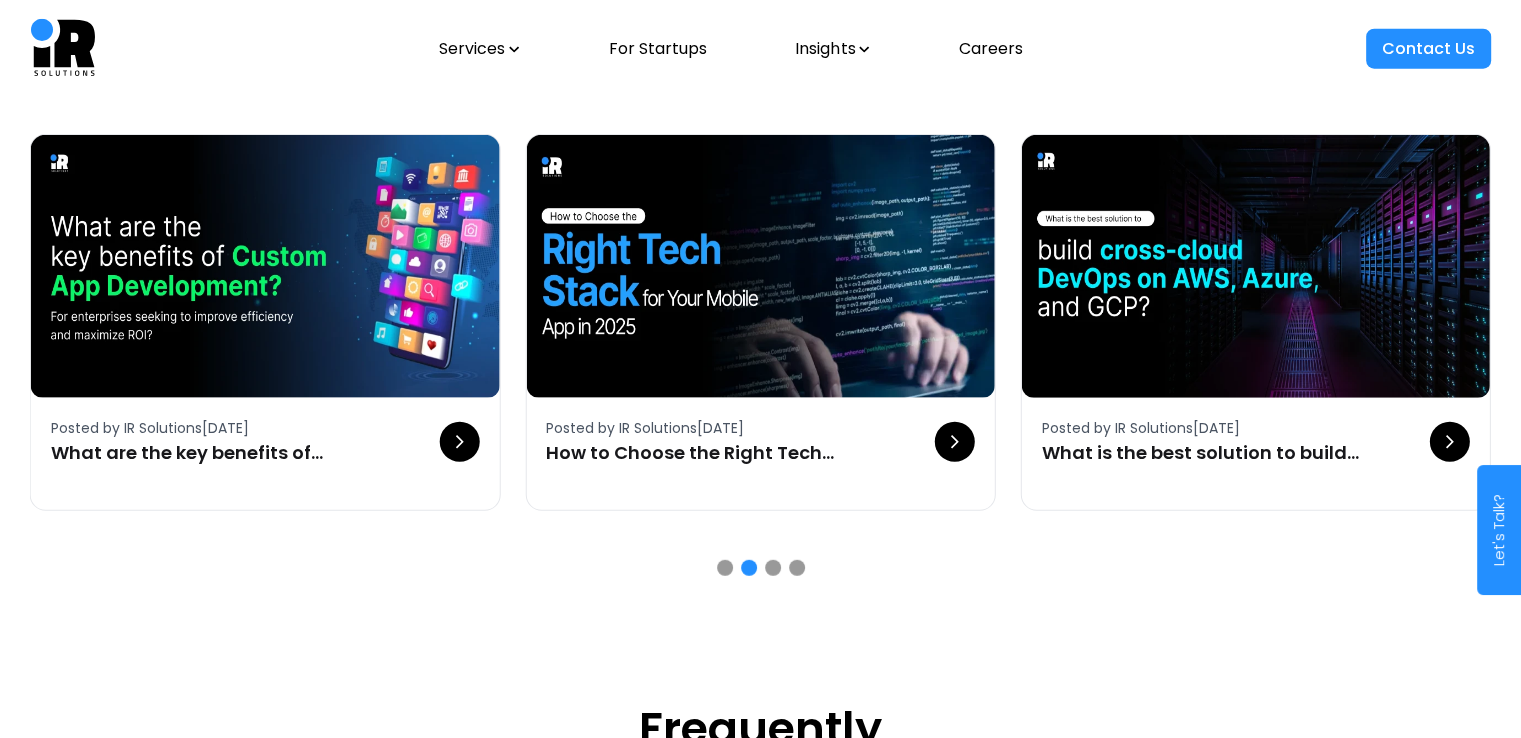 scroll, scrollTop: 5372, scrollLeft: 0, axis: vertical 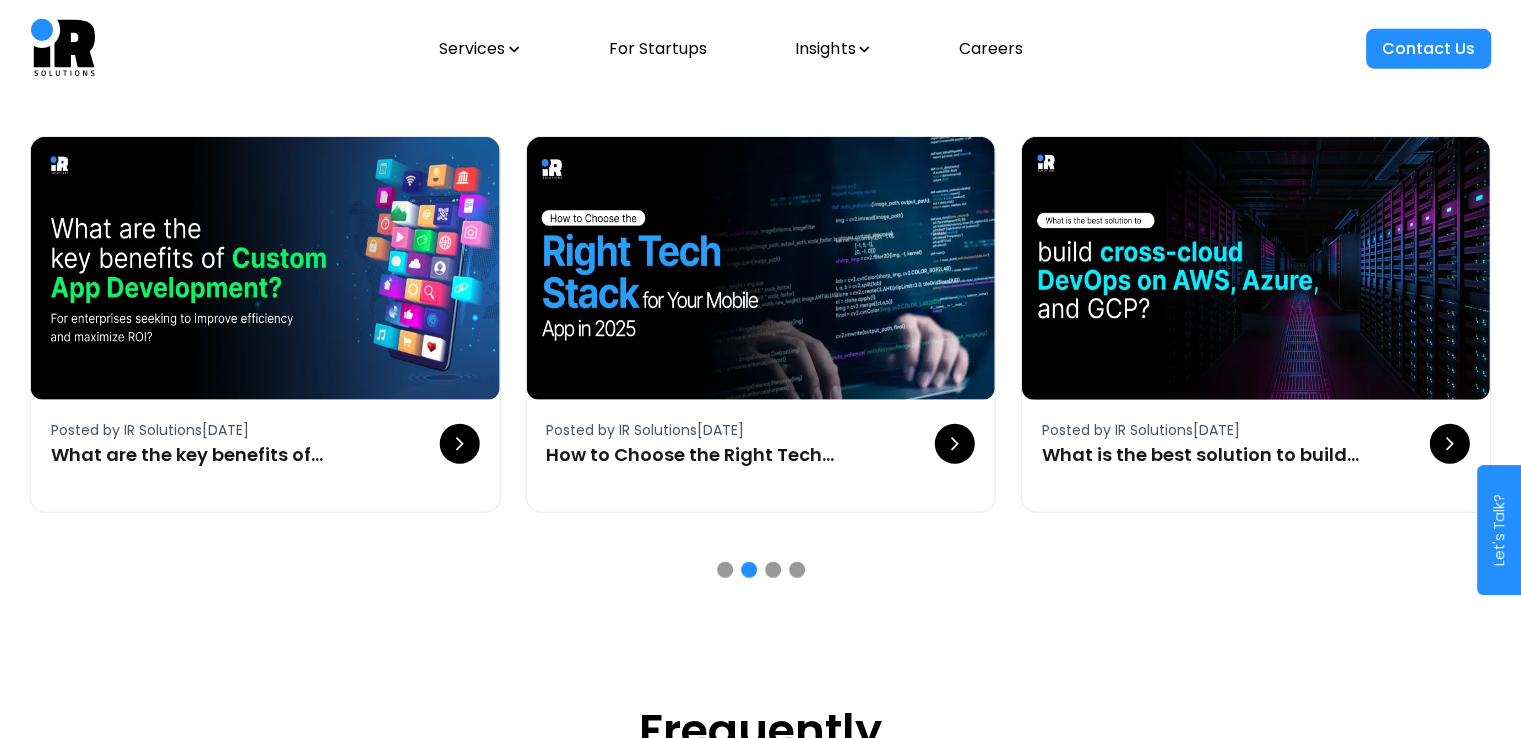 click on "What are the key benefits of custom app development for enterprises seeking to improve efficiency and maximize ROI?" at bounding box center [211, 454] 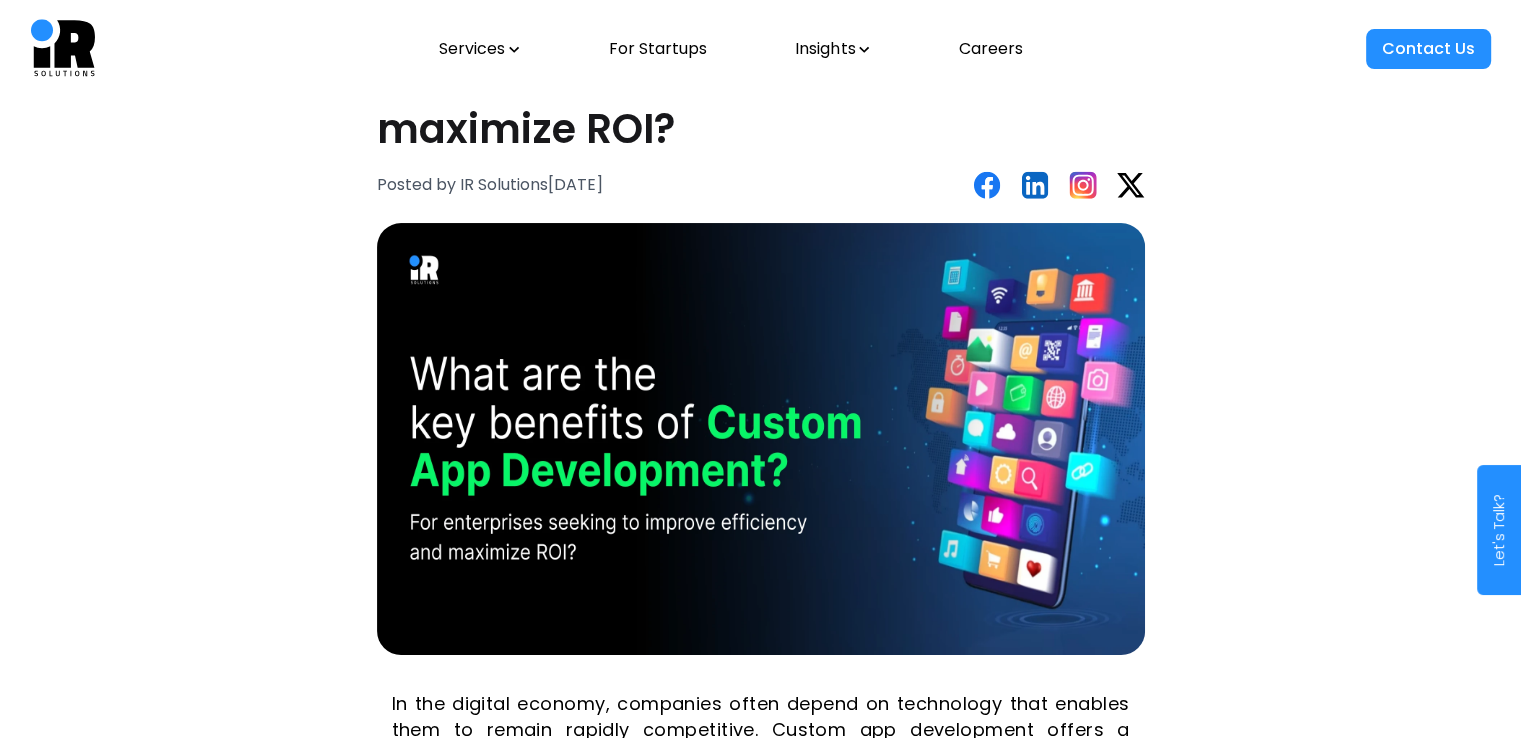 scroll, scrollTop: 0, scrollLeft: 0, axis: both 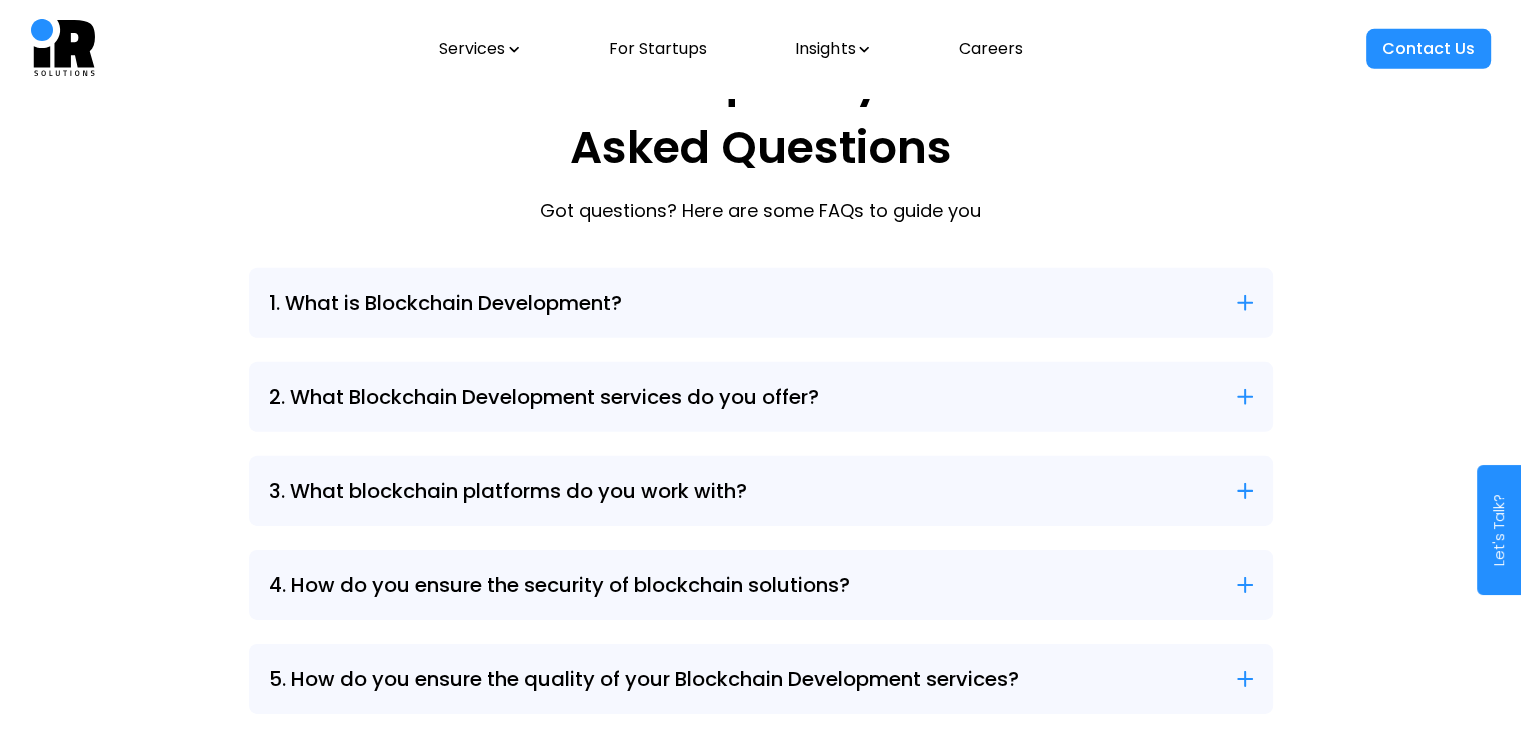 click on "1. What is Blockchain Development?" at bounding box center [761, 303] 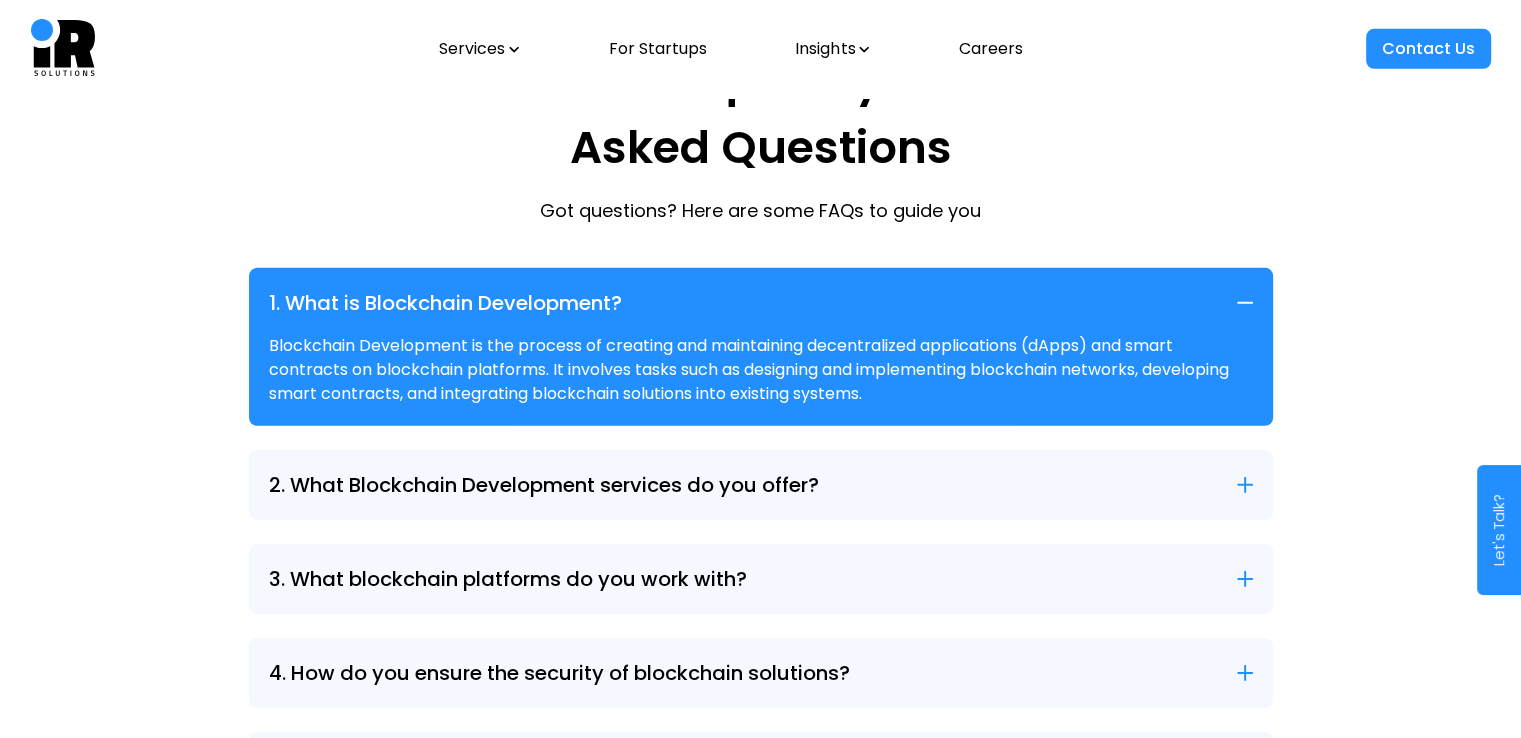 drag, startPoint x: 646, startPoint y: 471, endPoint x: 690, endPoint y: 207, distance: 267.64154 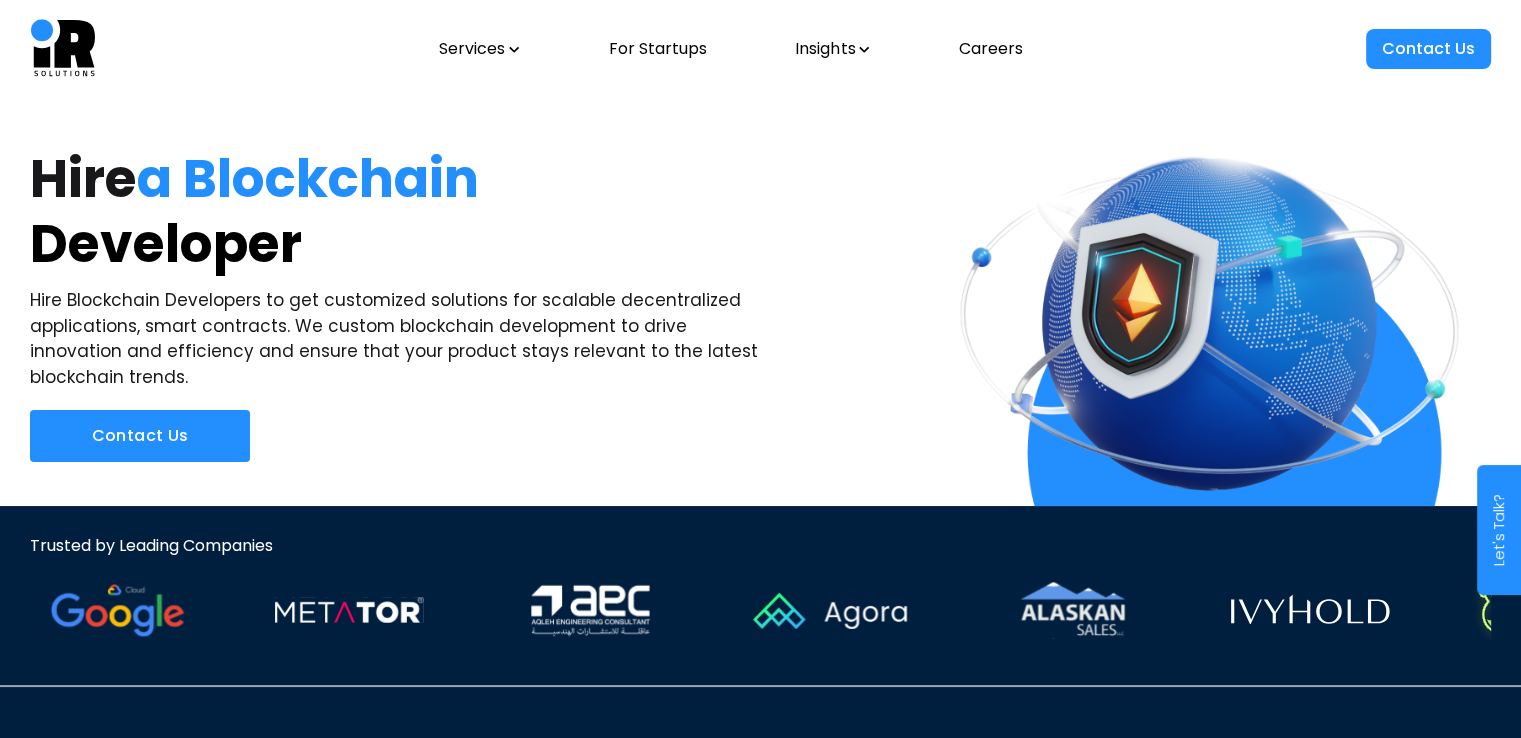 scroll, scrollTop: 0, scrollLeft: 0, axis: both 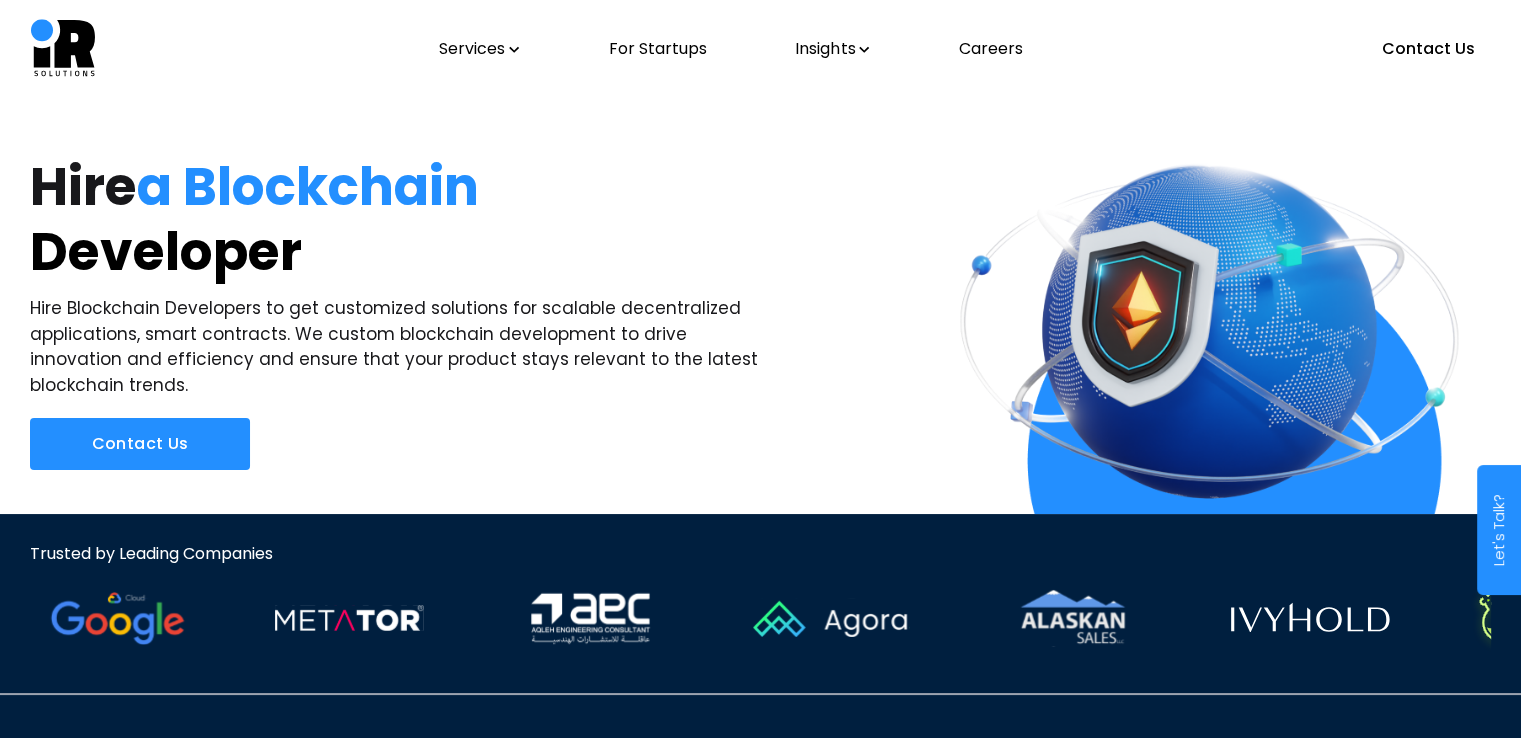 click 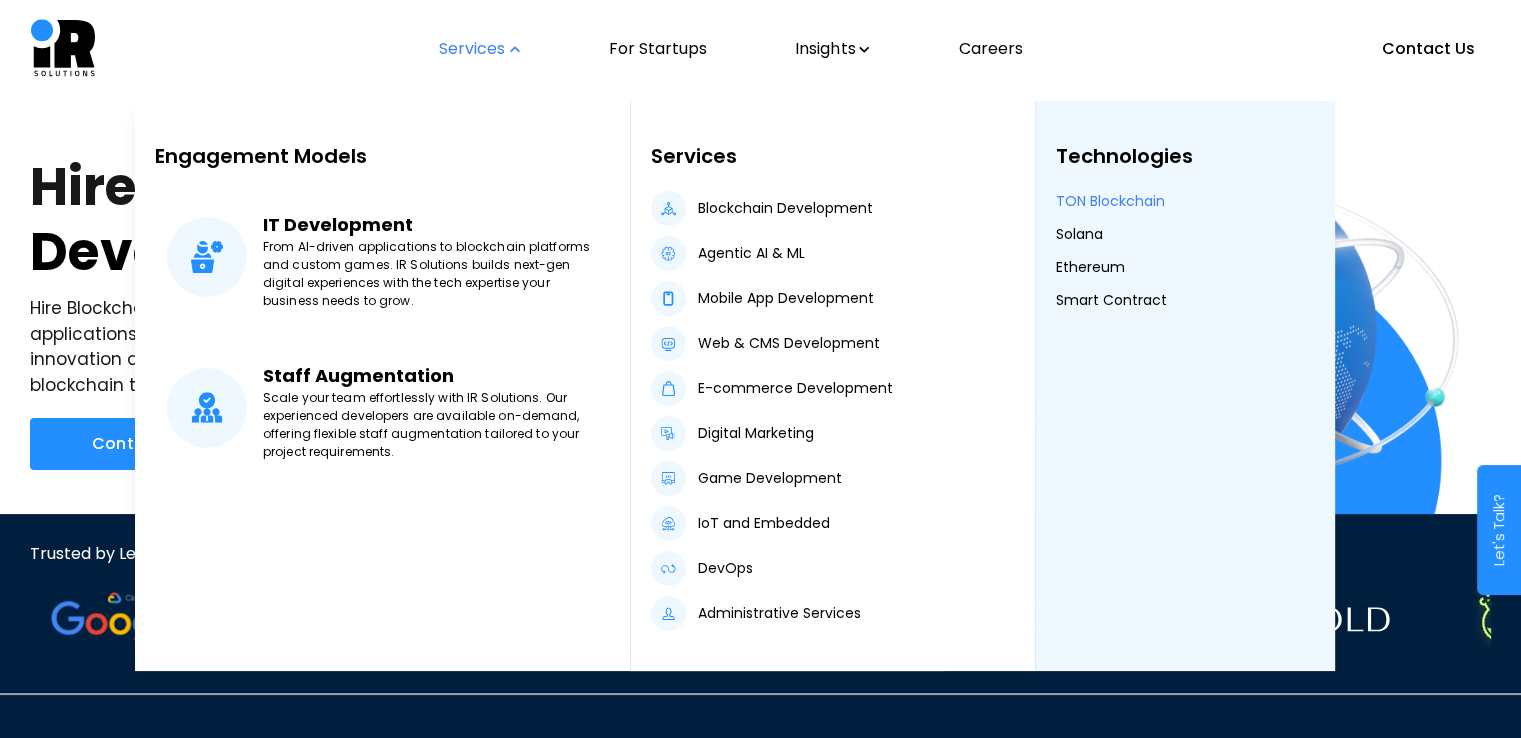 click on "TON Blockchain" at bounding box center [1110, 201] 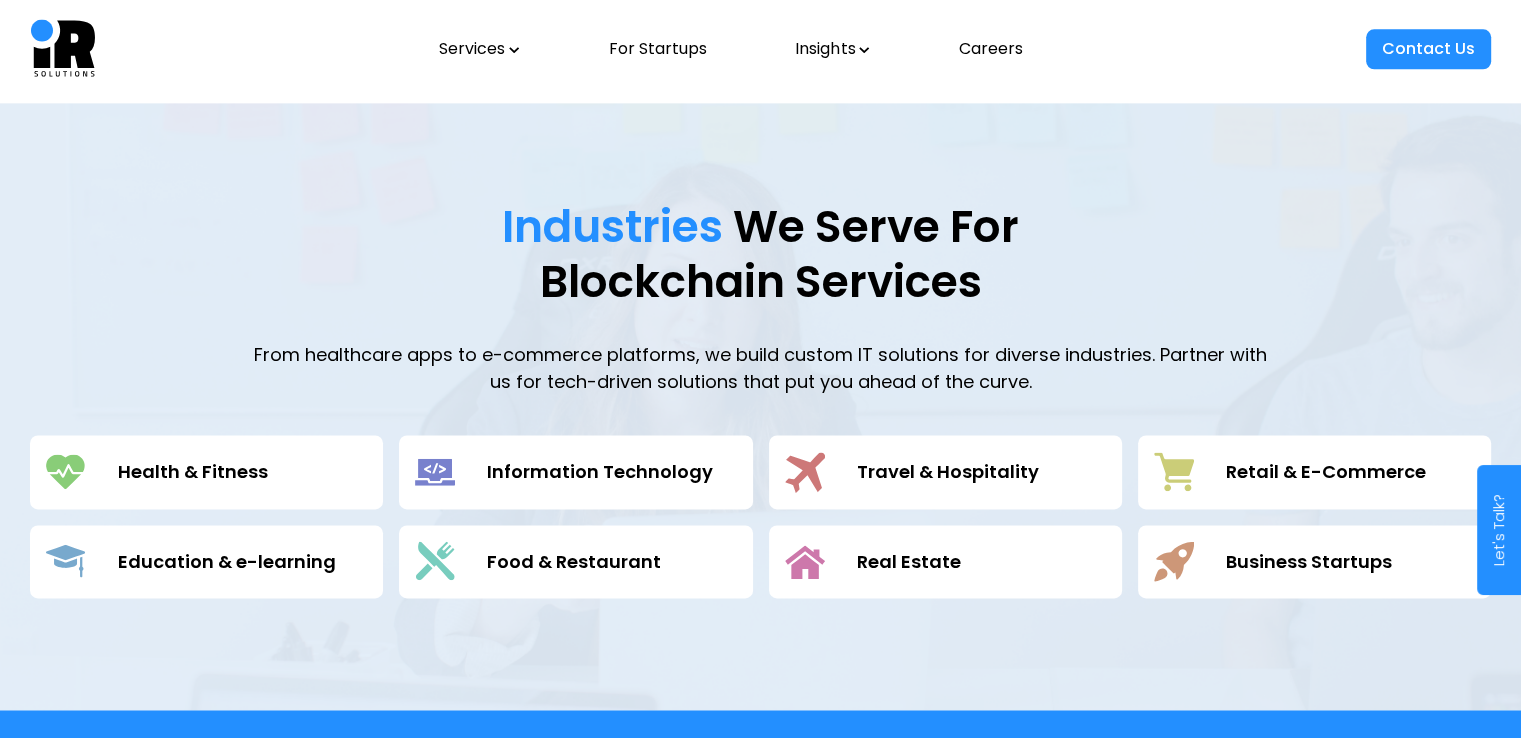 scroll, scrollTop: 2752, scrollLeft: 0, axis: vertical 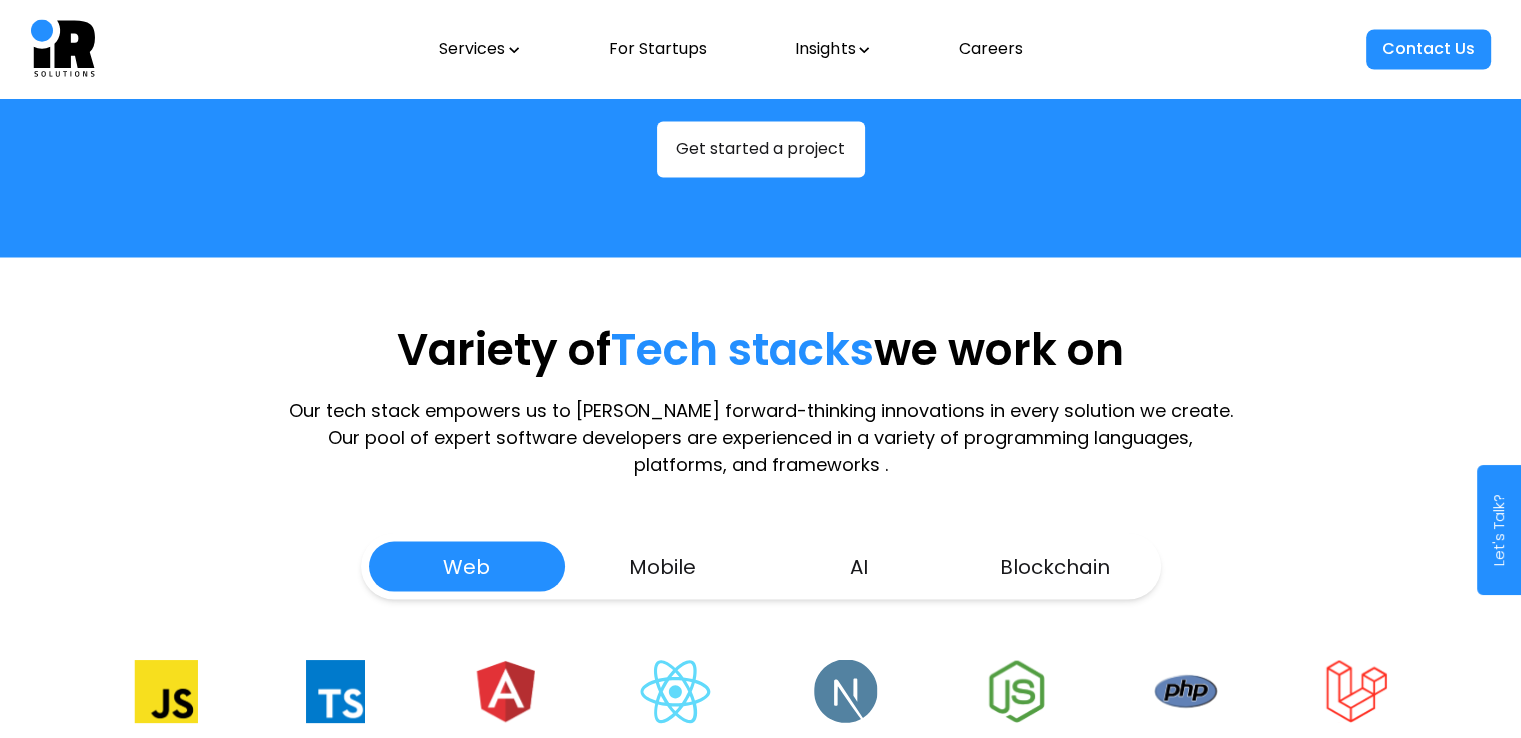 click on "Get started a project" at bounding box center (761, 149) 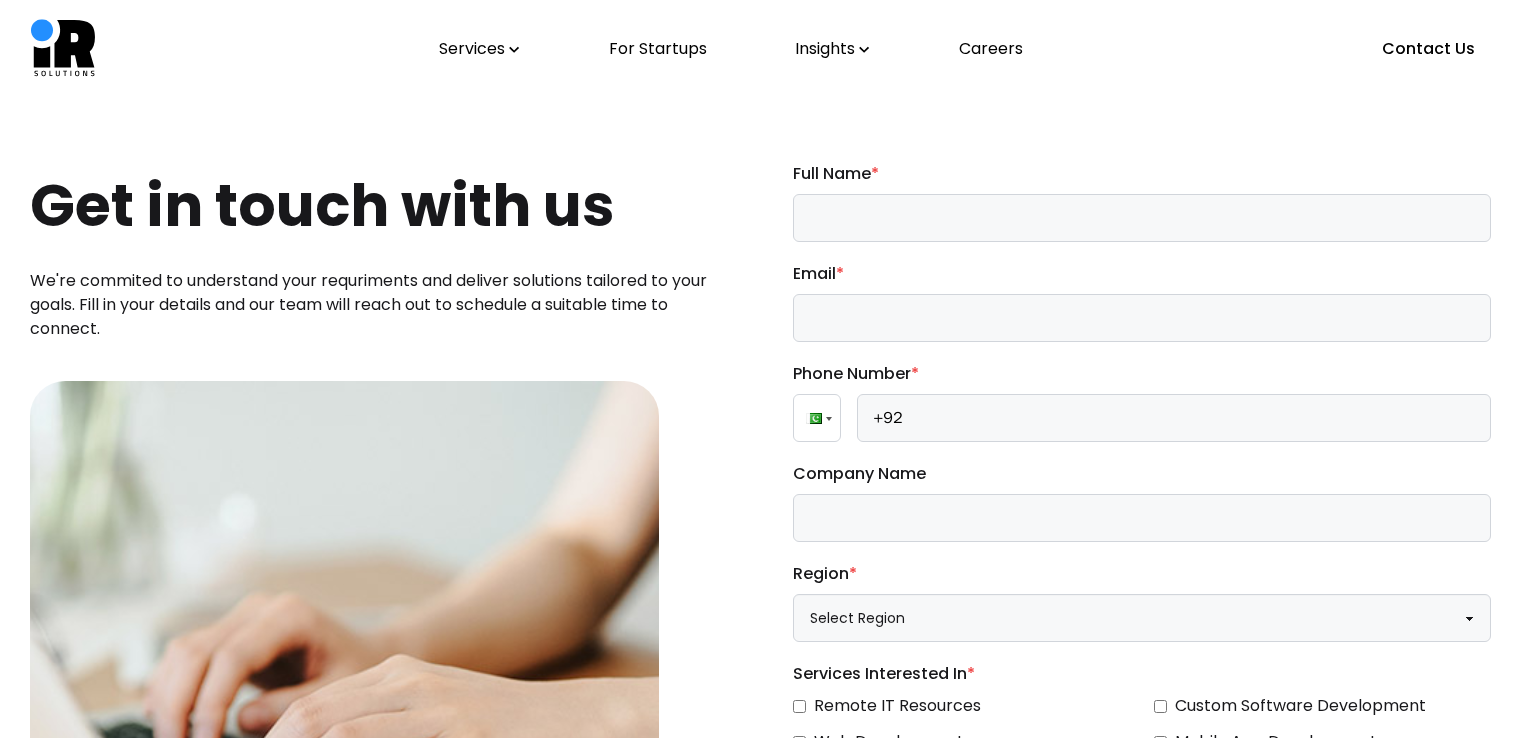 scroll, scrollTop: 0, scrollLeft: 0, axis: both 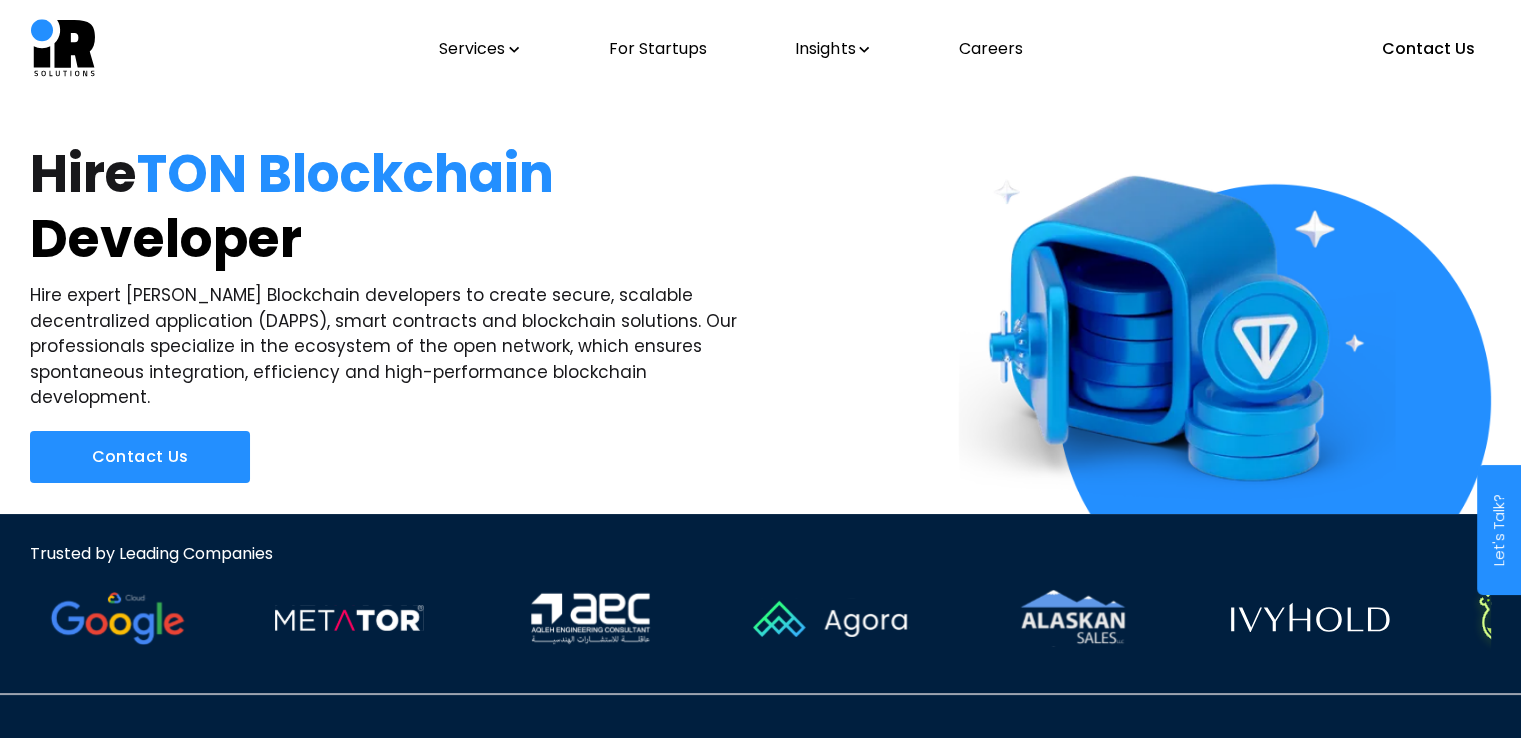 click on "Services" at bounding box center (479, 49) 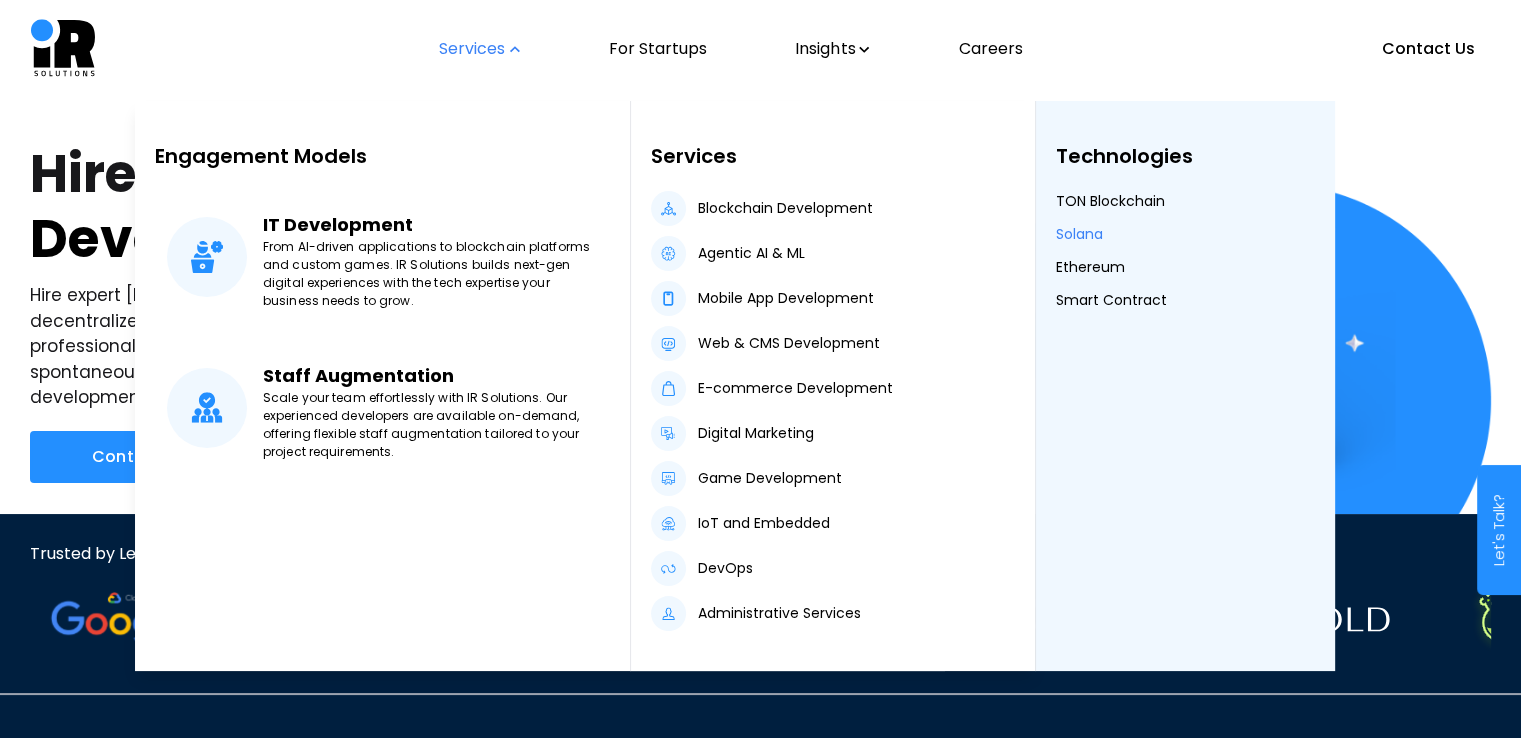 click on "Solana" at bounding box center [1079, 234] 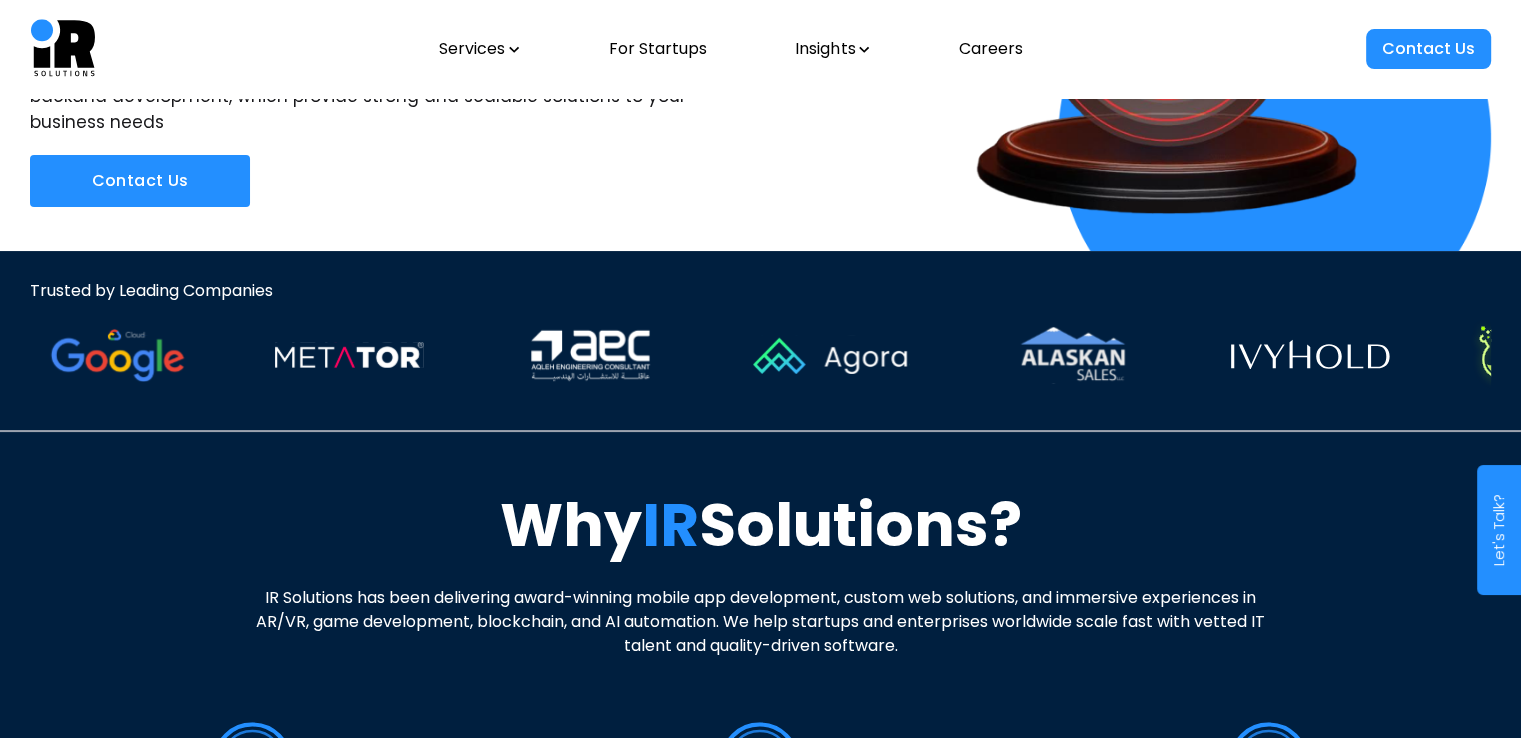 scroll, scrollTop: 0, scrollLeft: 0, axis: both 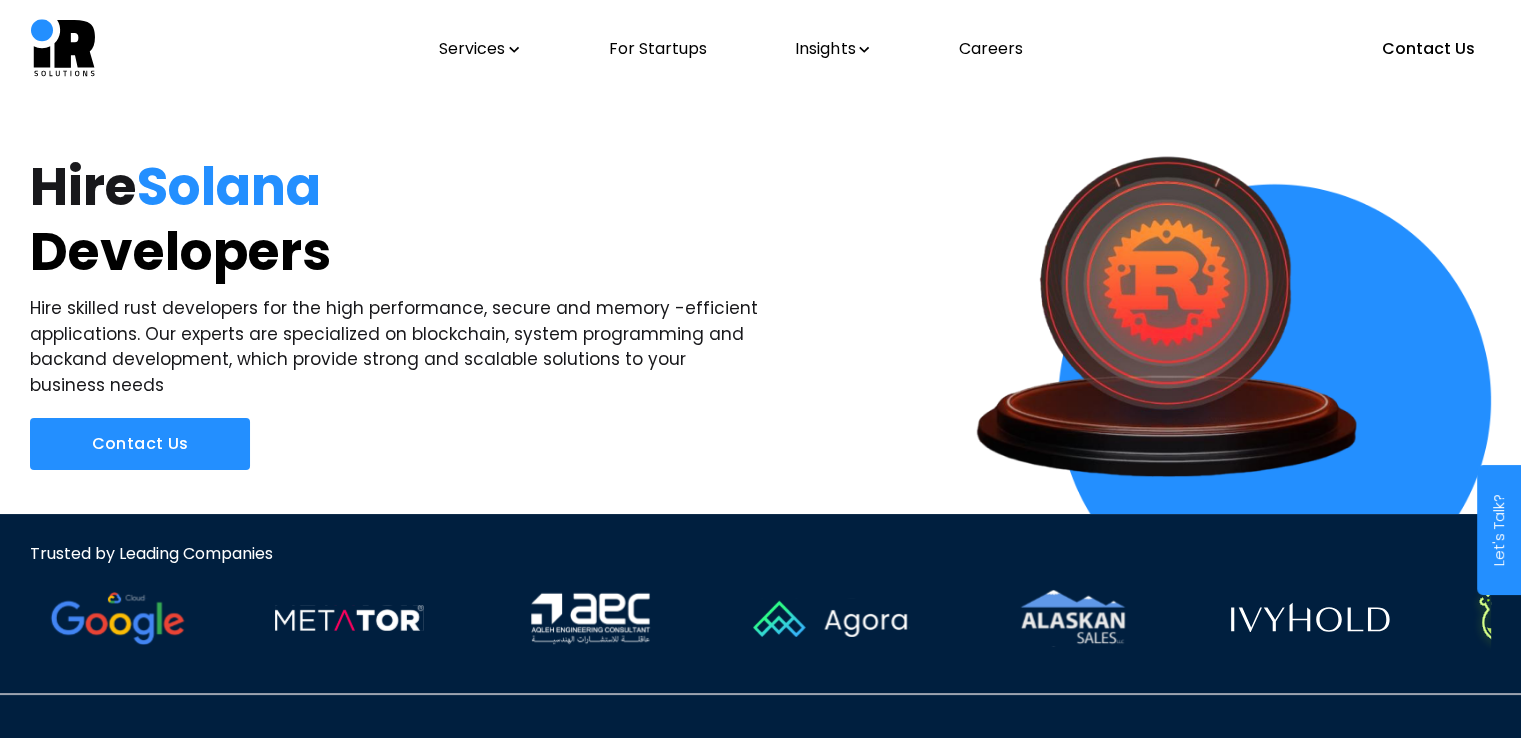 click on "Services" at bounding box center [479, 49] 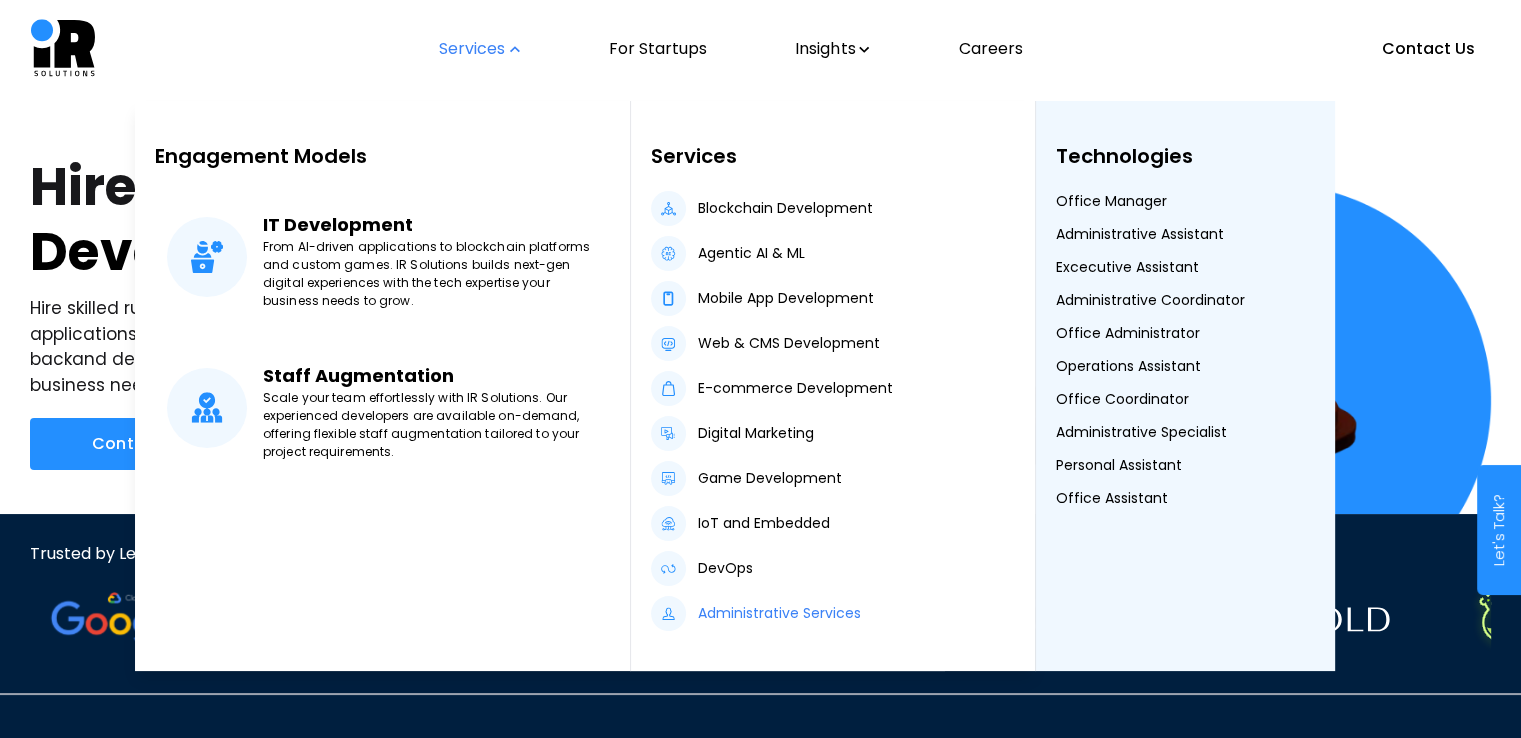 click on "Administrative Services" at bounding box center (779, 613) 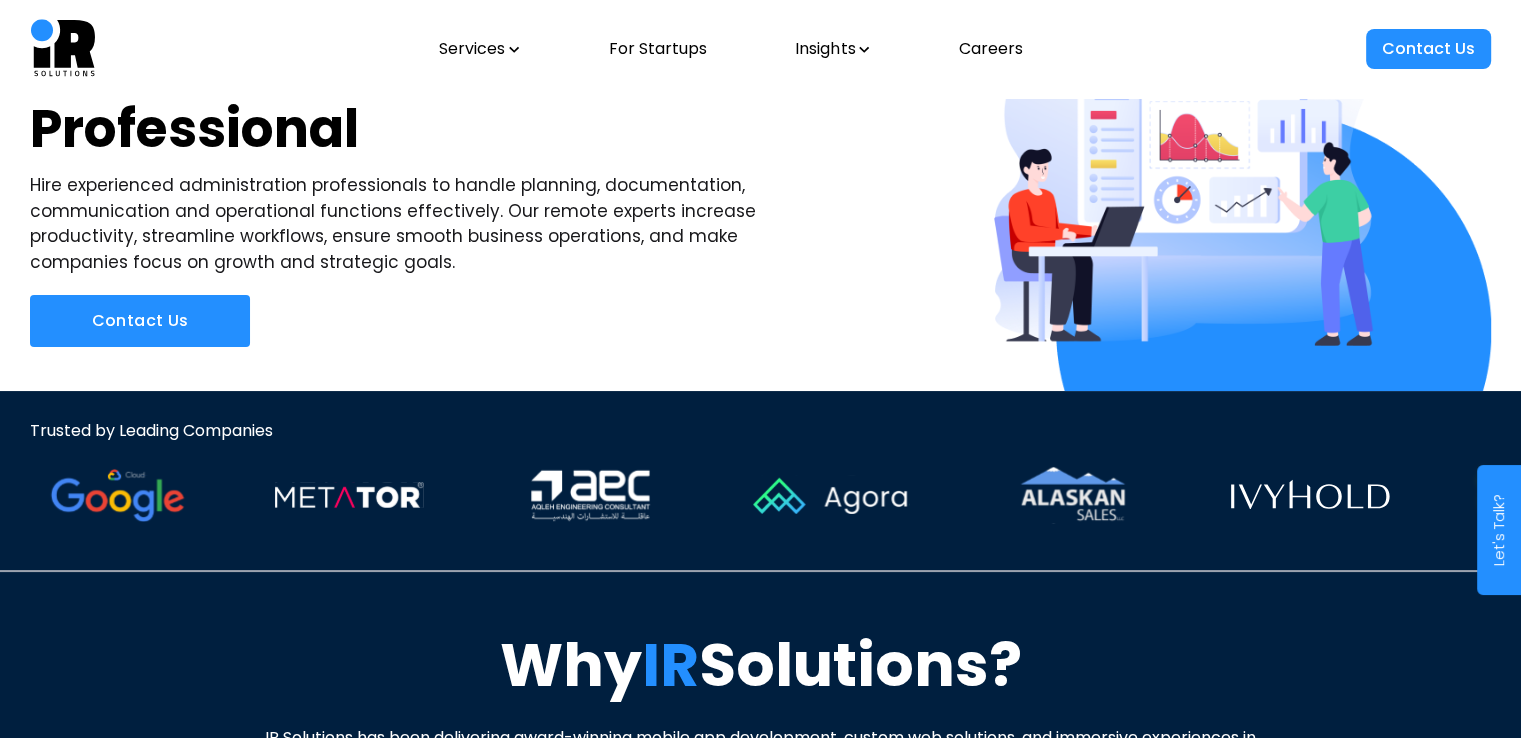 scroll, scrollTop: 0, scrollLeft: 0, axis: both 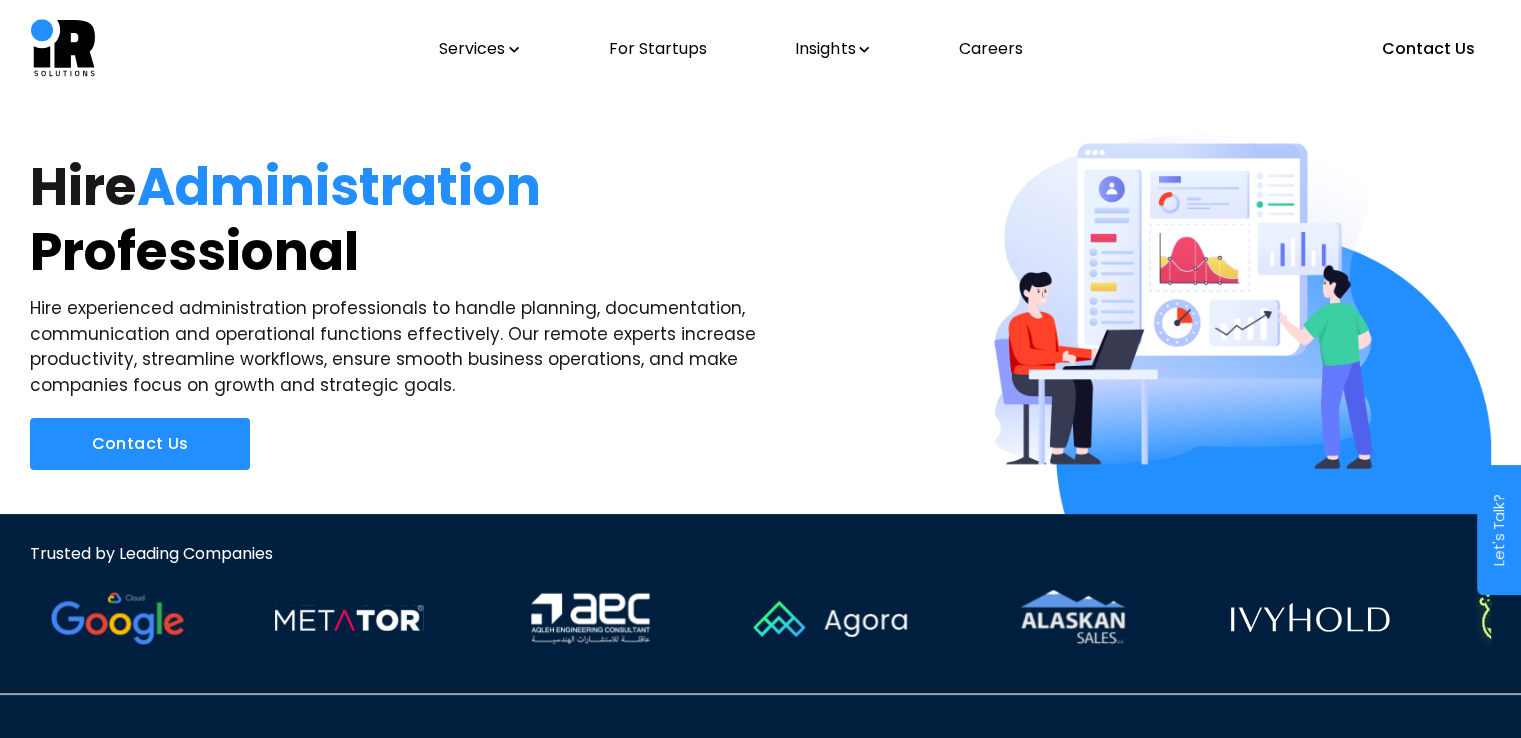 click on "Professional" at bounding box center [395, 251] 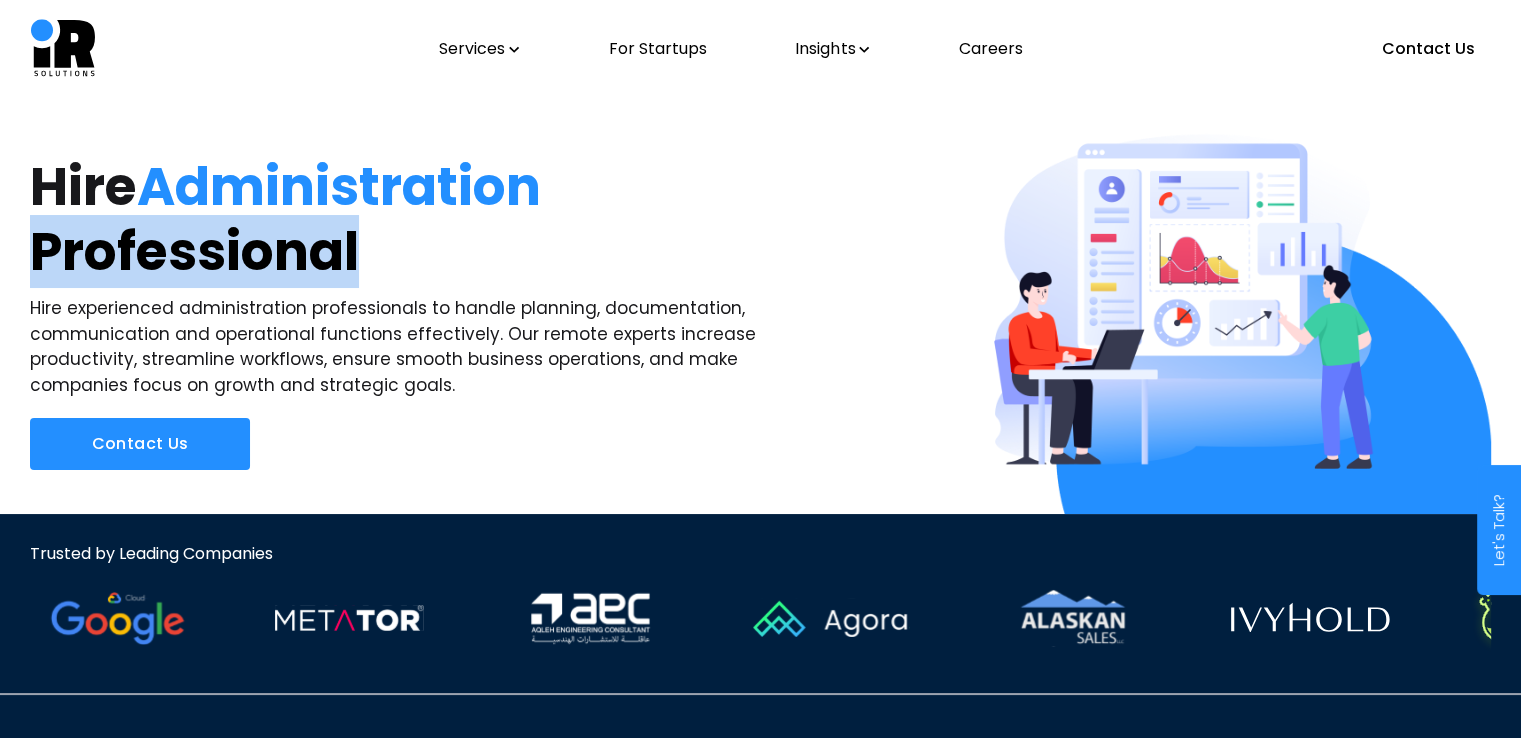 click on "Professional" at bounding box center [395, 251] 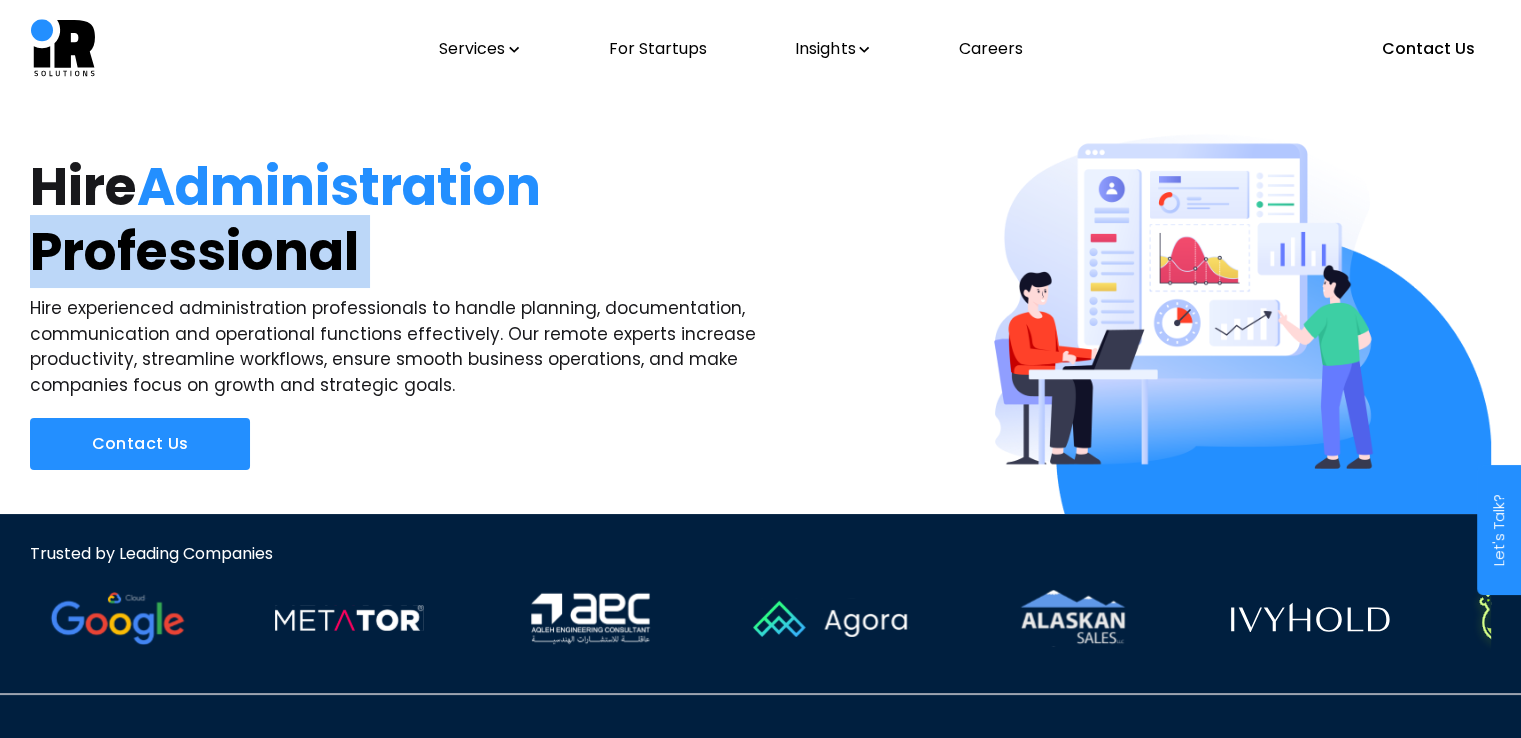 click on "Professional" at bounding box center [395, 251] 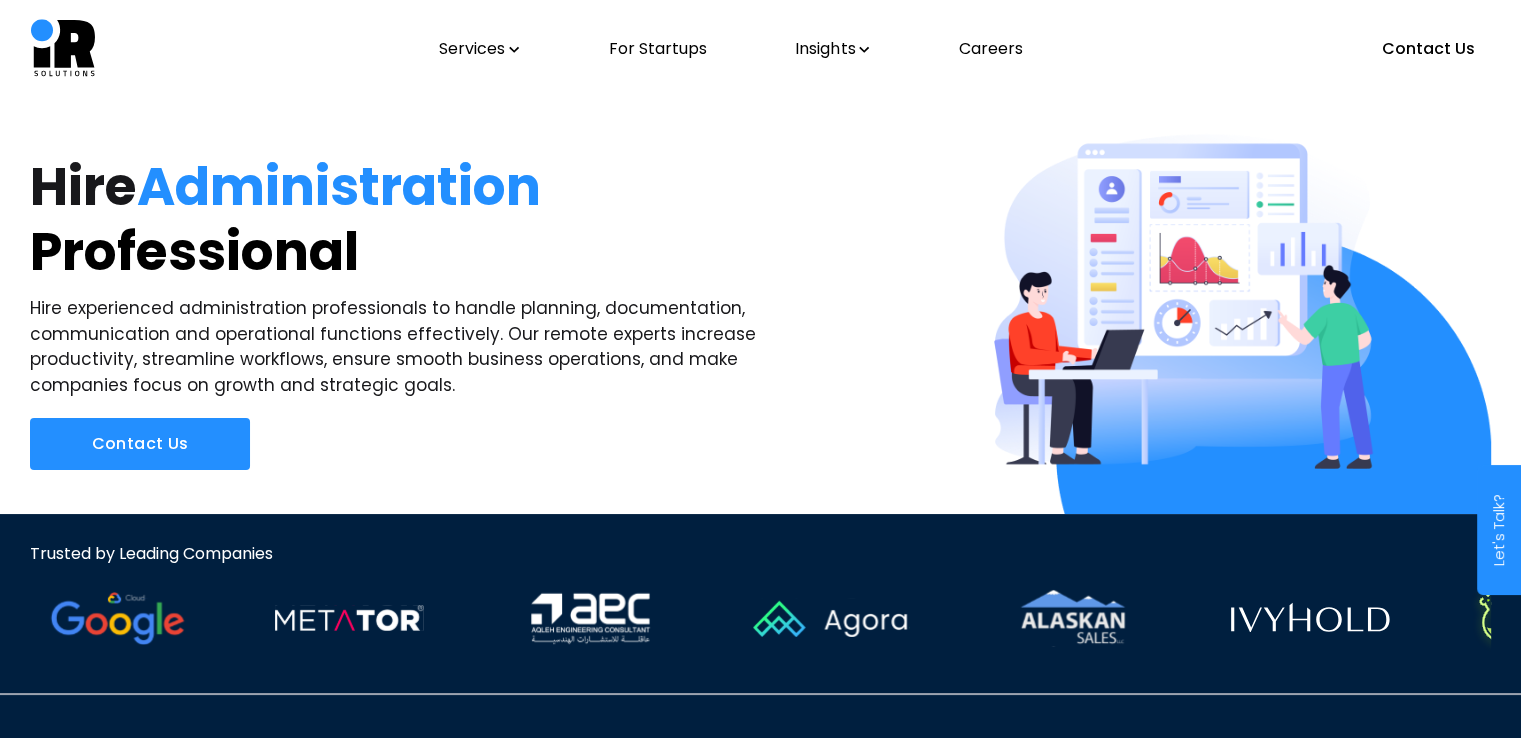 click on "Administration" at bounding box center [339, 186] 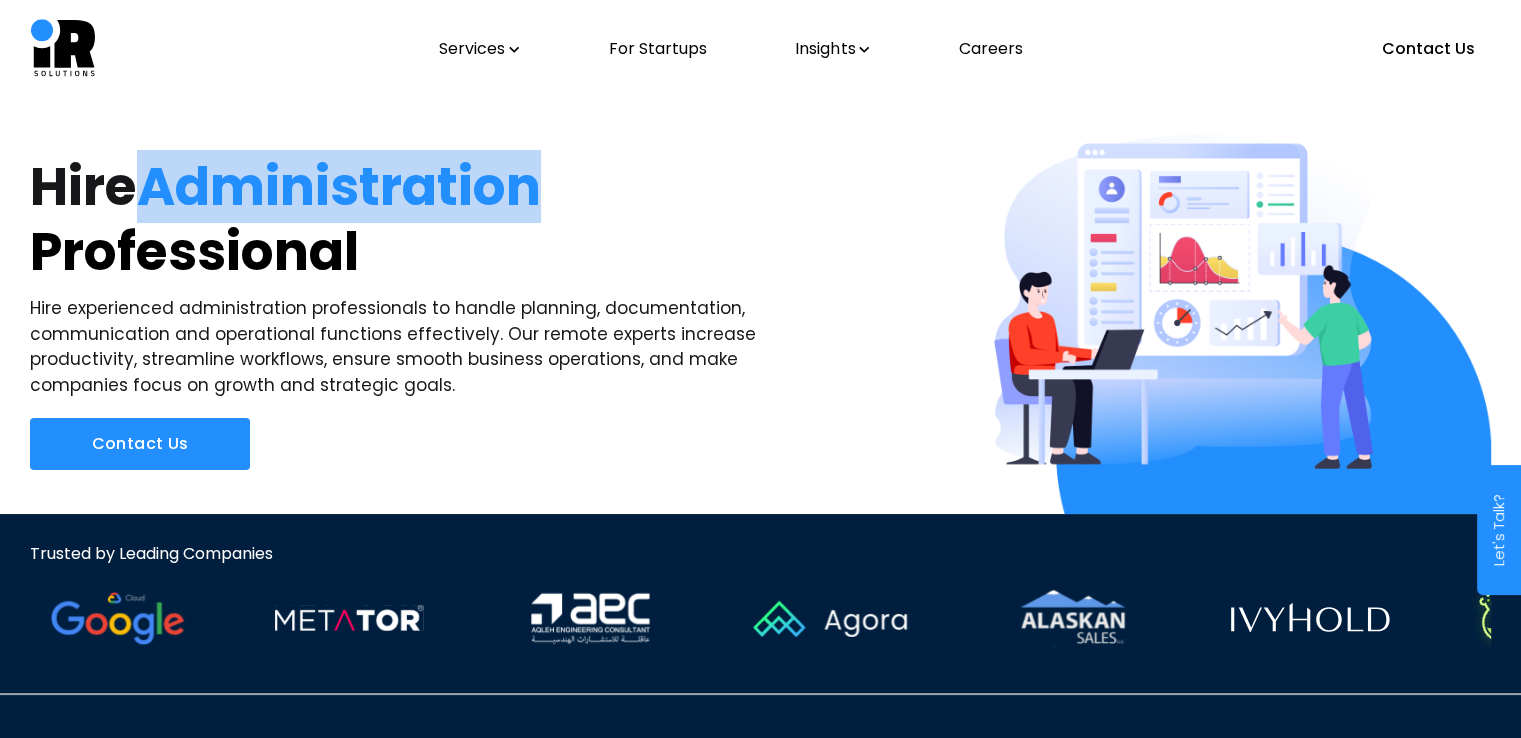 click on "Administration" at bounding box center (339, 186) 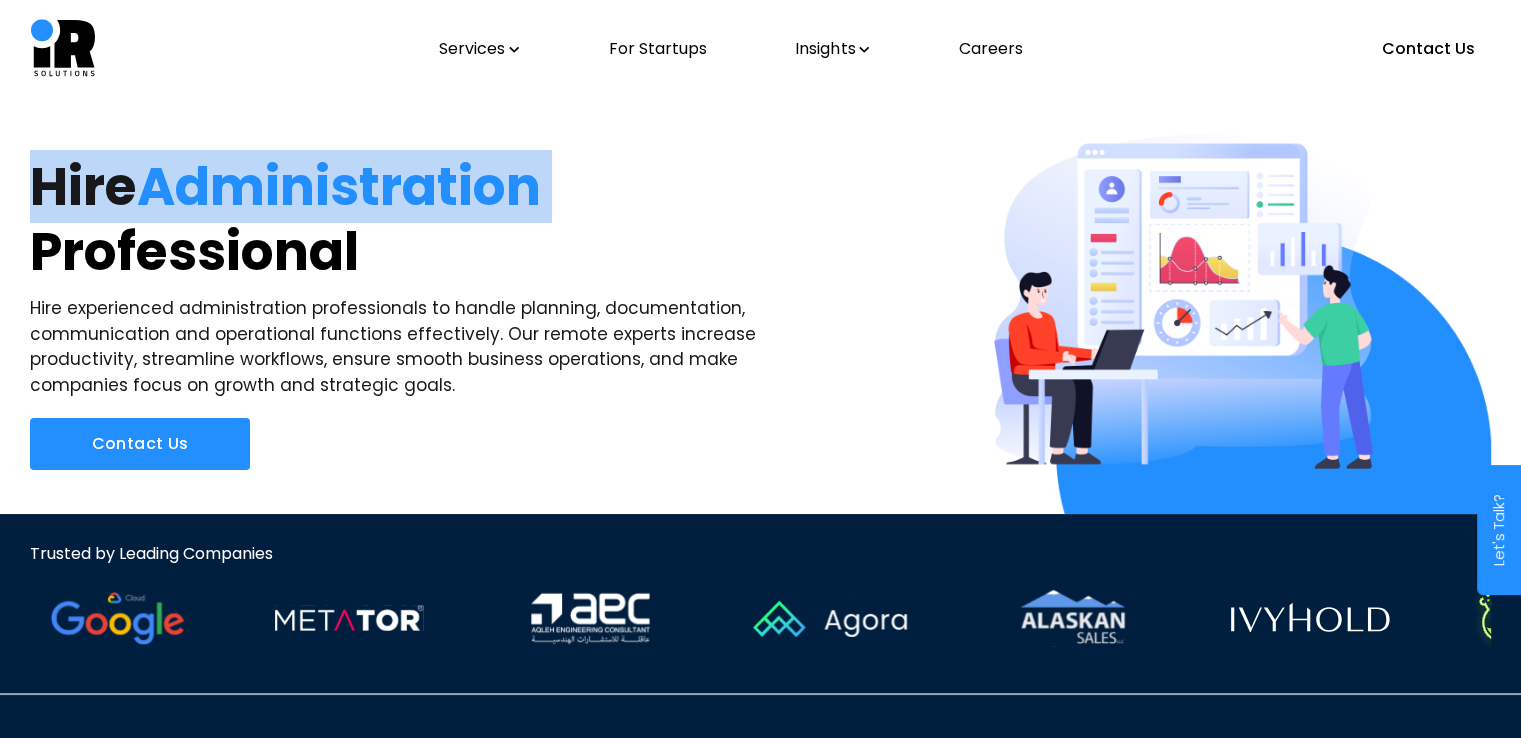 click on "Administration" at bounding box center (339, 186) 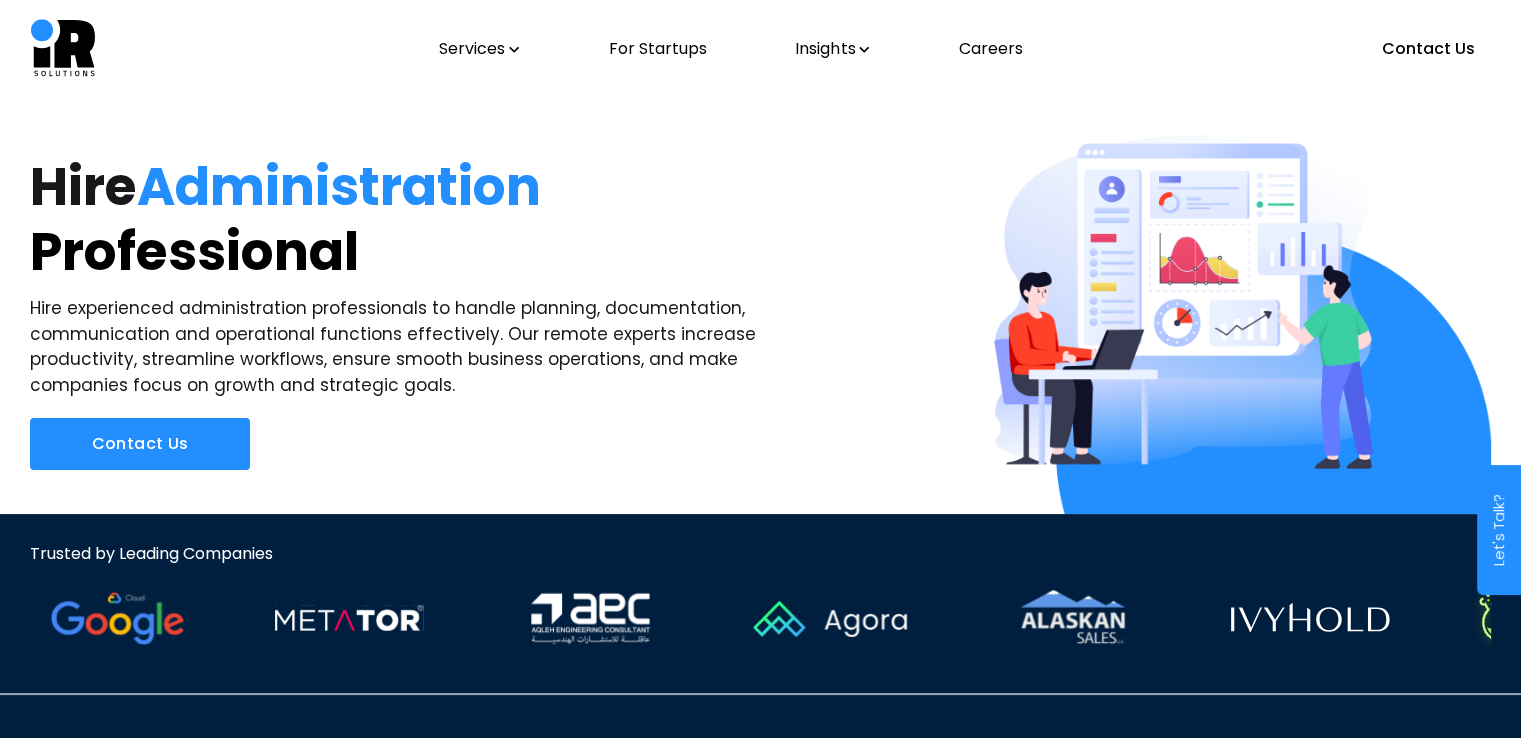click on "Professional" at bounding box center (395, 251) 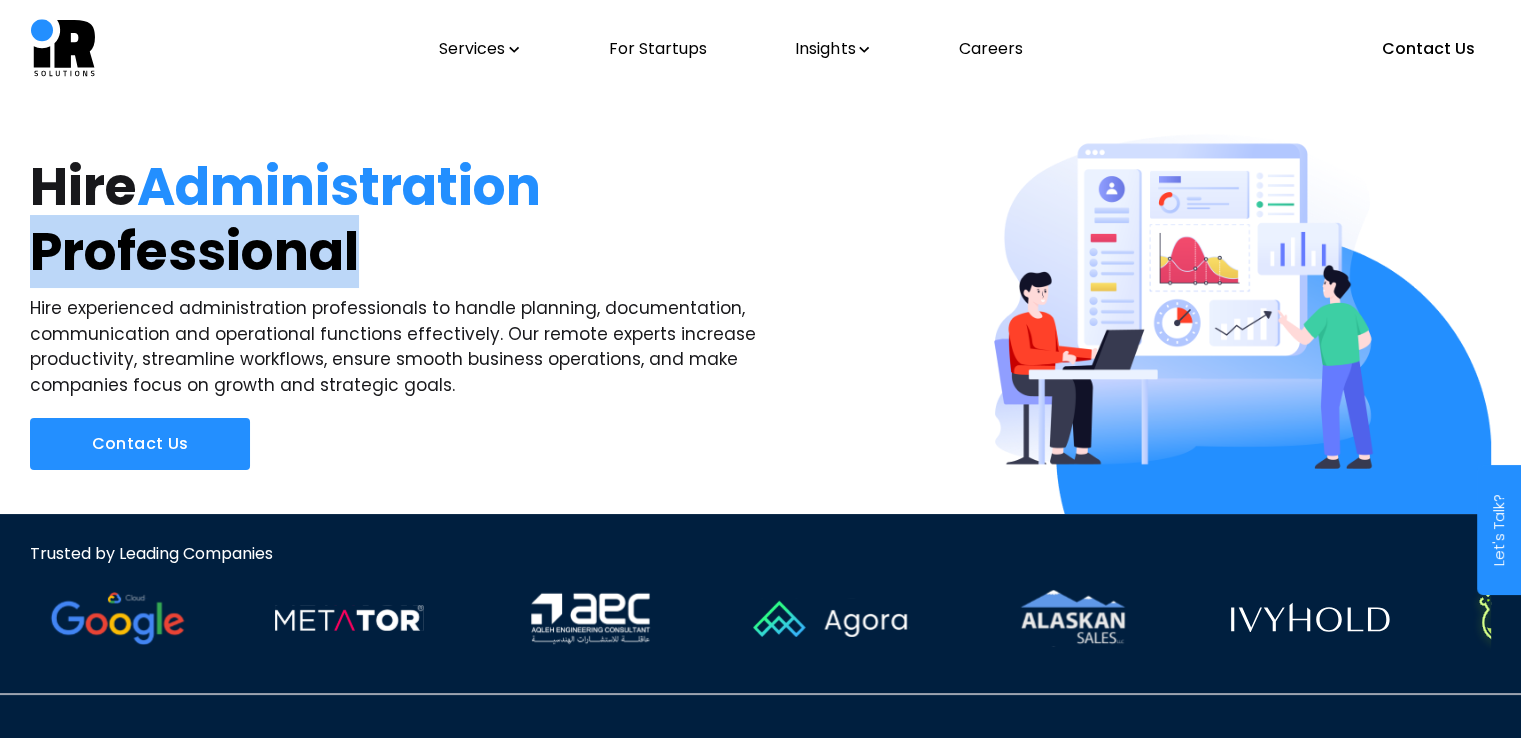 click on "Professional" at bounding box center (395, 251) 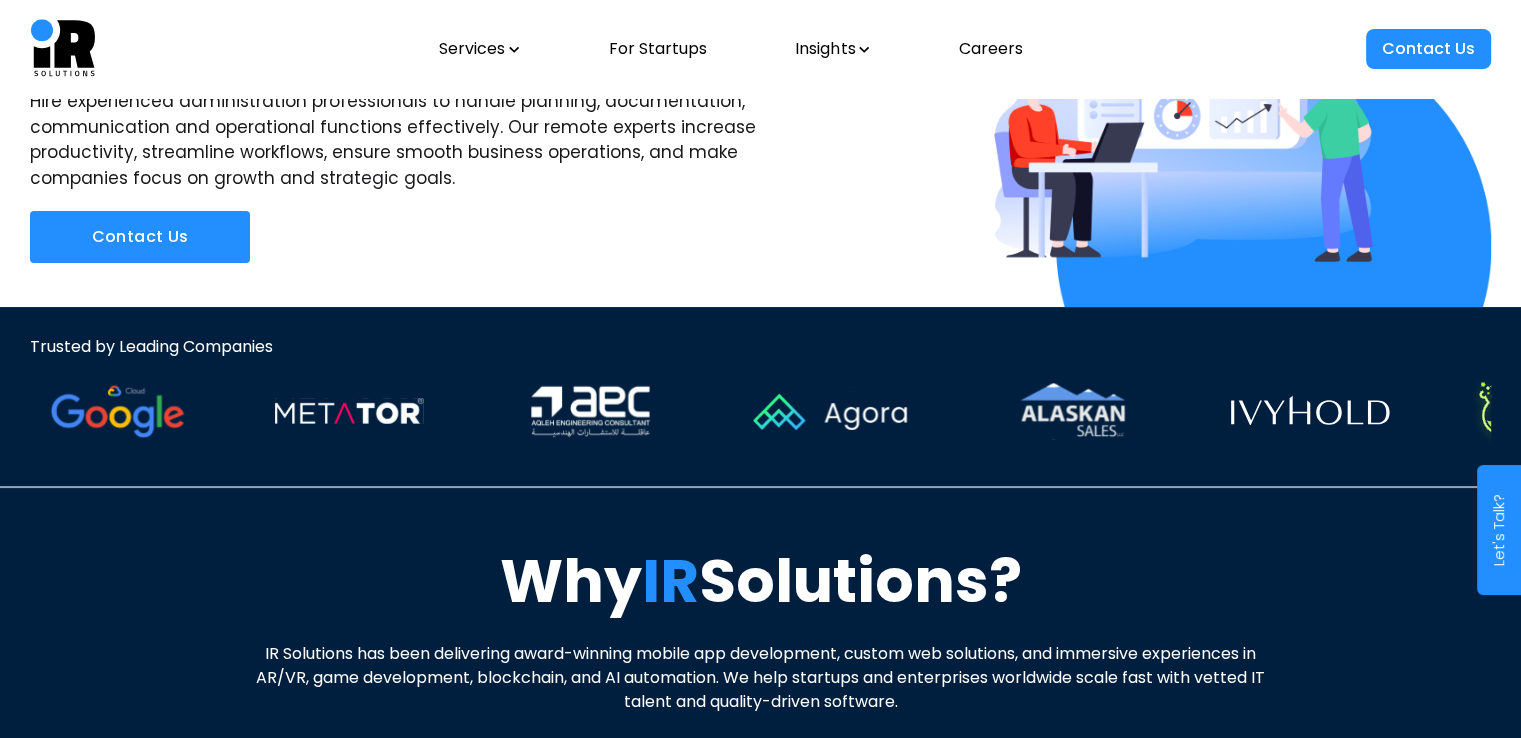 scroll, scrollTop: 204, scrollLeft: 0, axis: vertical 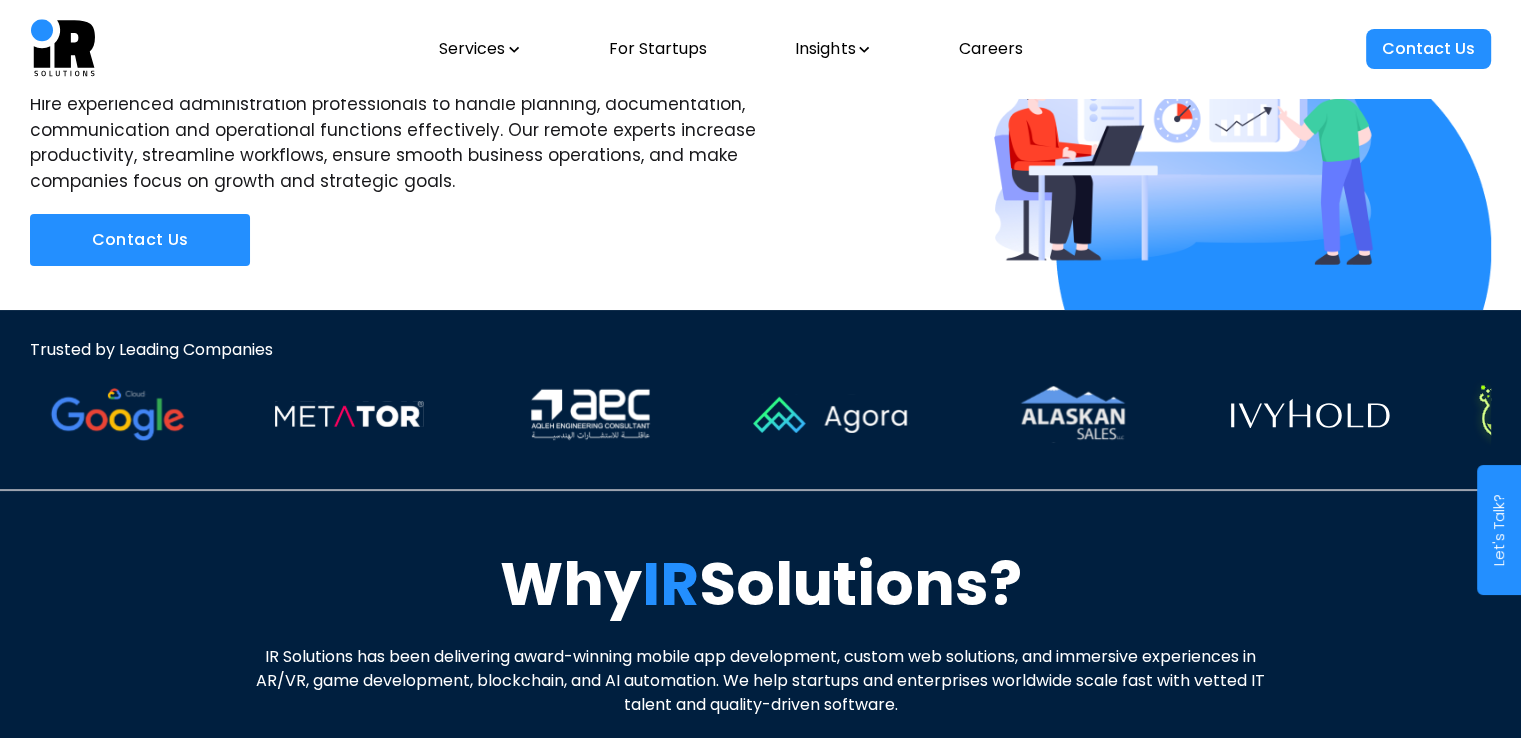 click on "Contact Us" at bounding box center (140, 240) 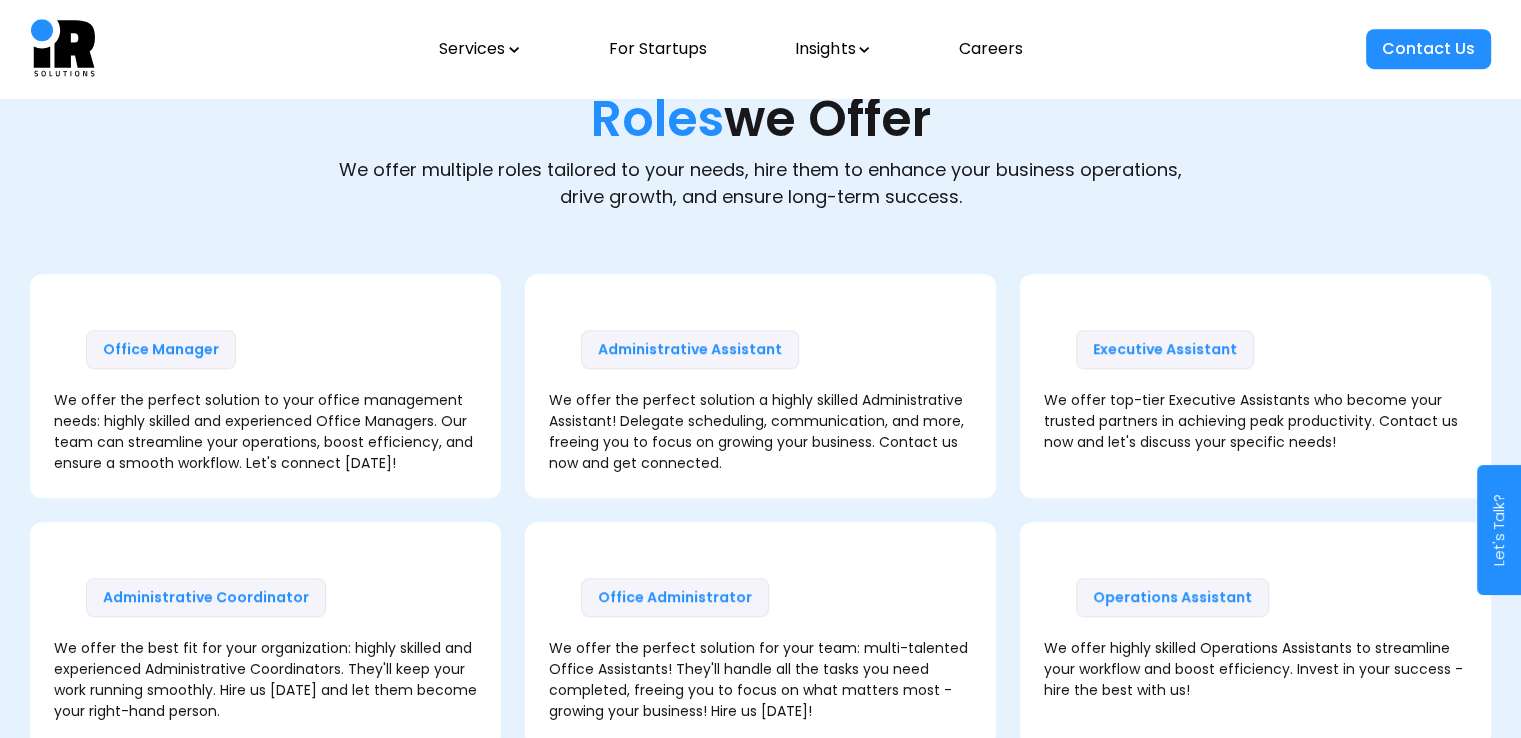 scroll, scrollTop: 1296, scrollLeft: 0, axis: vertical 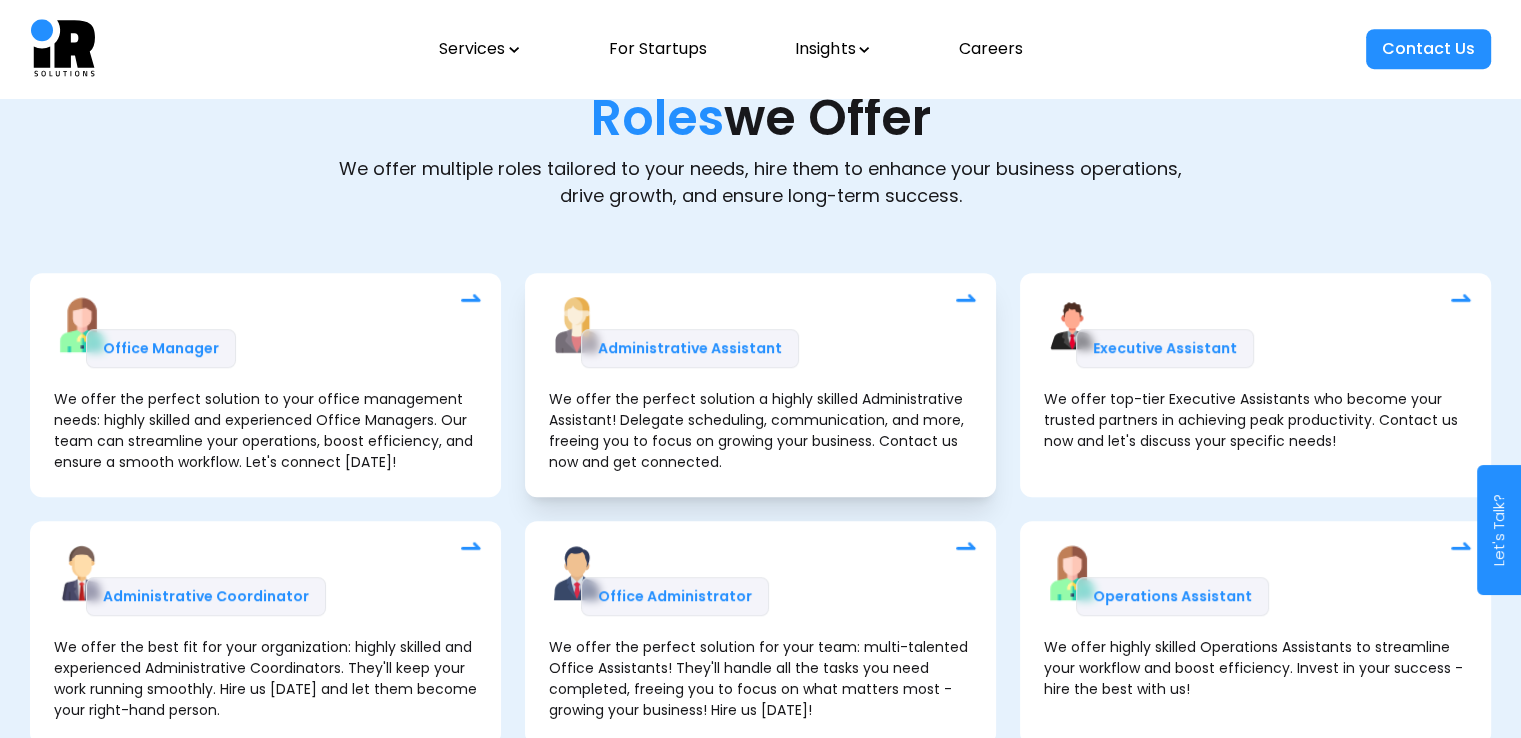 click on "We offer the perfect solution a highly skilled Administrative Assistant! Delegate scheduling, communication, and more, freeing you to focus on growing your business. Contact us now and get connected." at bounding box center [760, 385] 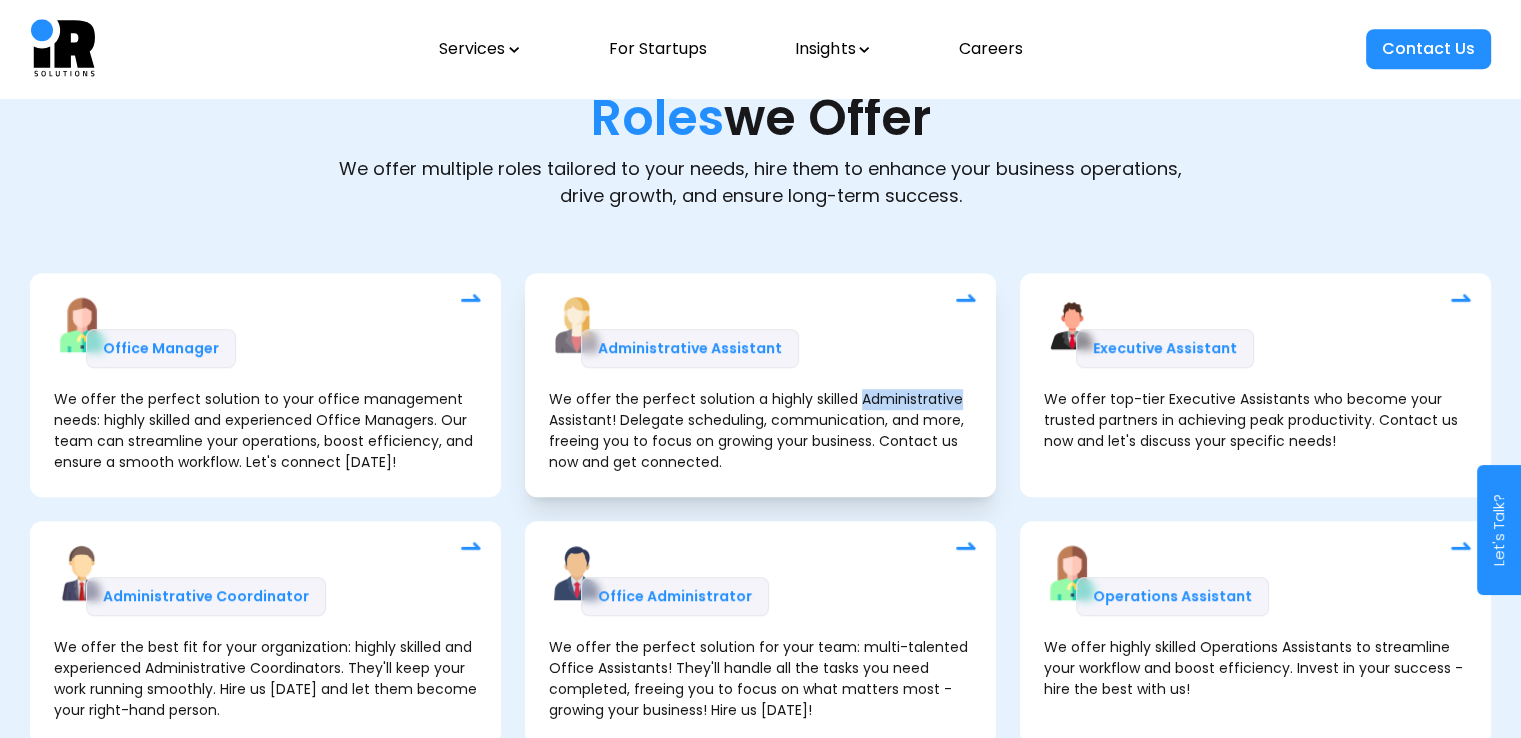 click on "We offer the perfect solution a highly skilled Administrative Assistant! Delegate scheduling, communication, and more, freeing you to focus on growing your business. Contact us now and get connected." at bounding box center [760, 385] 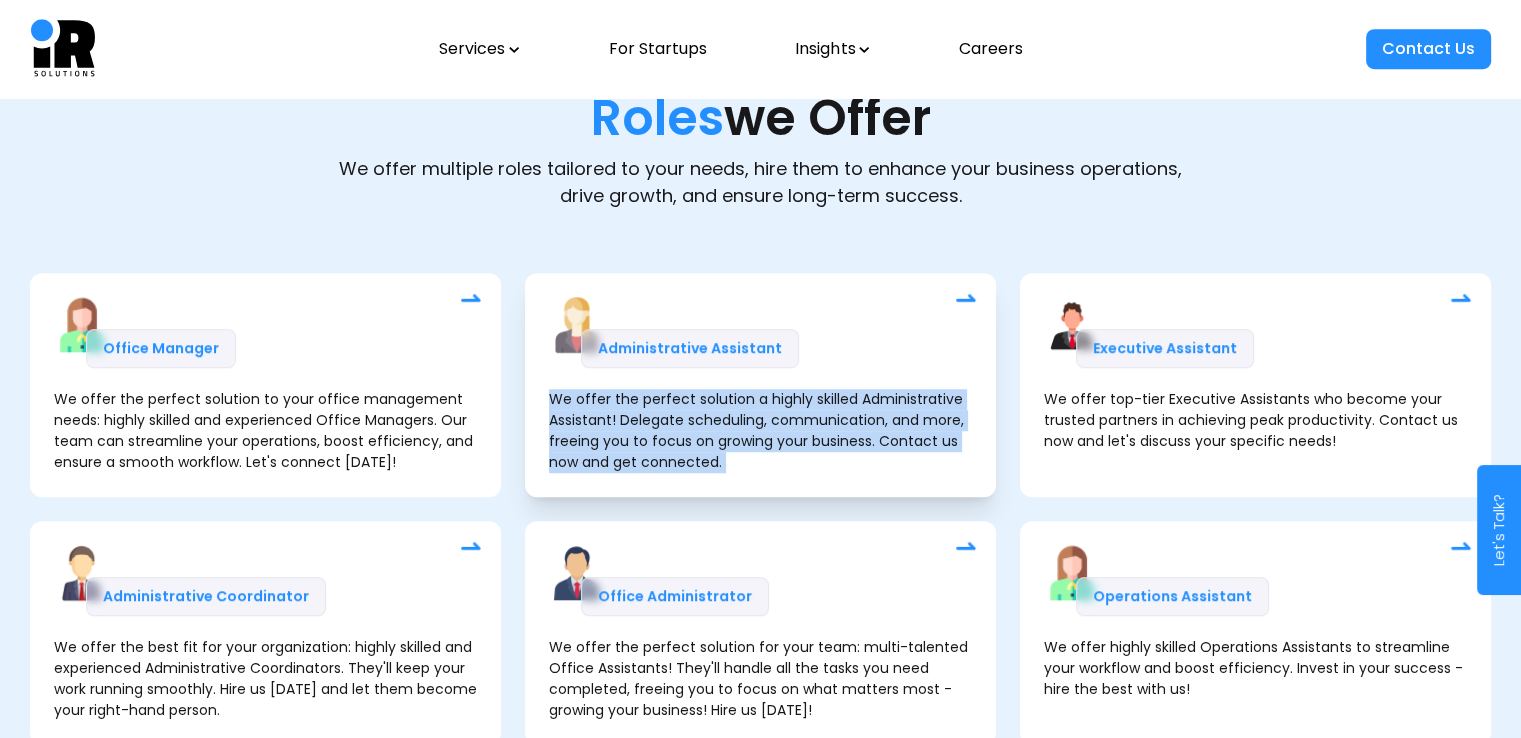 click on "We offer the perfect solution a highly skilled Administrative Assistant! Delegate scheduling, communication, and more, freeing you to focus on growing your business. Contact us now and get connected." at bounding box center [760, 385] 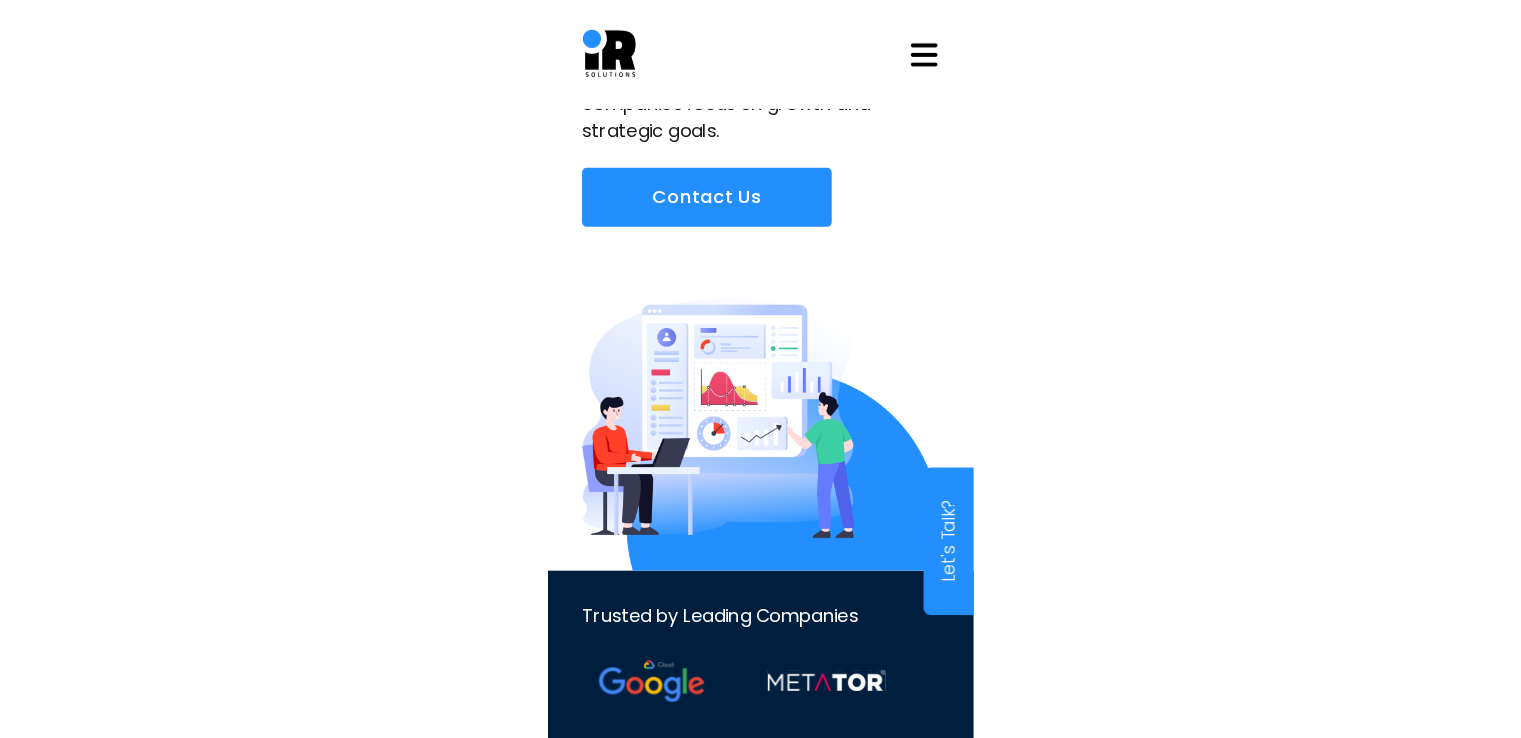 scroll, scrollTop: 0, scrollLeft: 0, axis: both 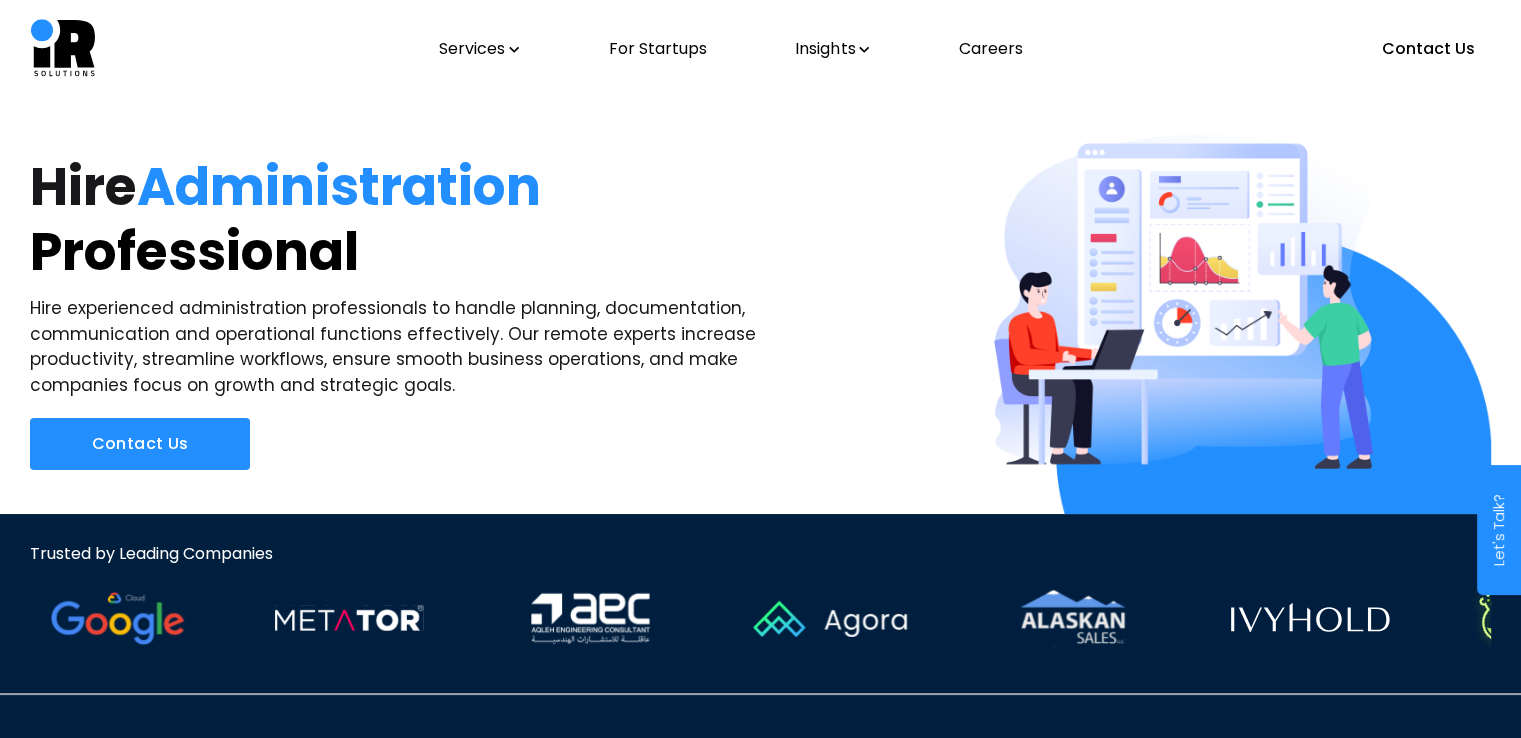 click at bounding box center [63, 49] 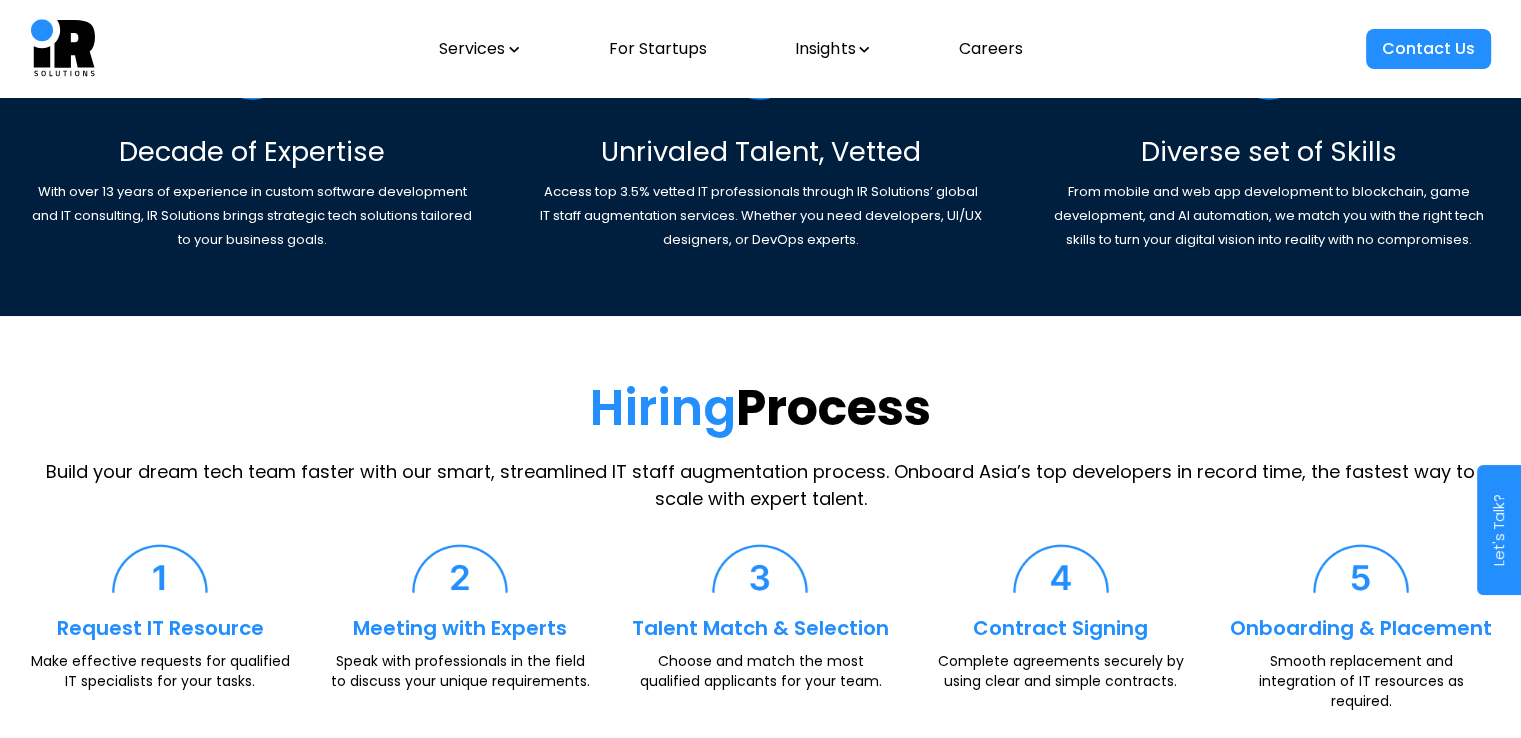 scroll, scrollTop: 858, scrollLeft: 0, axis: vertical 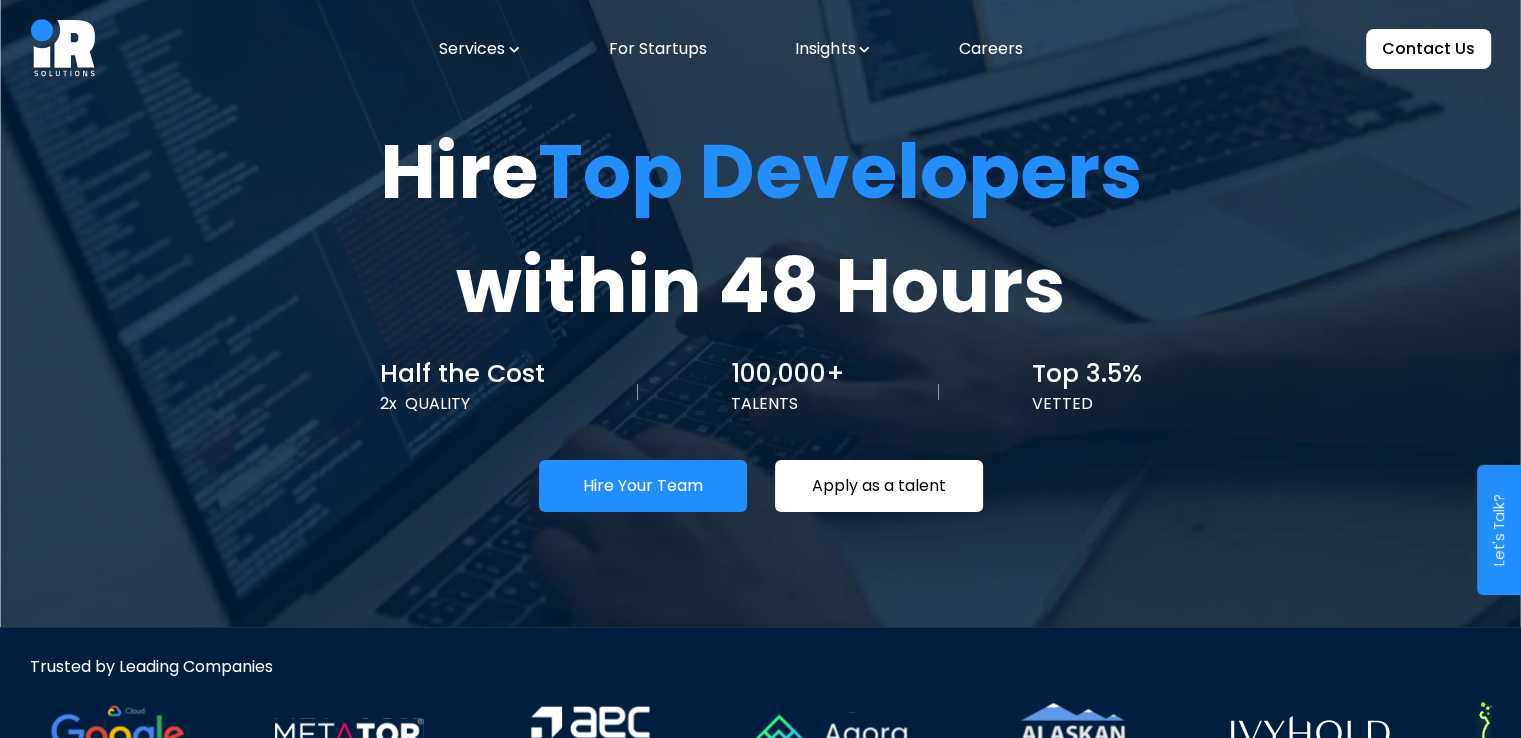 click on "Services" at bounding box center (479, 49) 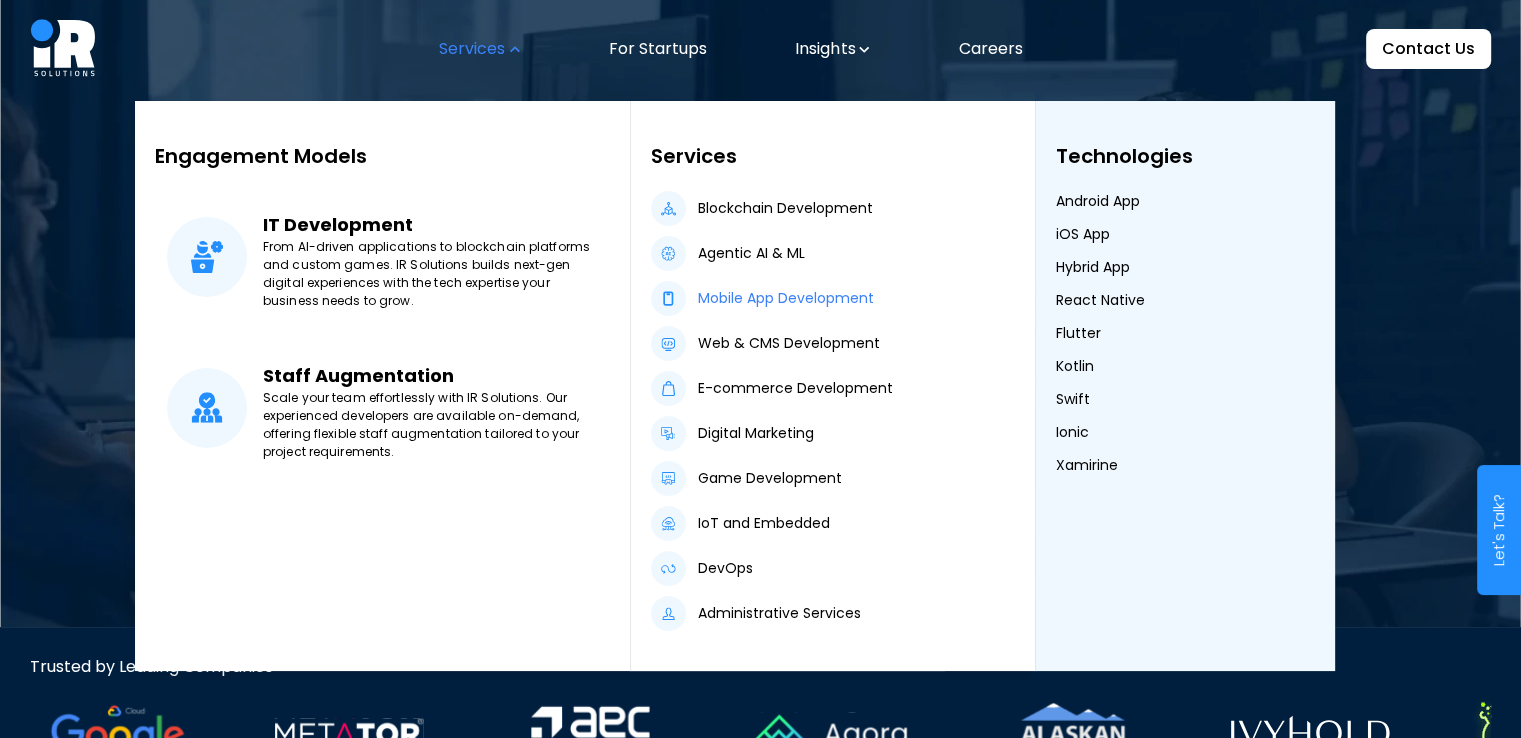 click on "Mobile App Development" at bounding box center [786, 298] 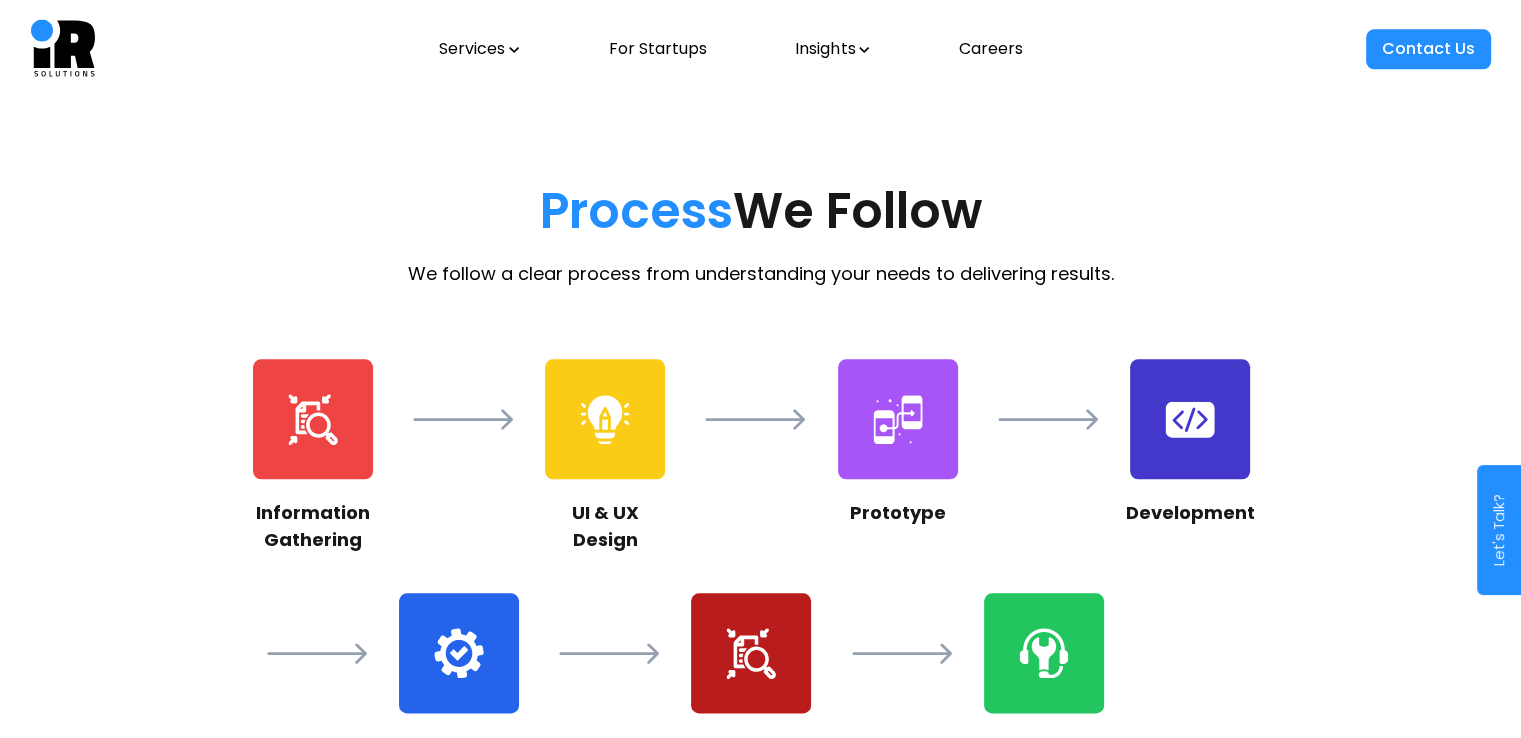 scroll, scrollTop: 2106, scrollLeft: 0, axis: vertical 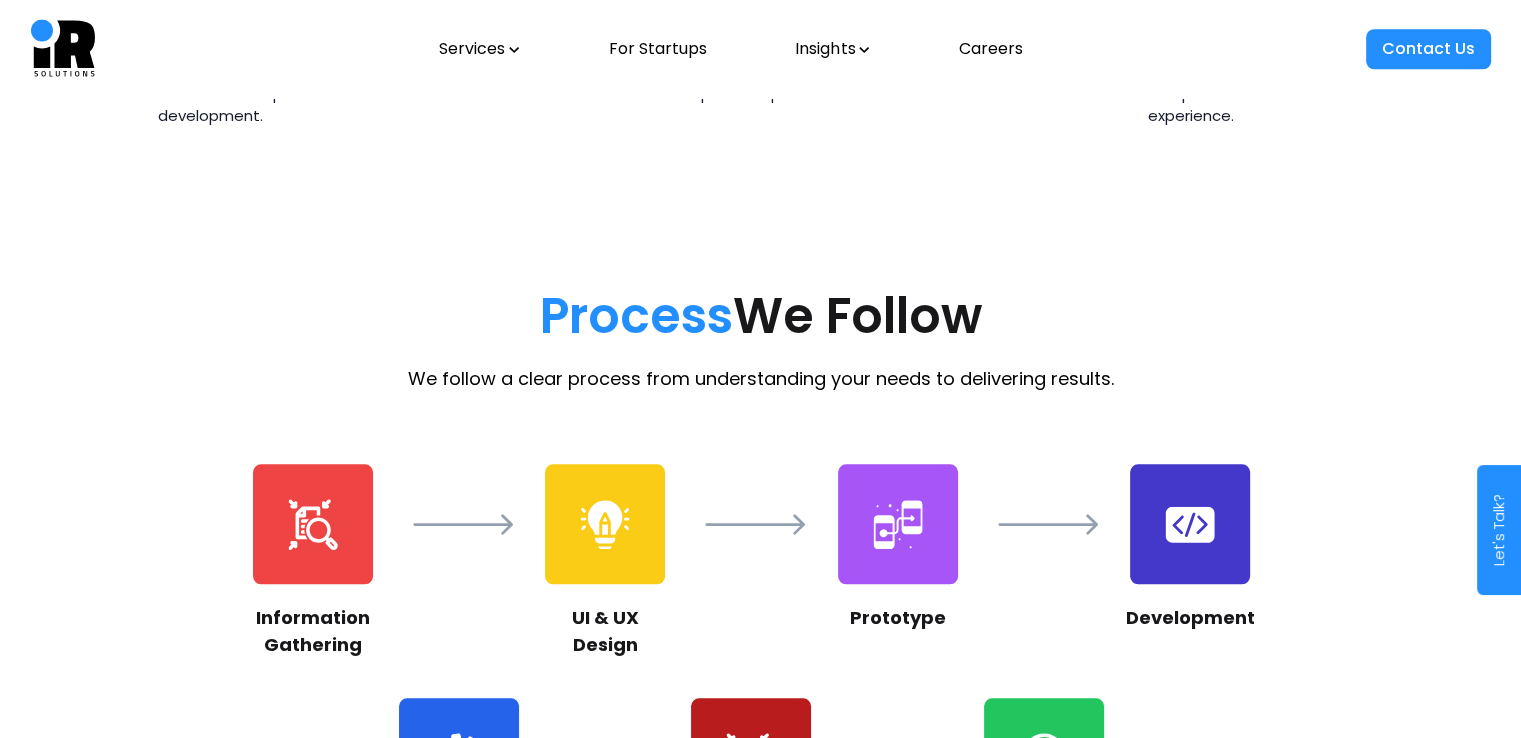 drag, startPoint x: 576, startPoint y: 309, endPoint x: 1037, endPoint y: 289, distance: 461.43362 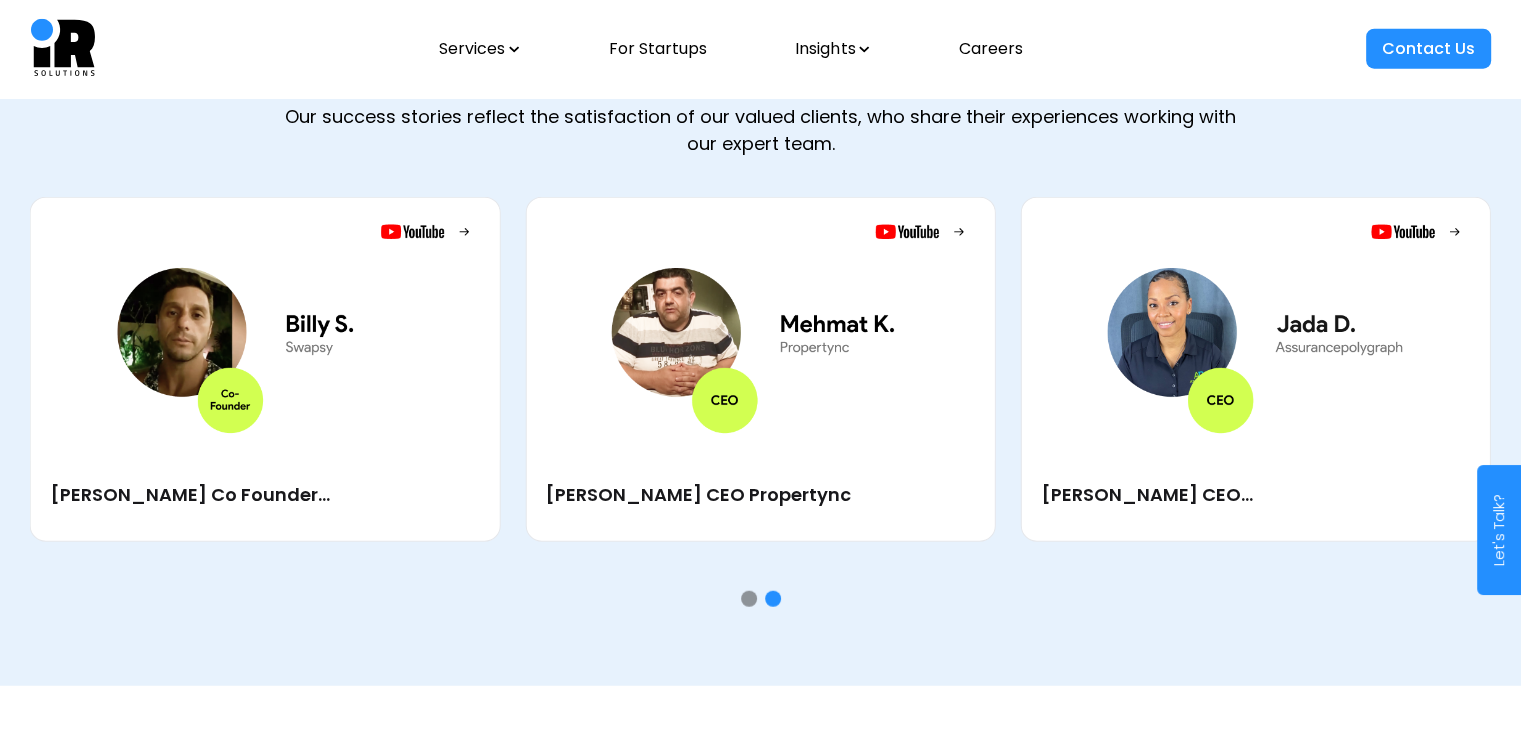 scroll, scrollTop: 4824, scrollLeft: 0, axis: vertical 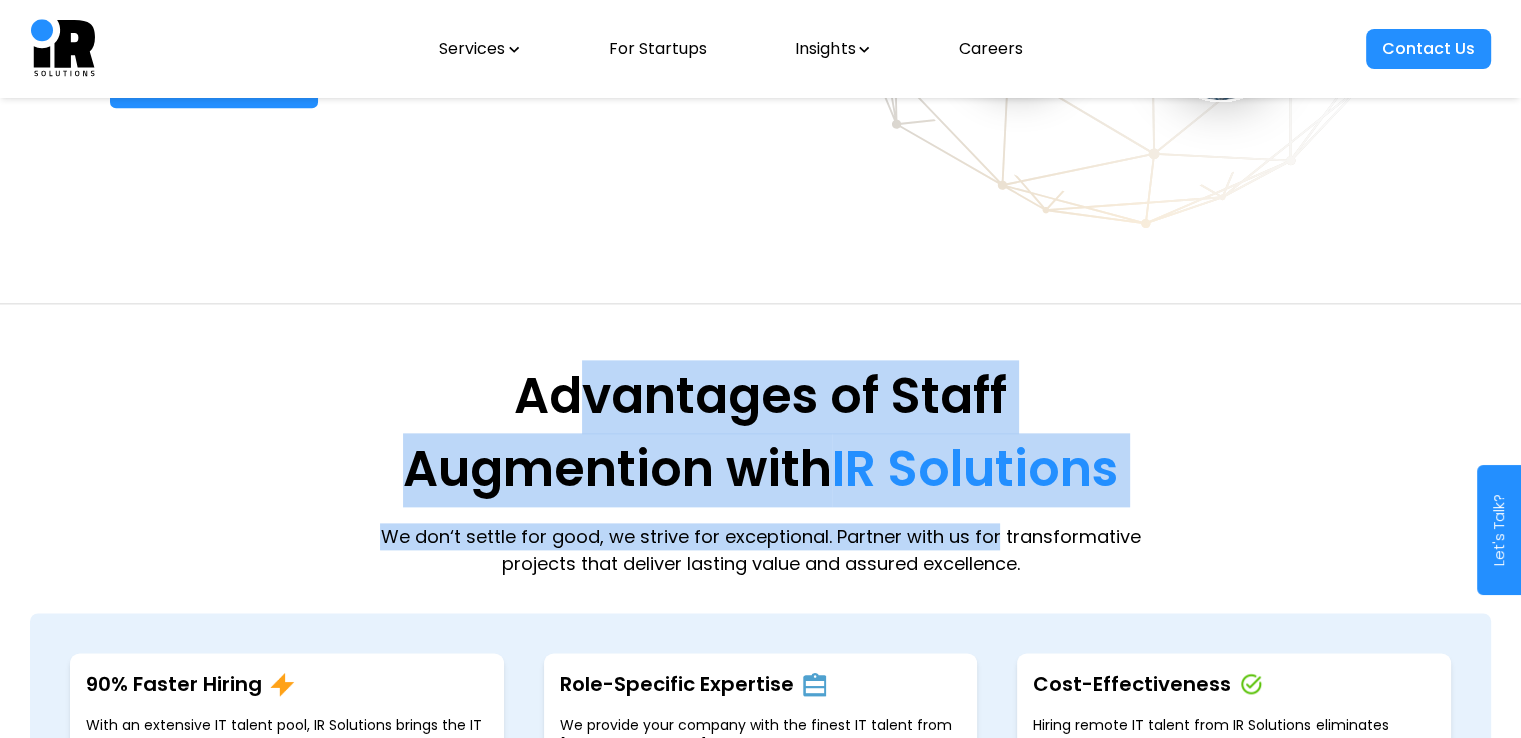 drag, startPoint x: 572, startPoint y: 401, endPoint x: 958, endPoint y: 517, distance: 403.05334 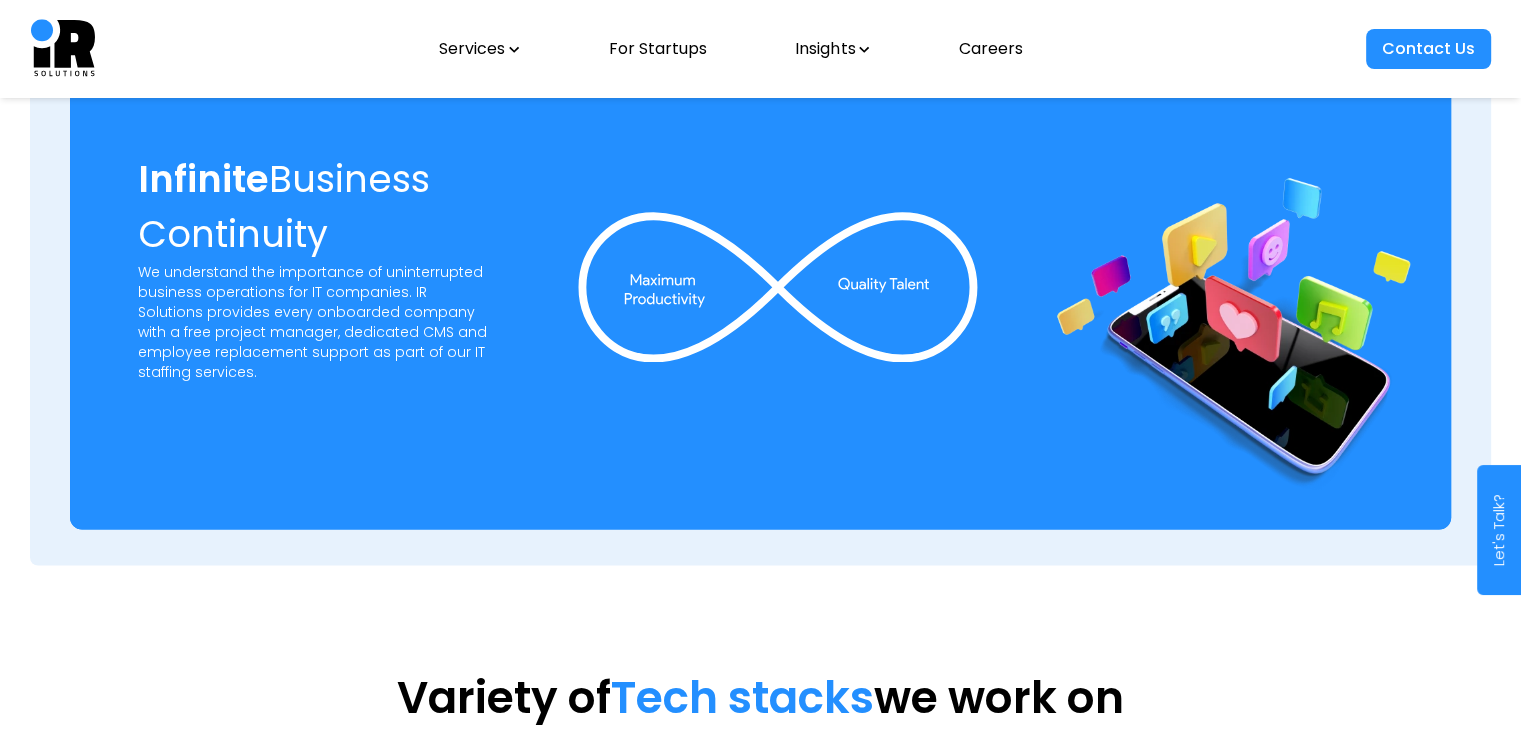 scroll, scrollTop: 3206, scrollLeft: 0, axis: vertical 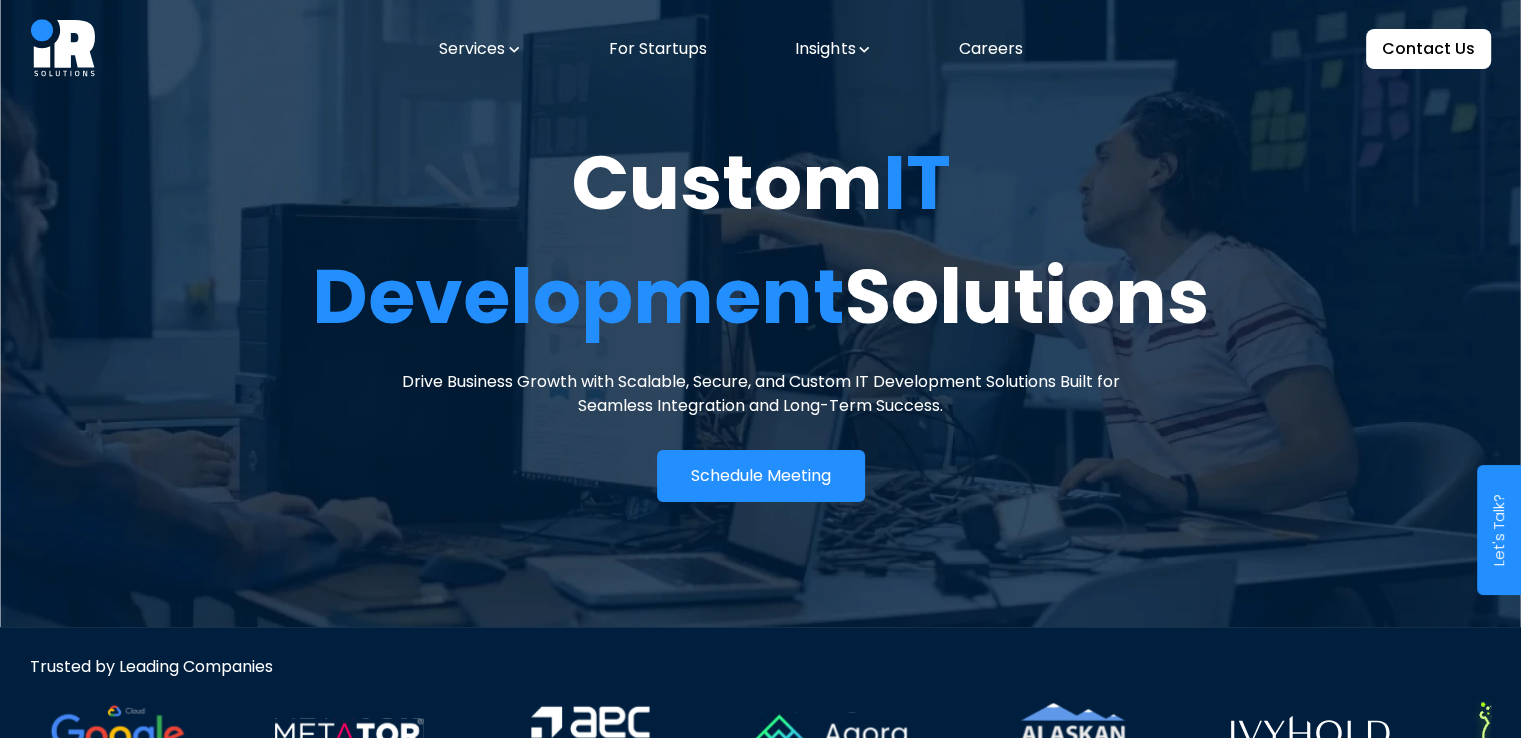 click on "Services" at bounding box center (479, 49) 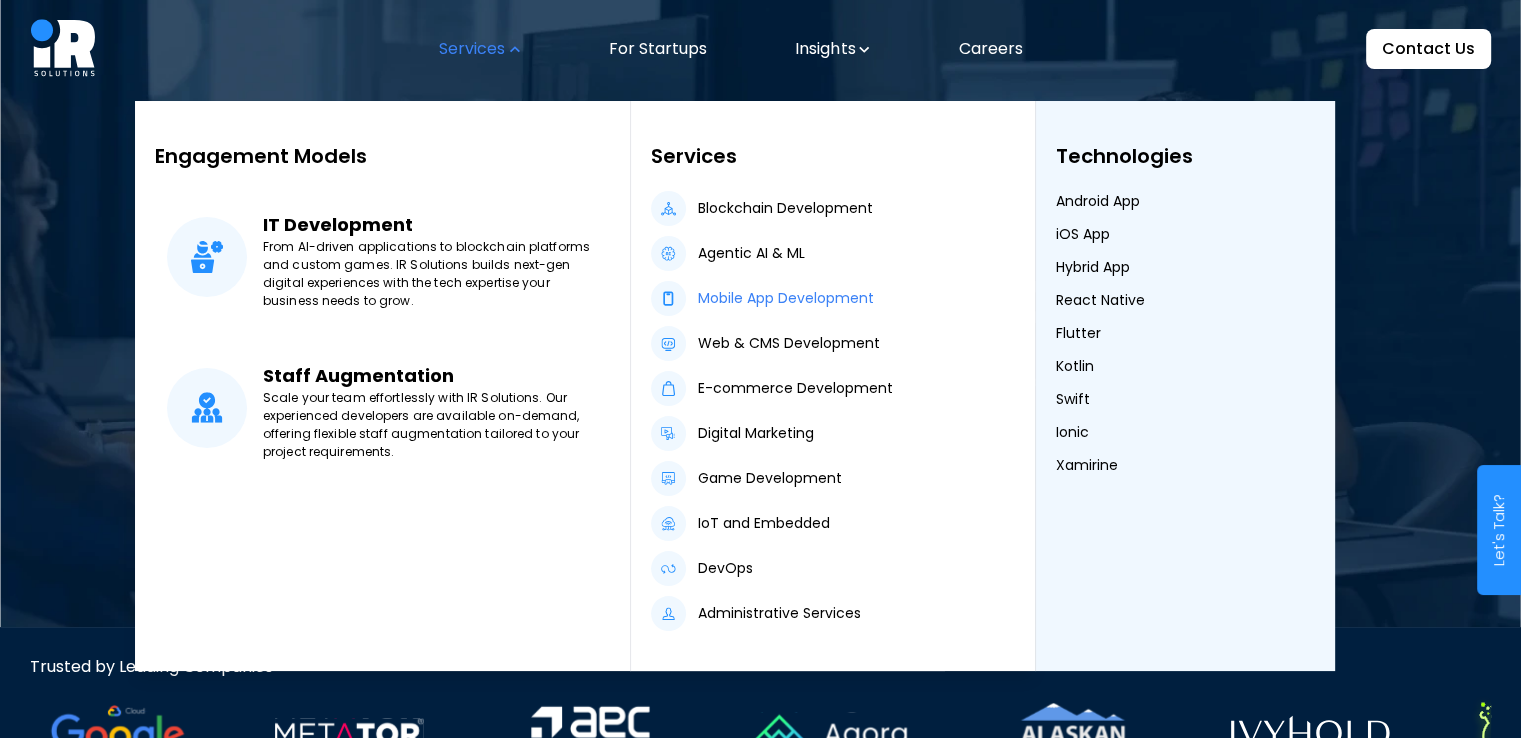 click on "Mobile App Development" at bounding box center (786, 298) 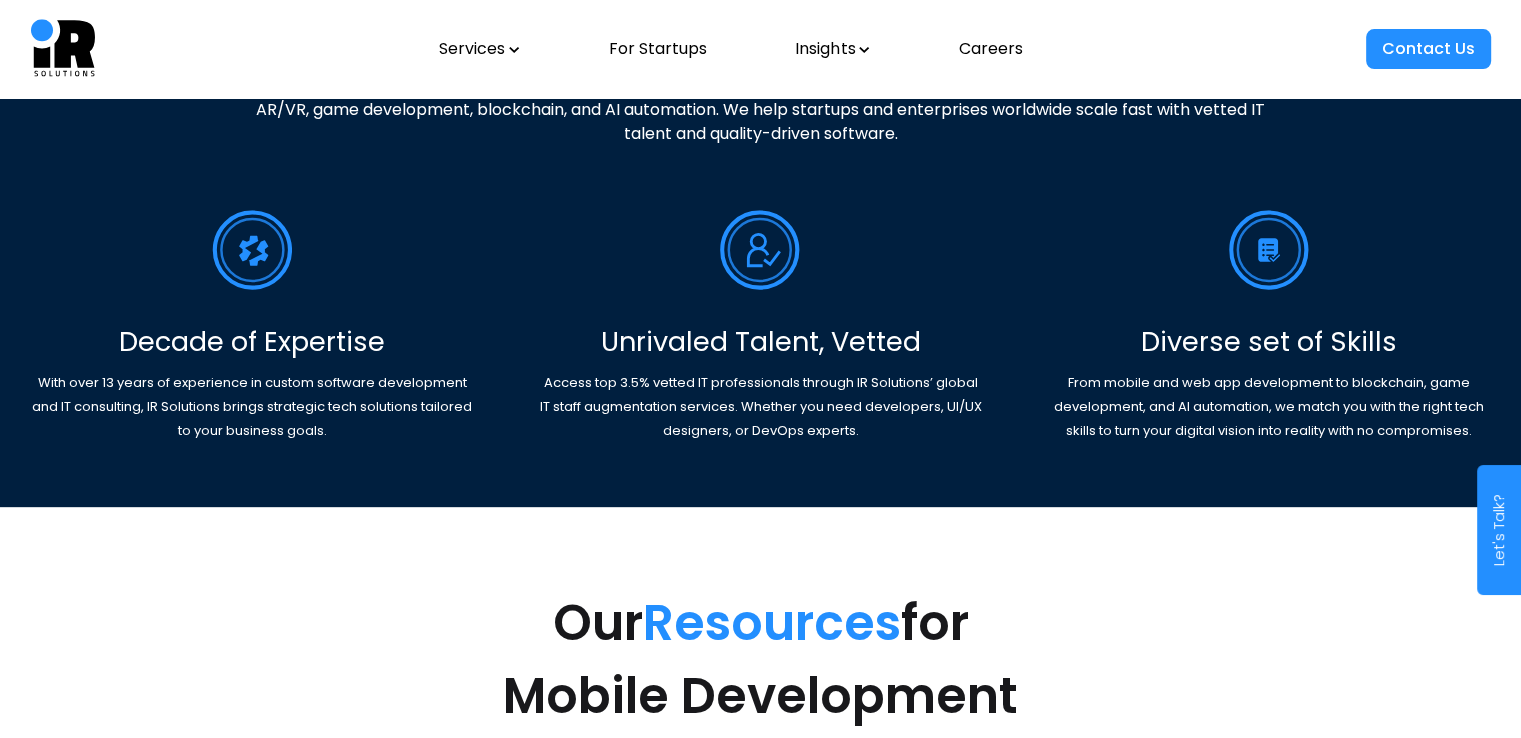 scroll, scrollTop: 0, scrollLeft: 0, axis: both 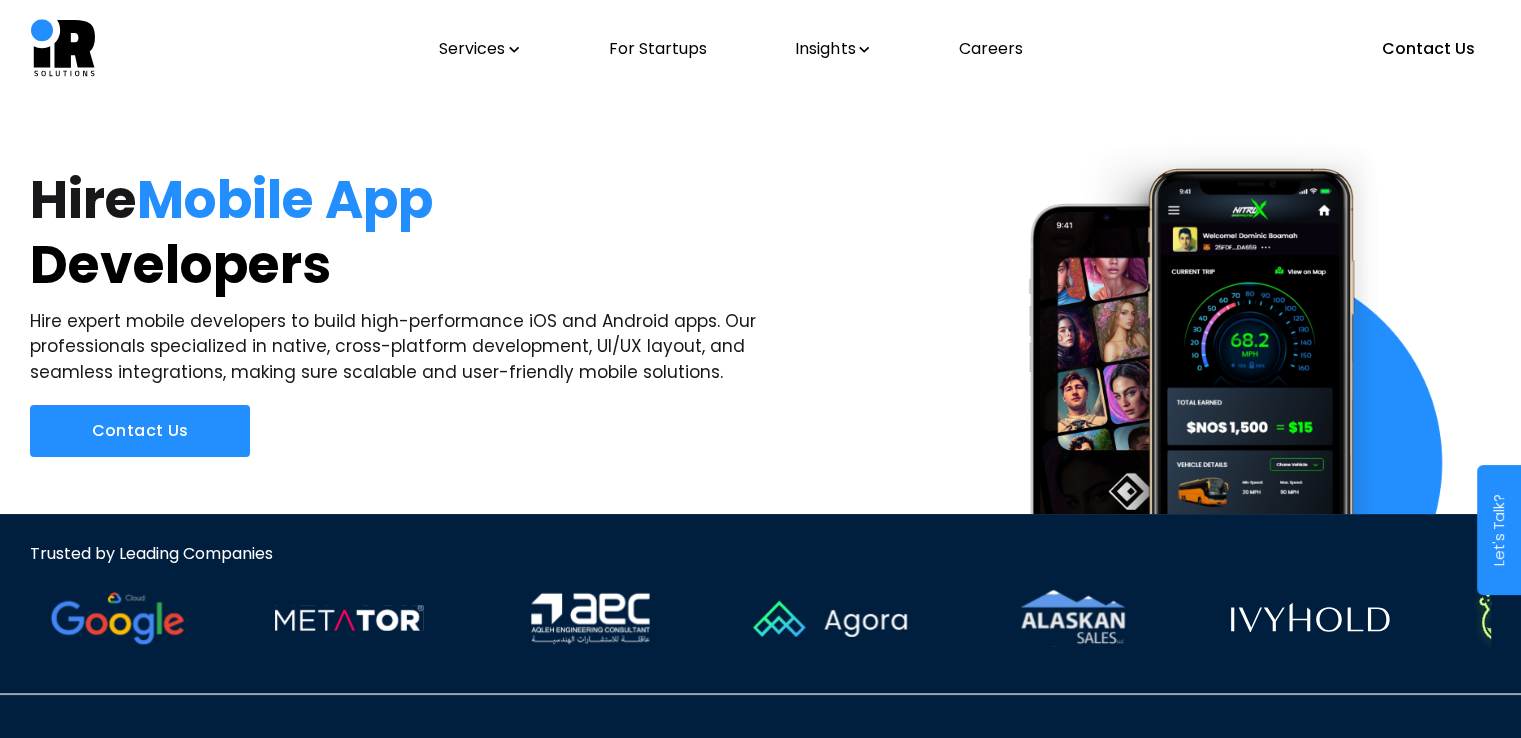 click on "Services" at bounding box center (479, 49) 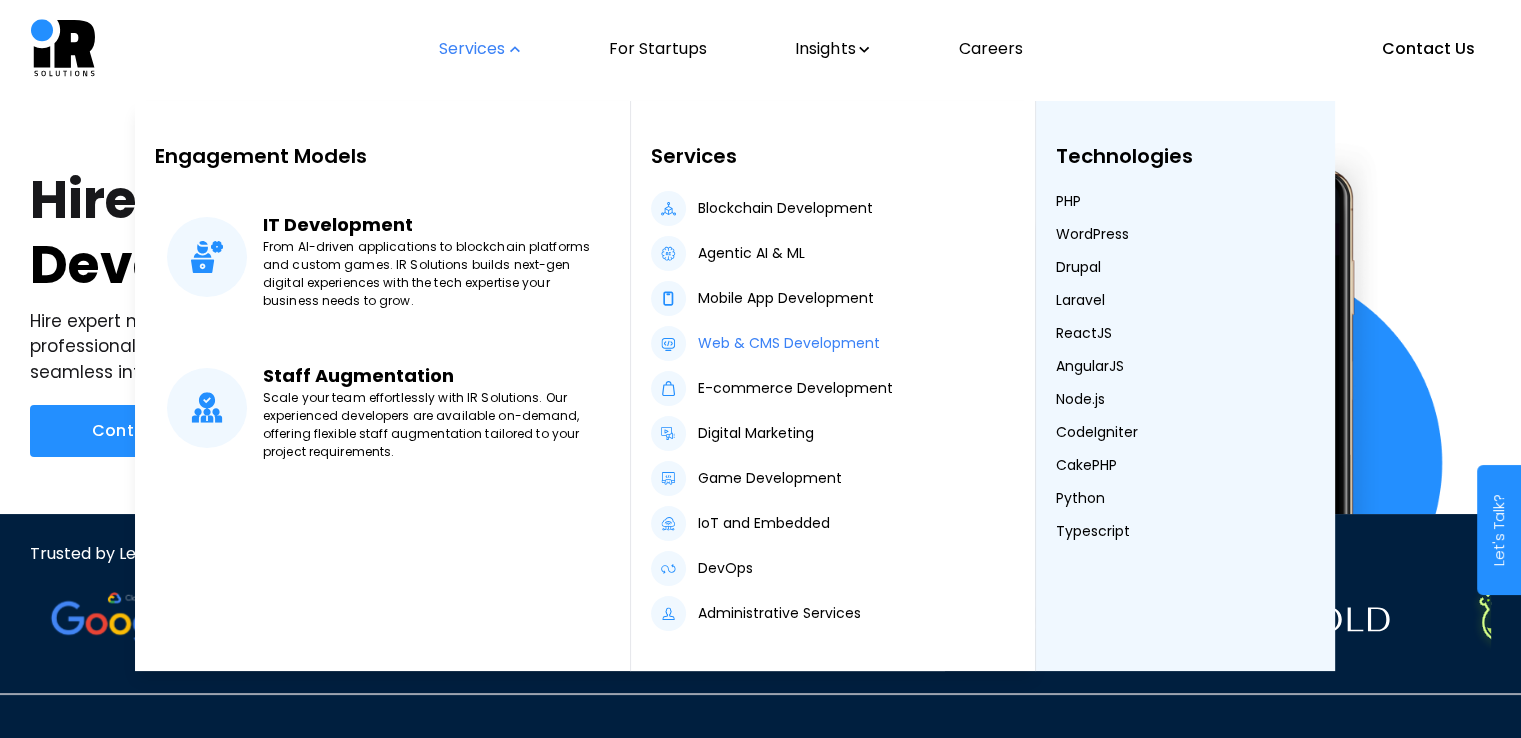 click on "Web & CMS Development" at bounding box center (789, 343) 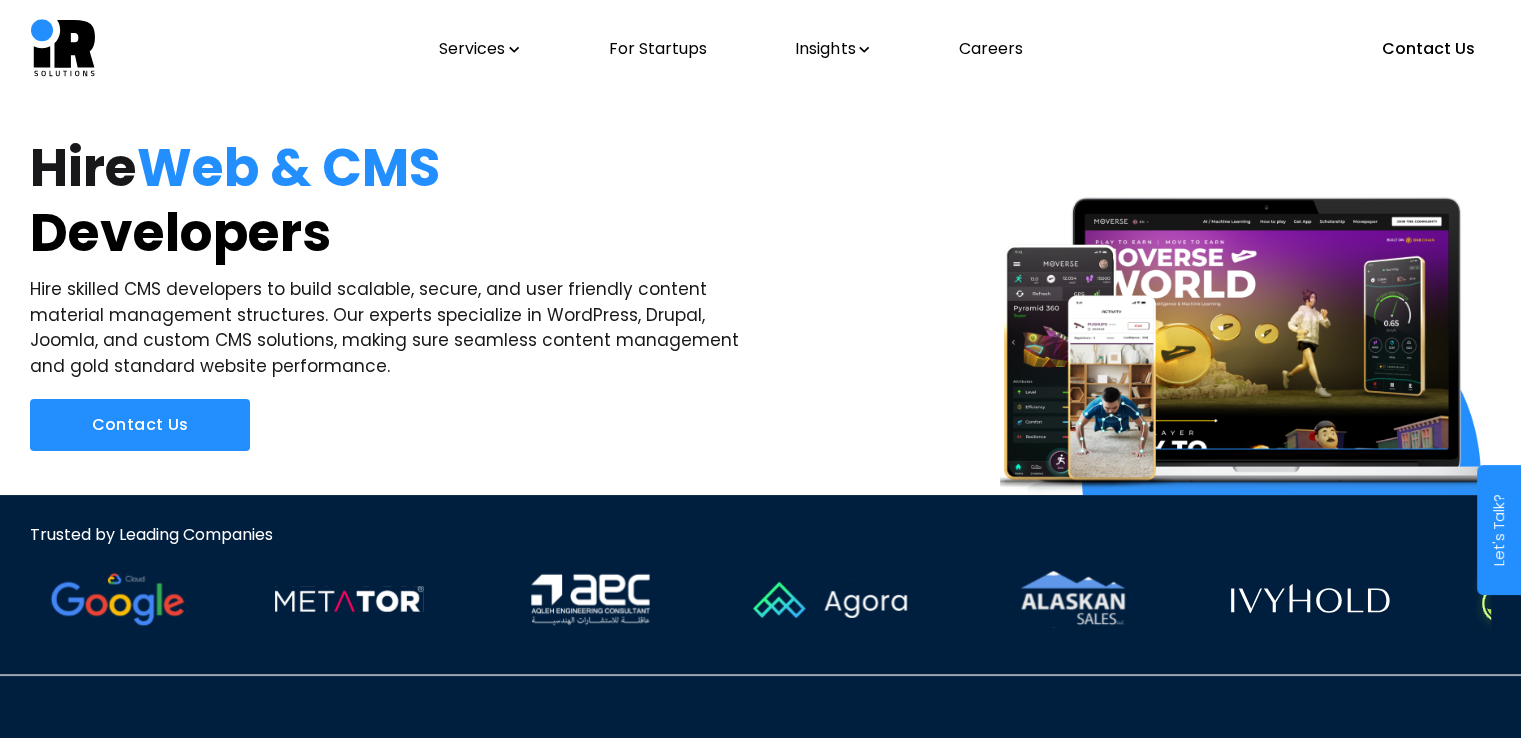 scroll, scrollTop: 0, scrollLeft: 0, axis: both 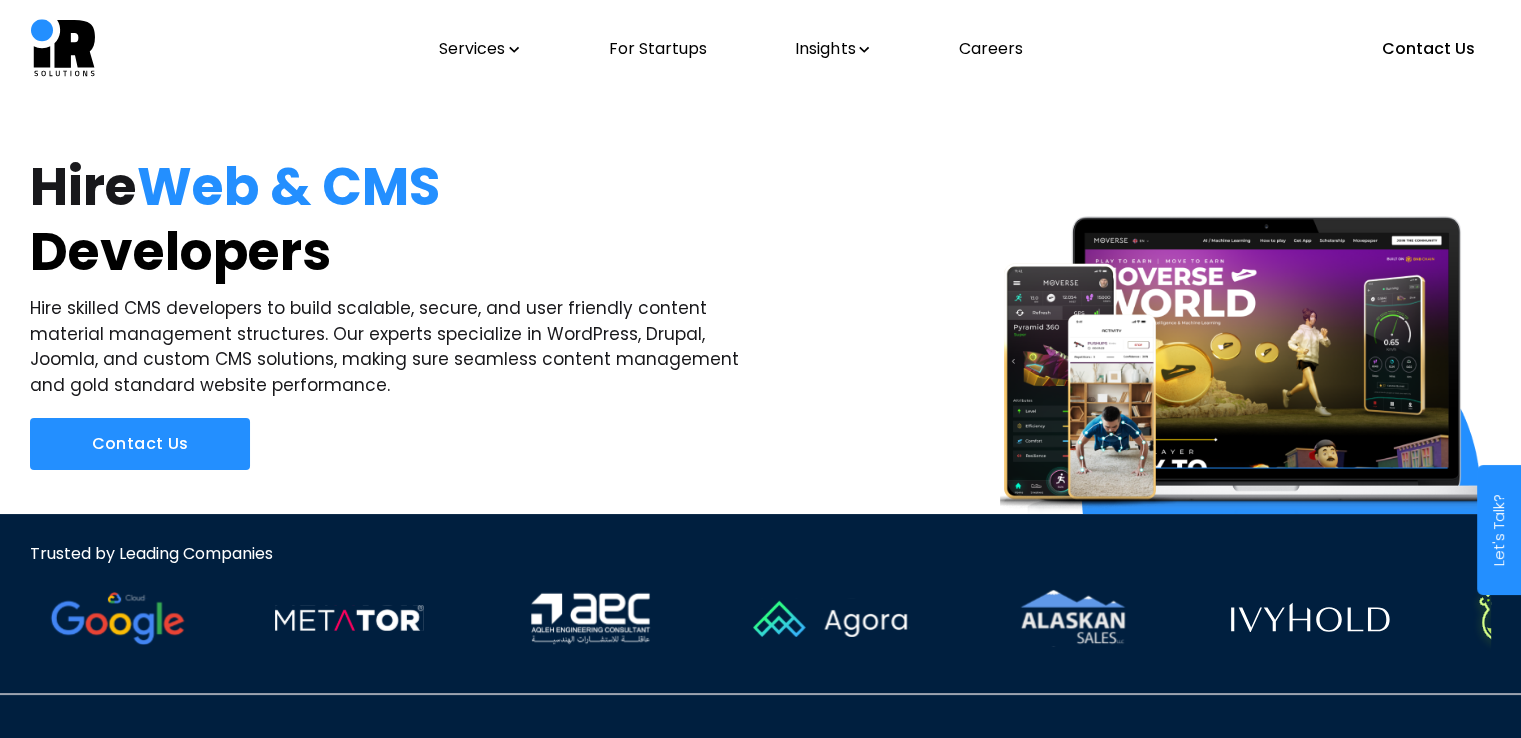 click on "Services" at bounding box center [479, 49] 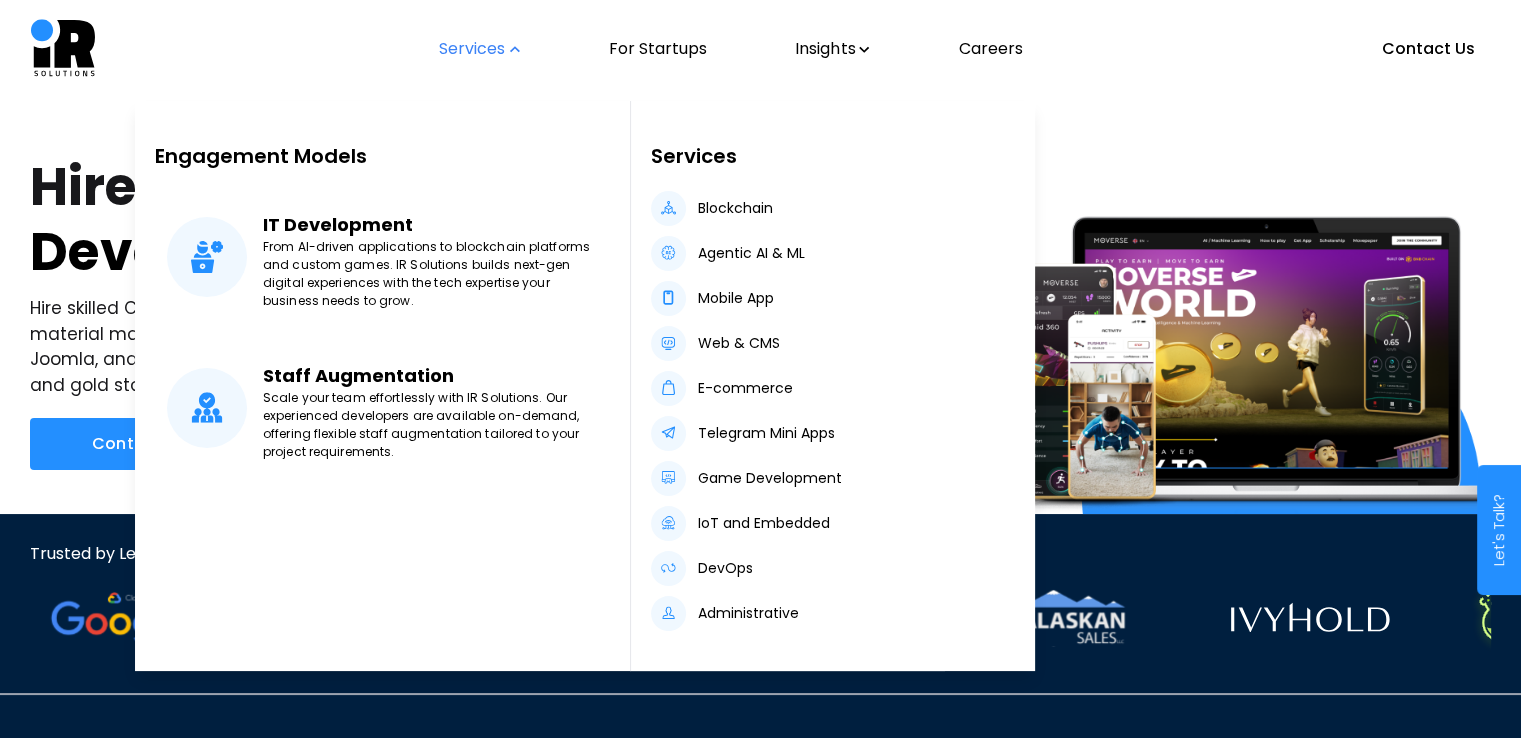 click on "Services" at bounding box center [479, 49] 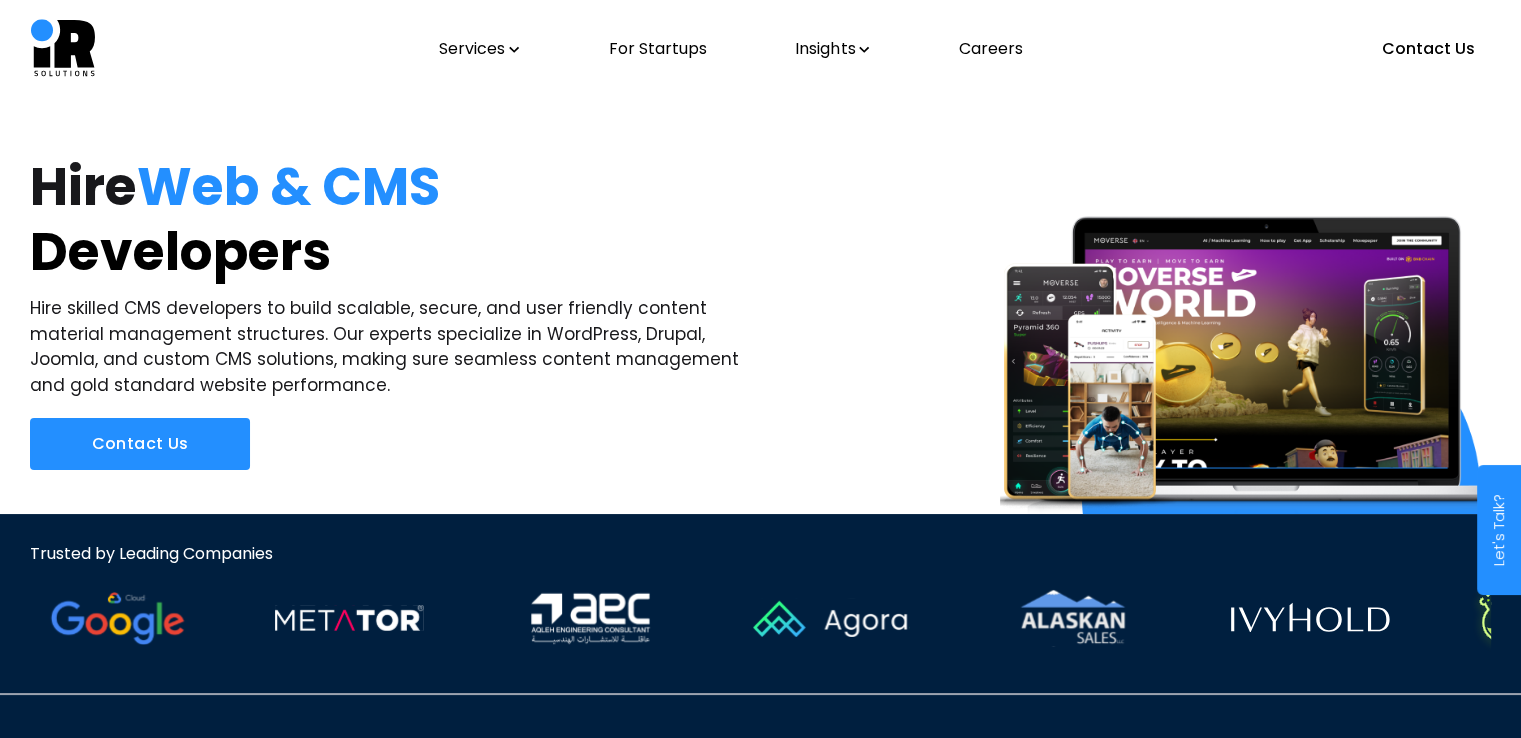 click on "Services" at bounding box center [479, 49] 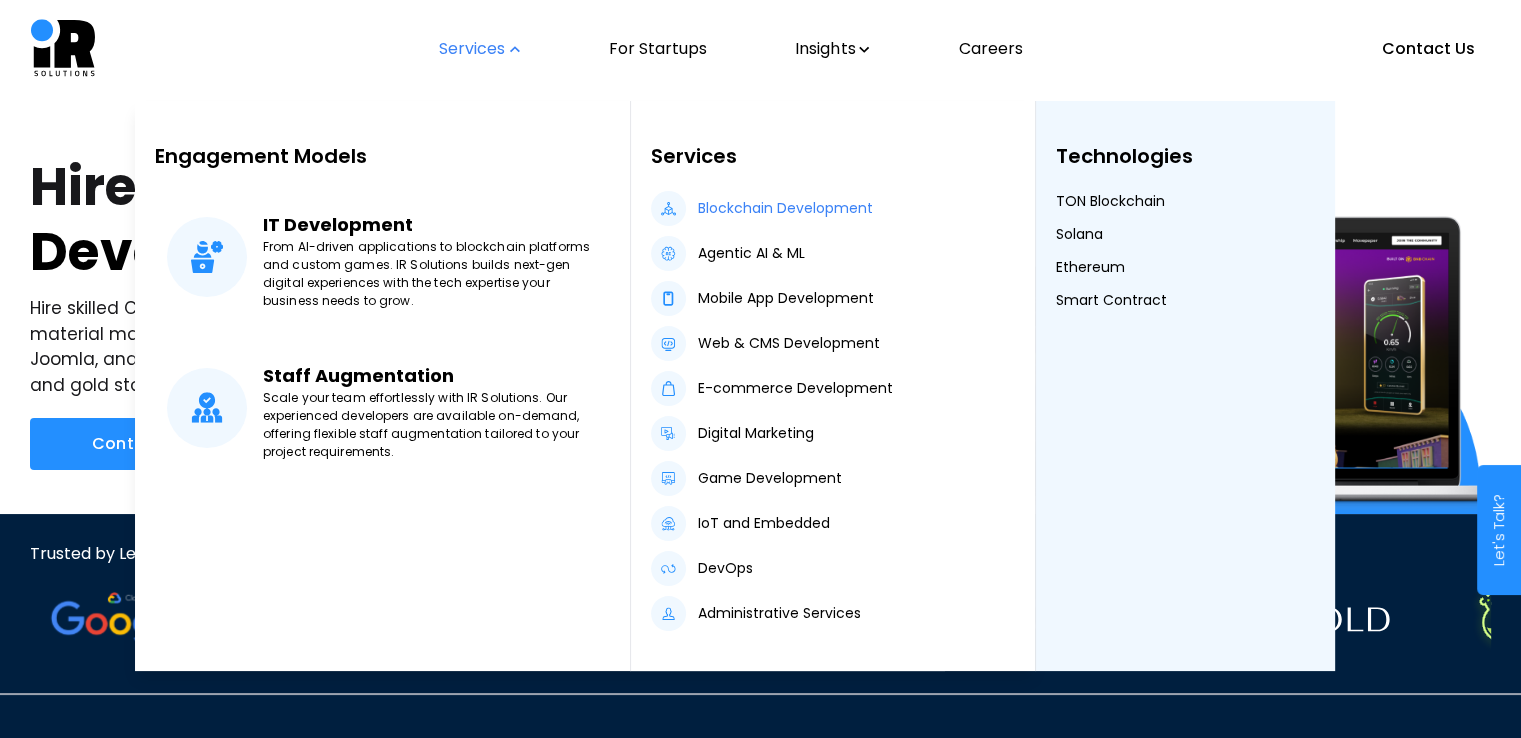 click on "Blockchain Development" at bounding box center [785, 208] 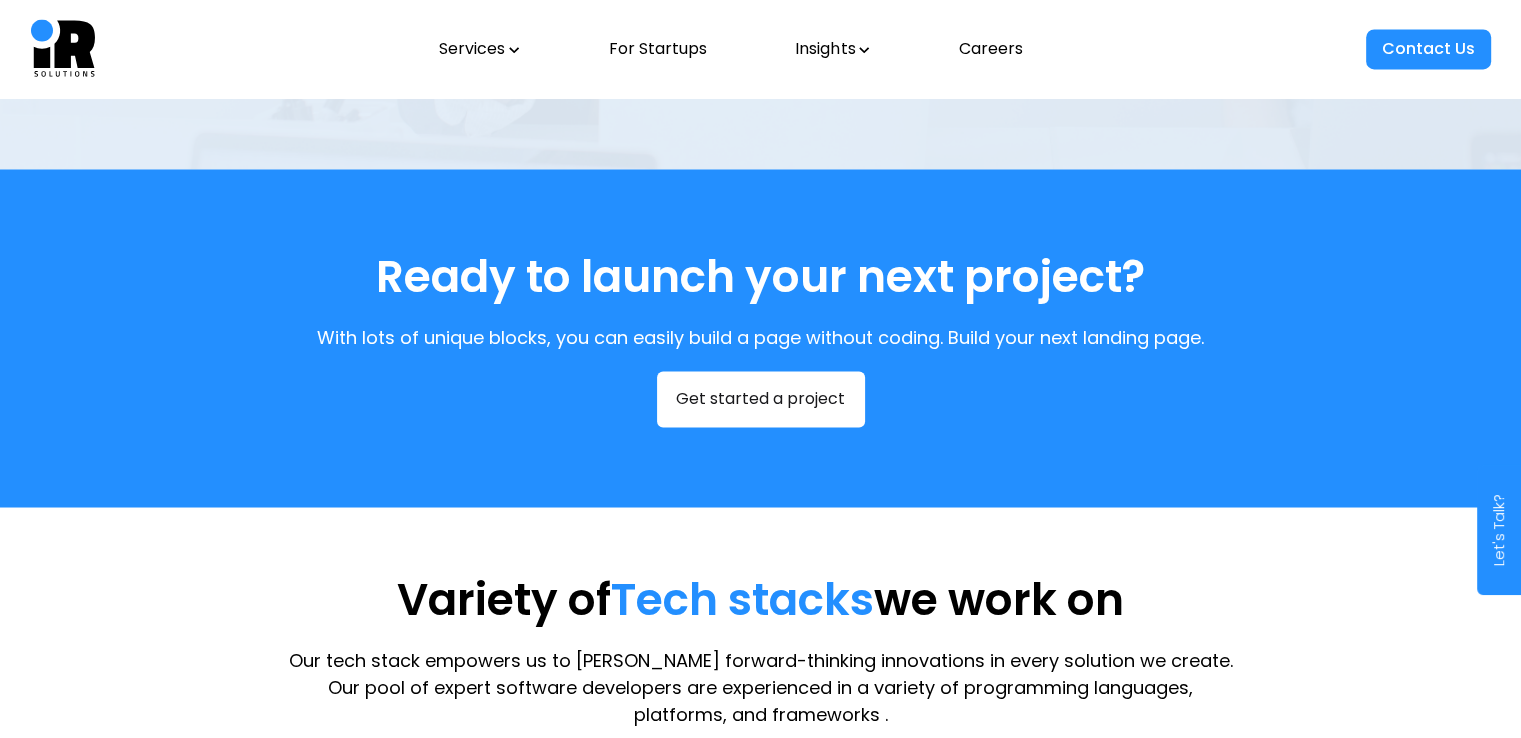 scroll, scrollTop: 3382, scrollLeft: 0, axis: vertical 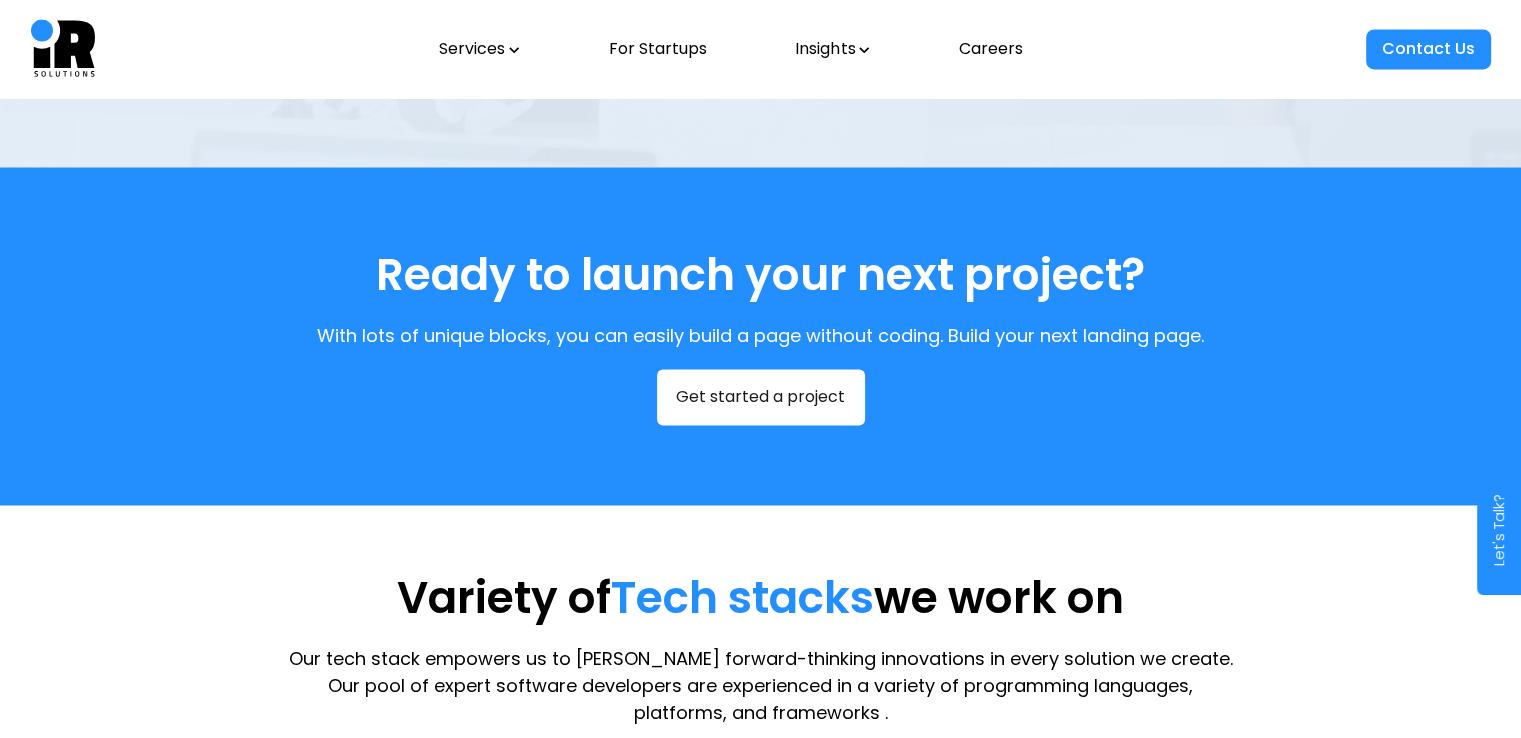 click on "Get started a project" at bounding box center (761, 397) 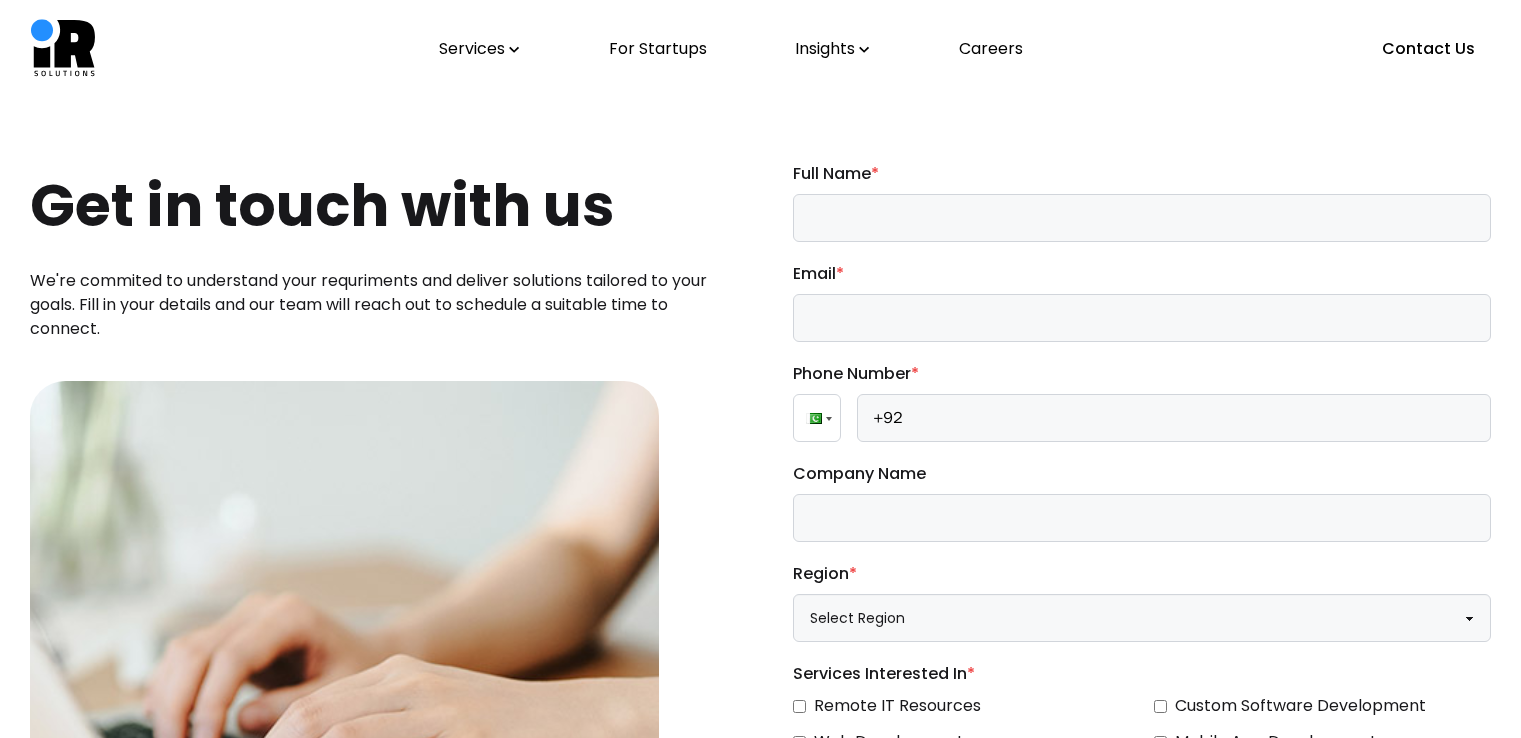 scroll, scrollTop: 0, scrollLeft: 0, axis: both 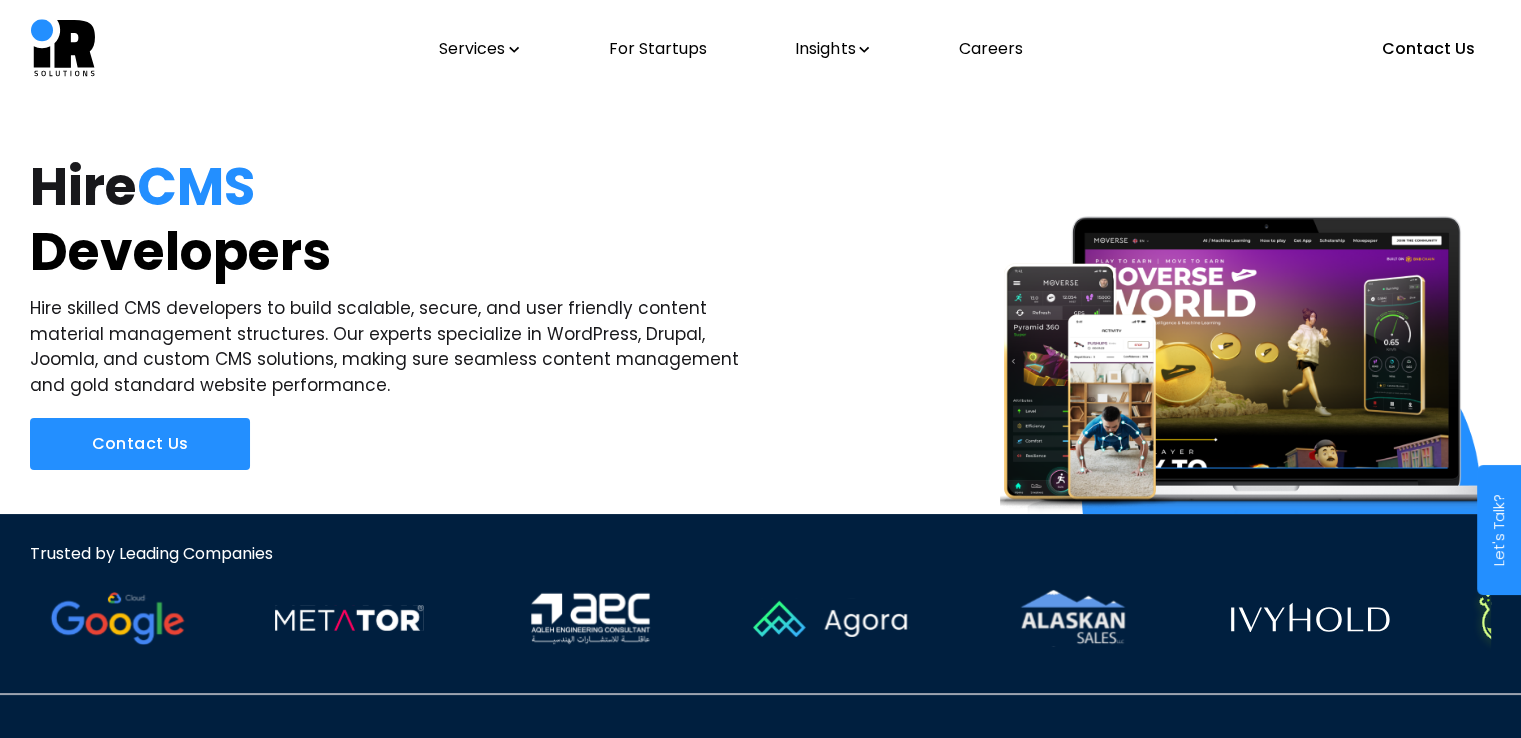 click on "Services" at bounding box center [479, 49] 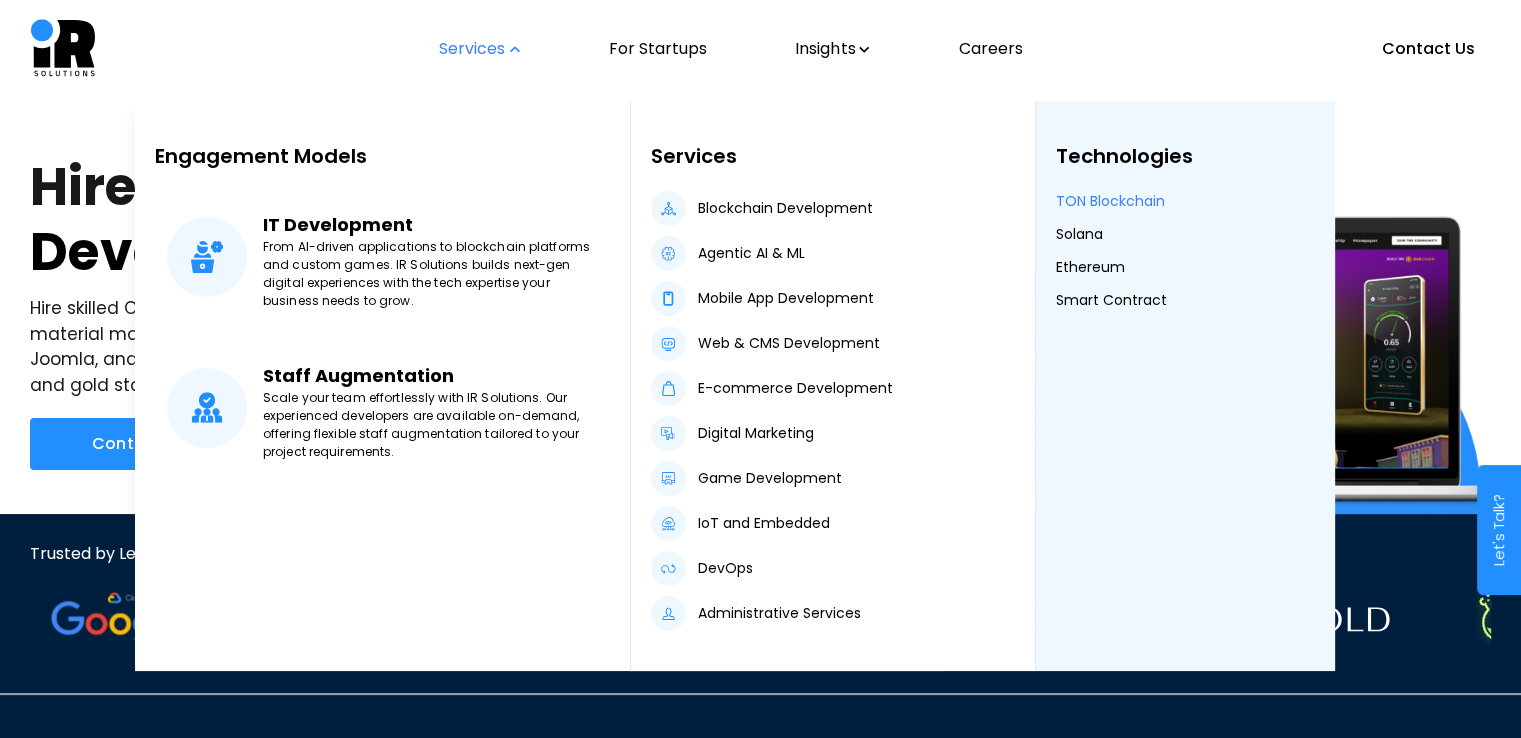 click on "TON Blockchain" at bounding box center (1110, 201) 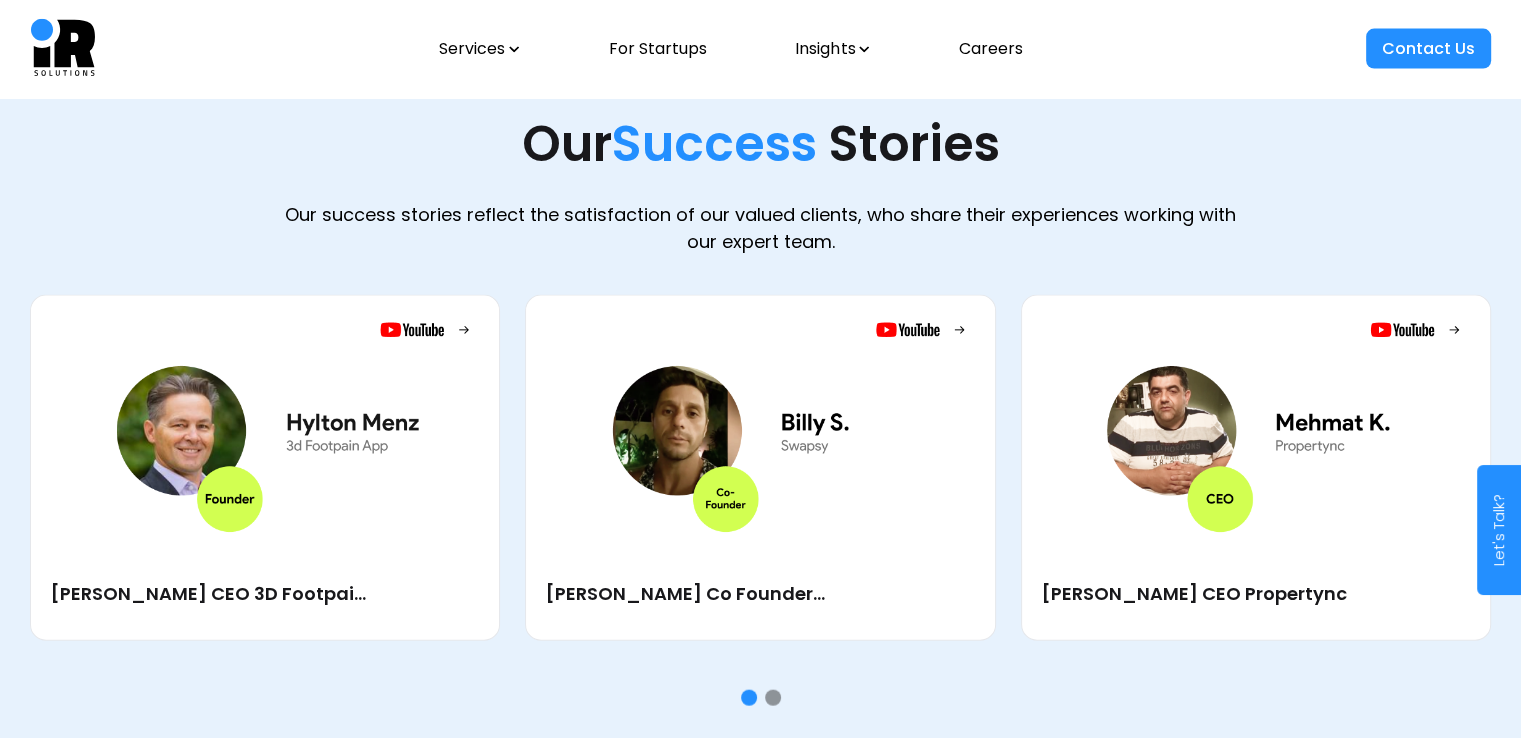 scroll, scrollTop: 4456, scrollLeft: 0, axis: vertical 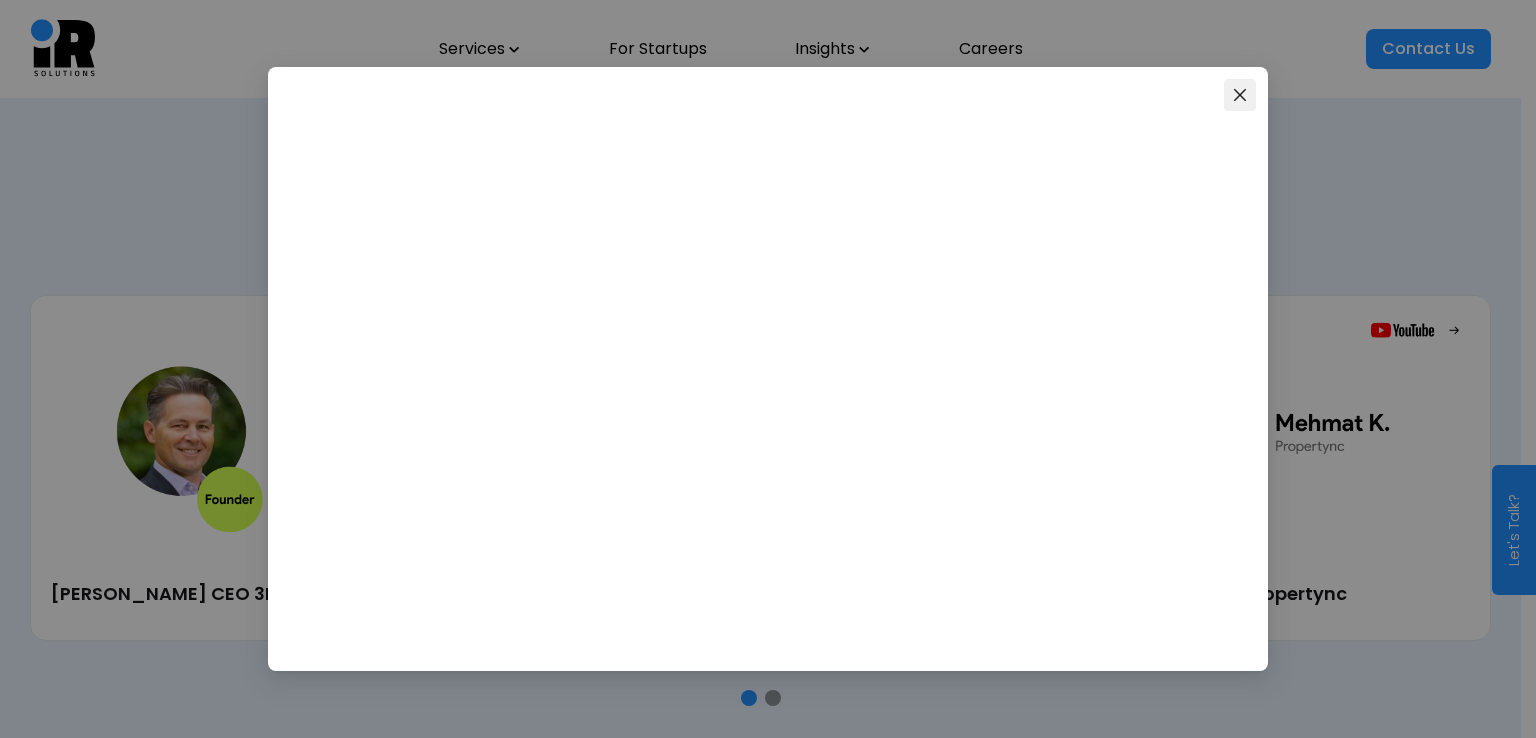 click at bounding box center (1240, 95) 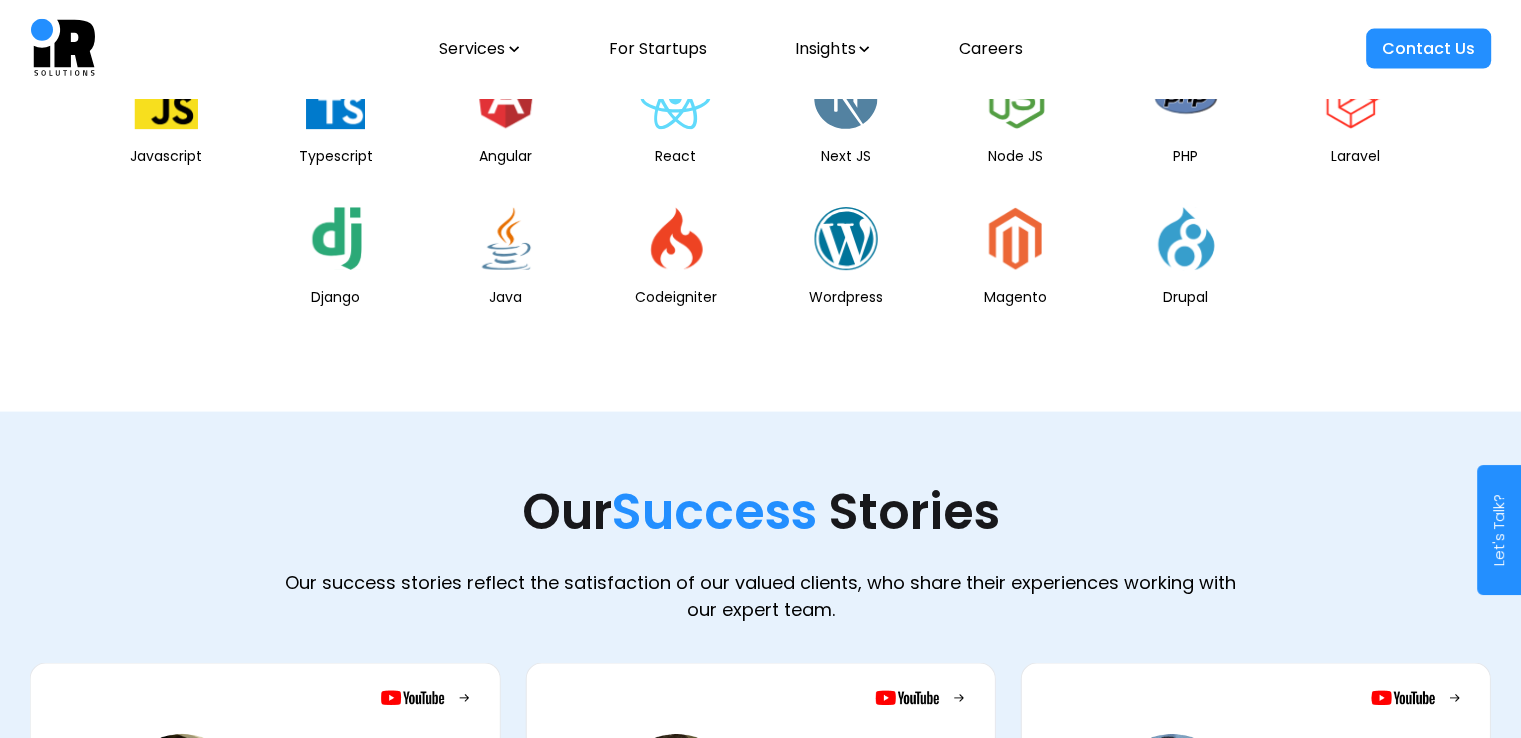 scroll, scrollTop: 4006, scrollLeft: 0, axis: vertical 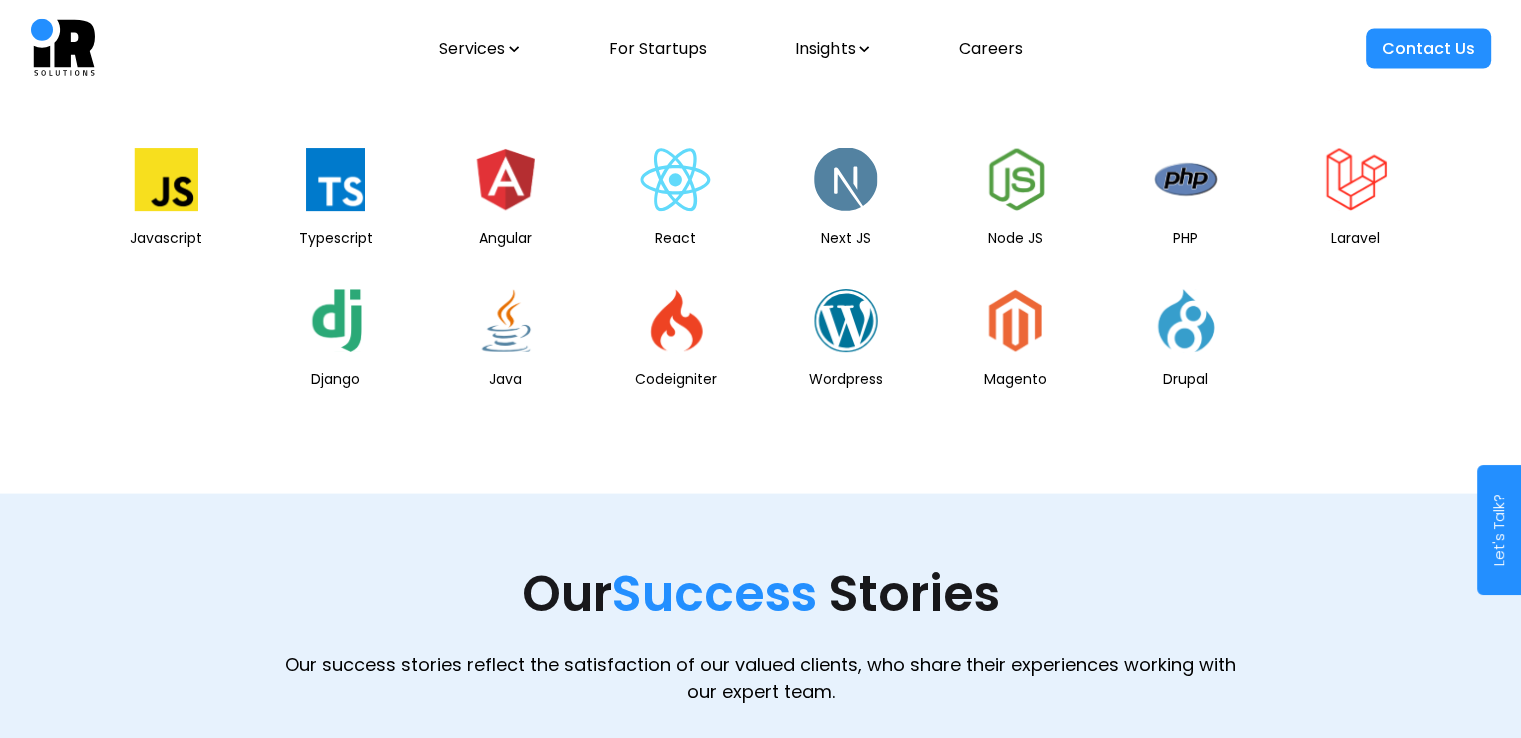 click on "Services" at bounding box center [479, 49] 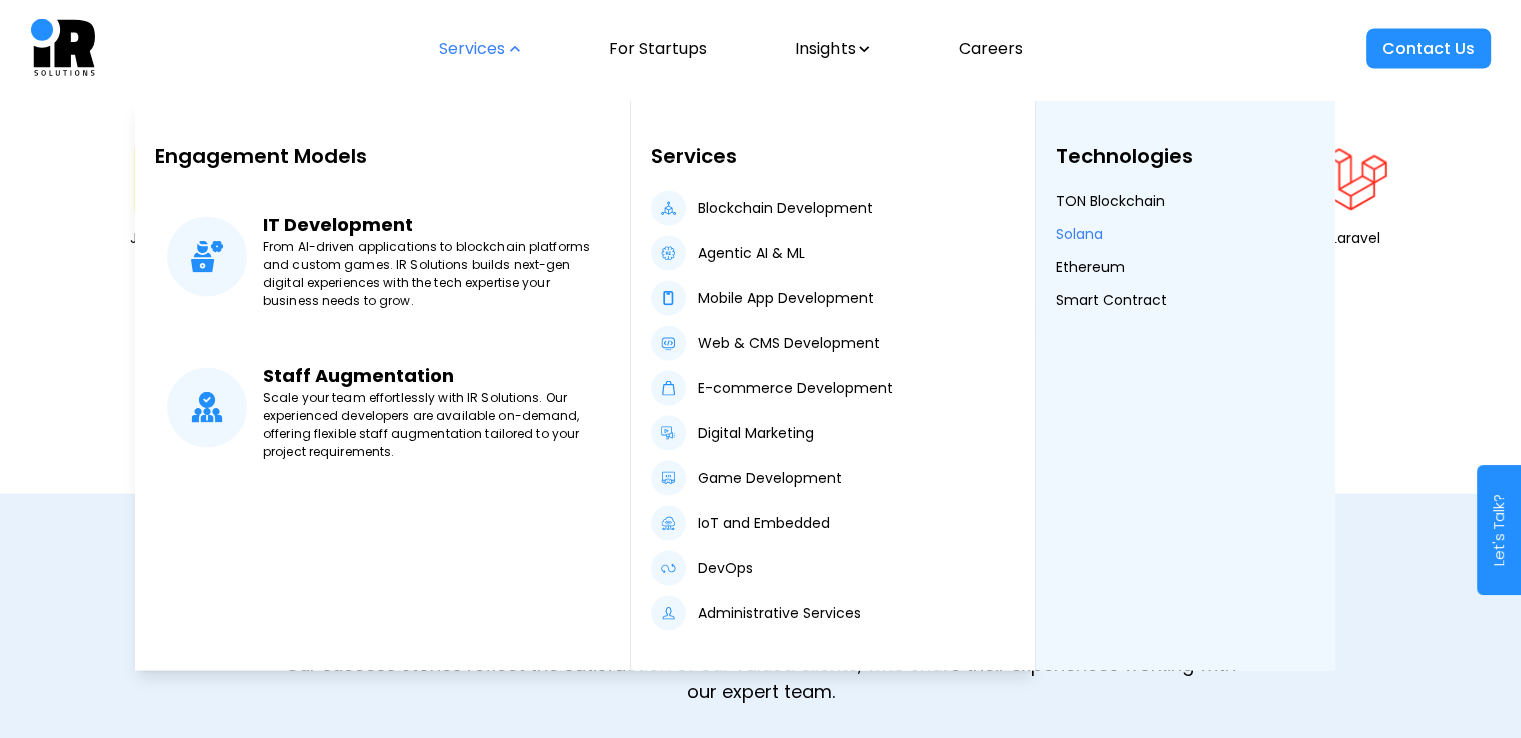 click on "Solana" at bounding box center [1079, 234] 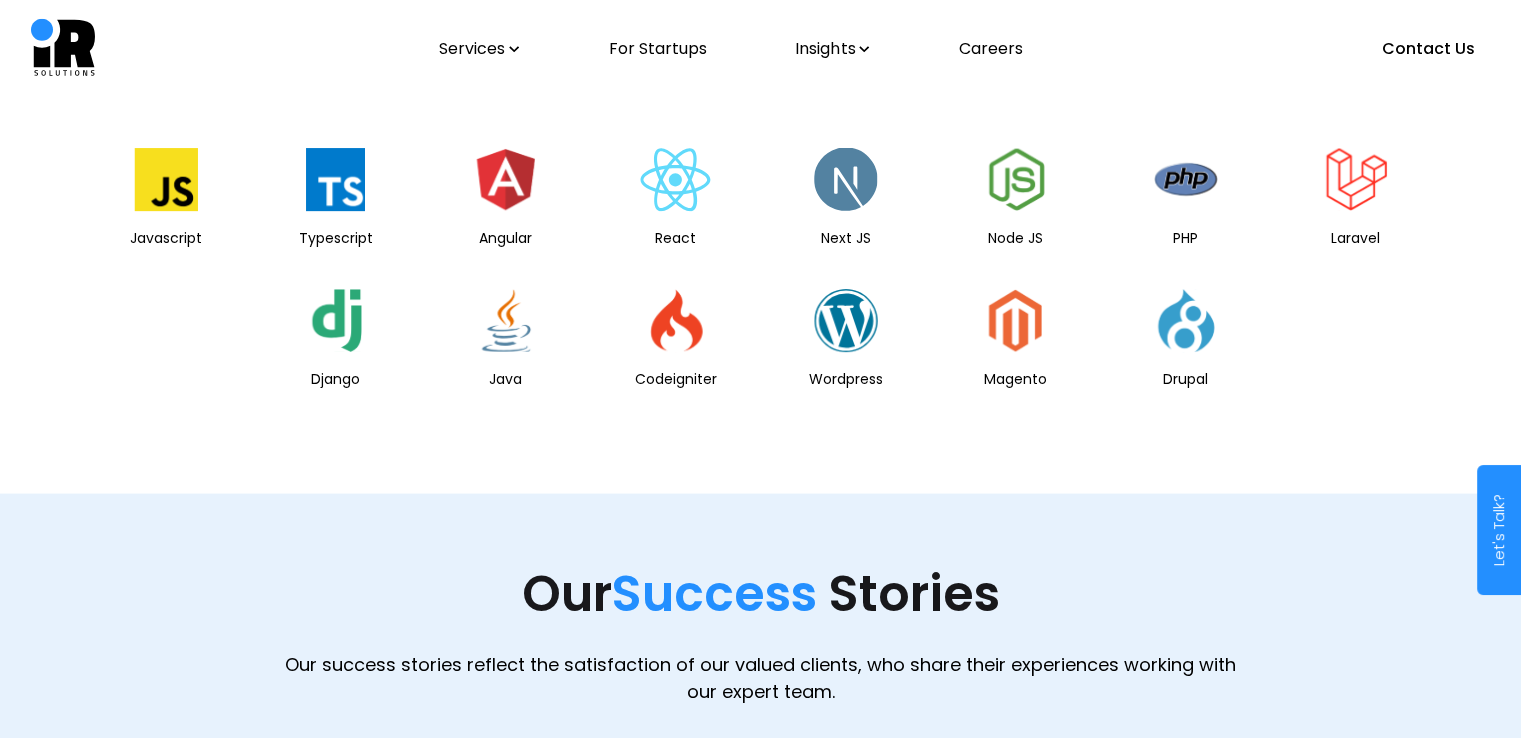 scroll, scrollTop: 0, scrollLeft: 0, axis: both 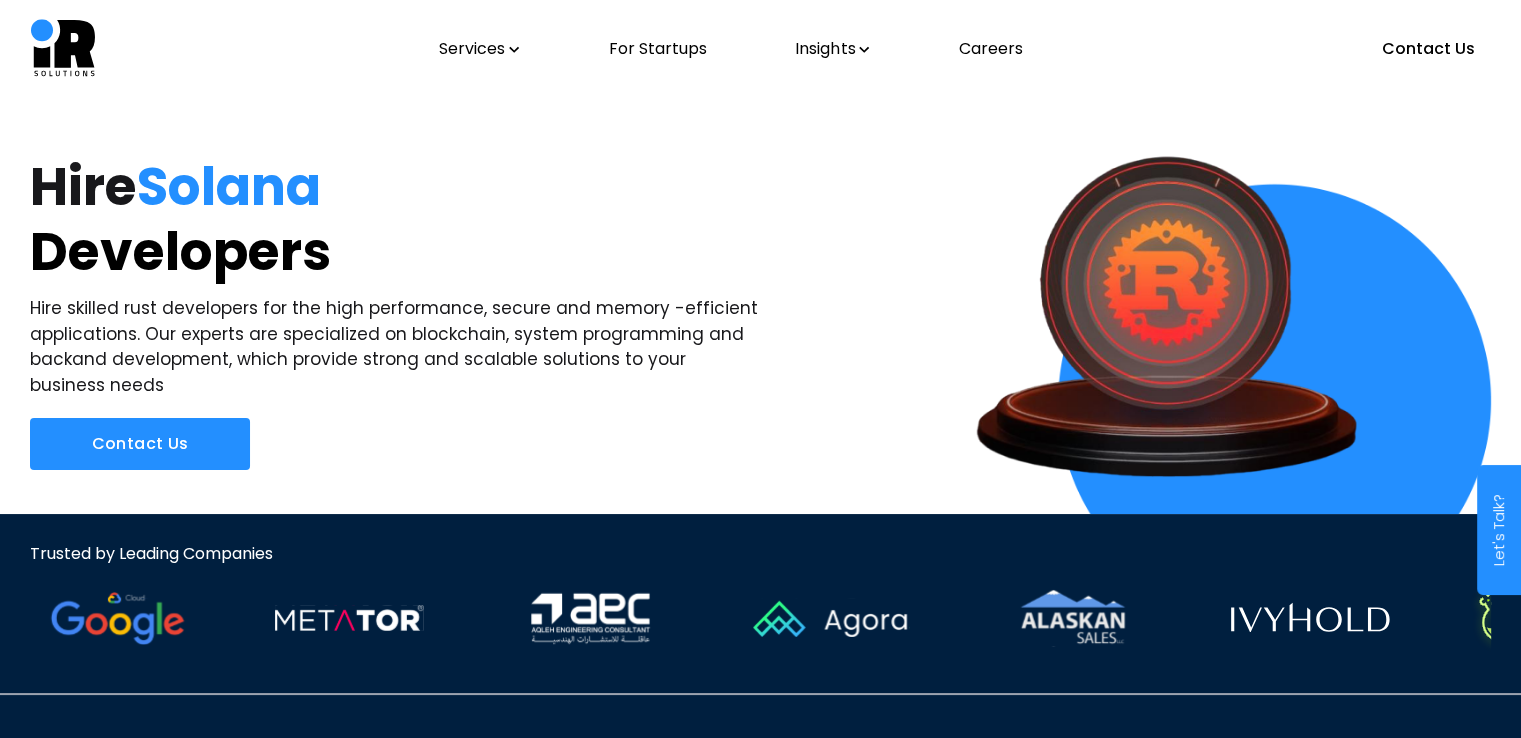 click on "Hire skilled rust developers for the high performance, secure and memory -efficient applications. Our experts are specialized on blockchain, system programming and backand development, which provide strong and scalable solutions to your business needs" at bounding box center [395, 347] 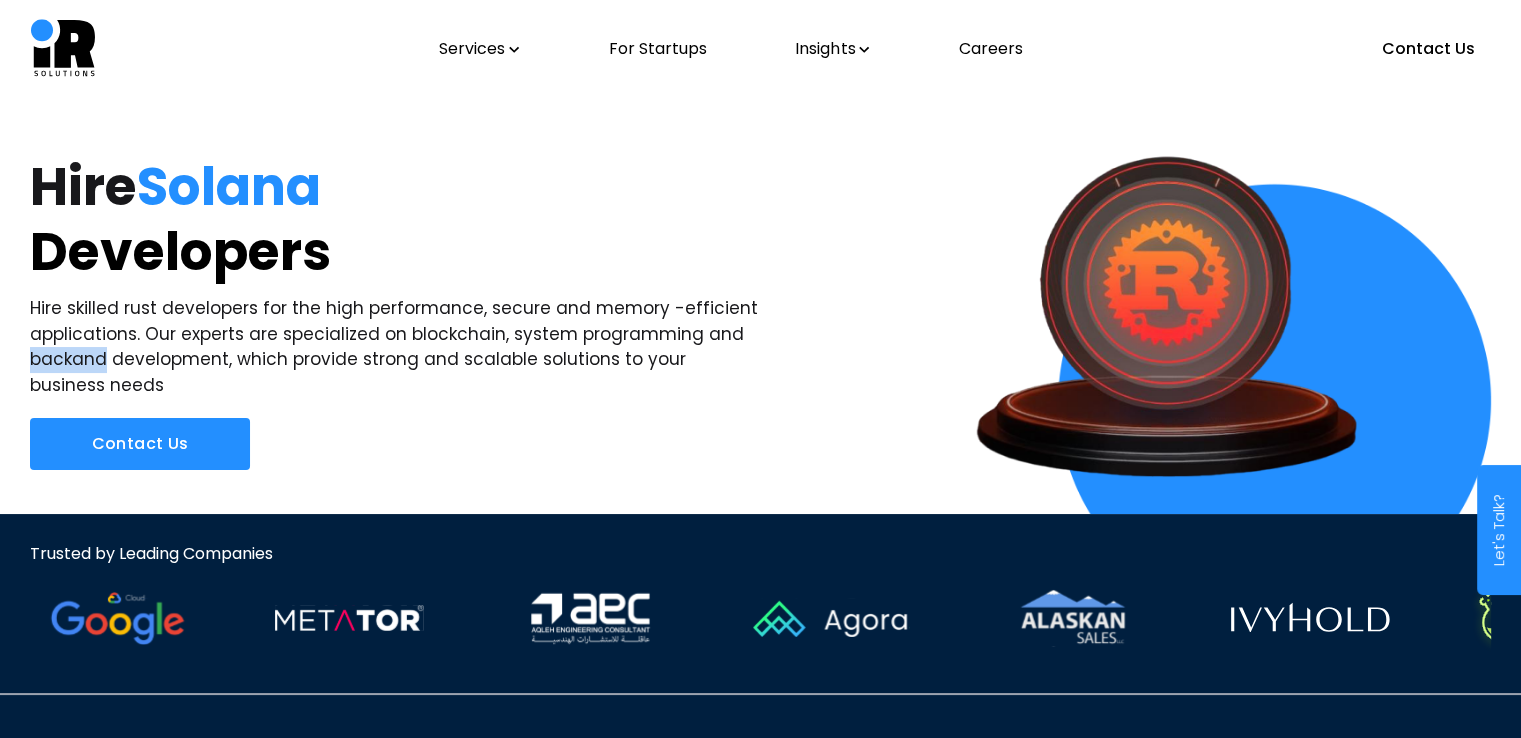 click on "Hire skilled rust developers for the high performance, secure and memory -efficient applications. Our experts are specialized on blockchain, system programming and backand development, which provide strong and scalable solutions to your business needs" at bounding box center (395, 347) 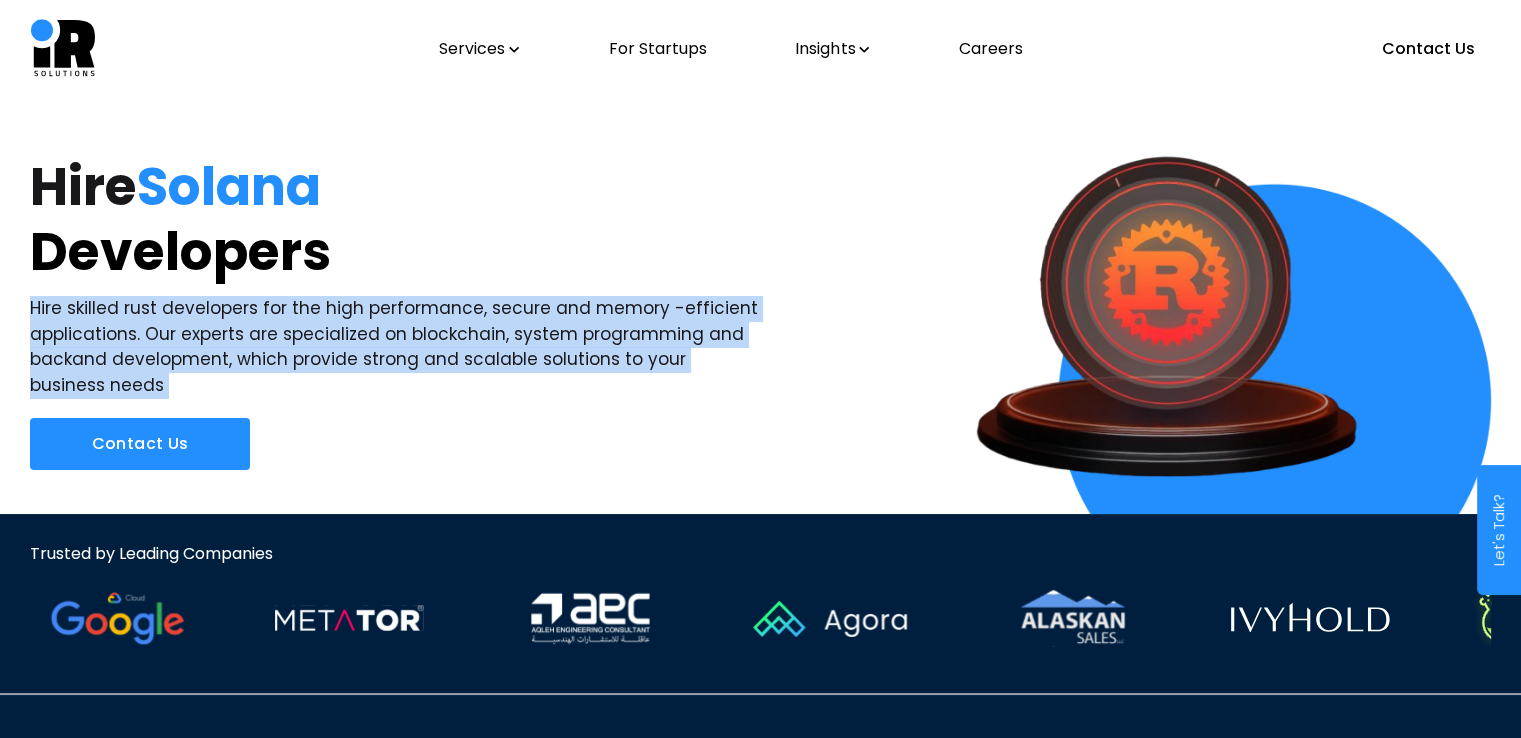 click on "Hire skilled rust developers for the high performance, secure and memory -efficient applications. Our experts are specialized on blockchain, system programming and backand development, which provide strong and scalable solutions to your business needs" at bounding box center [395, 347] 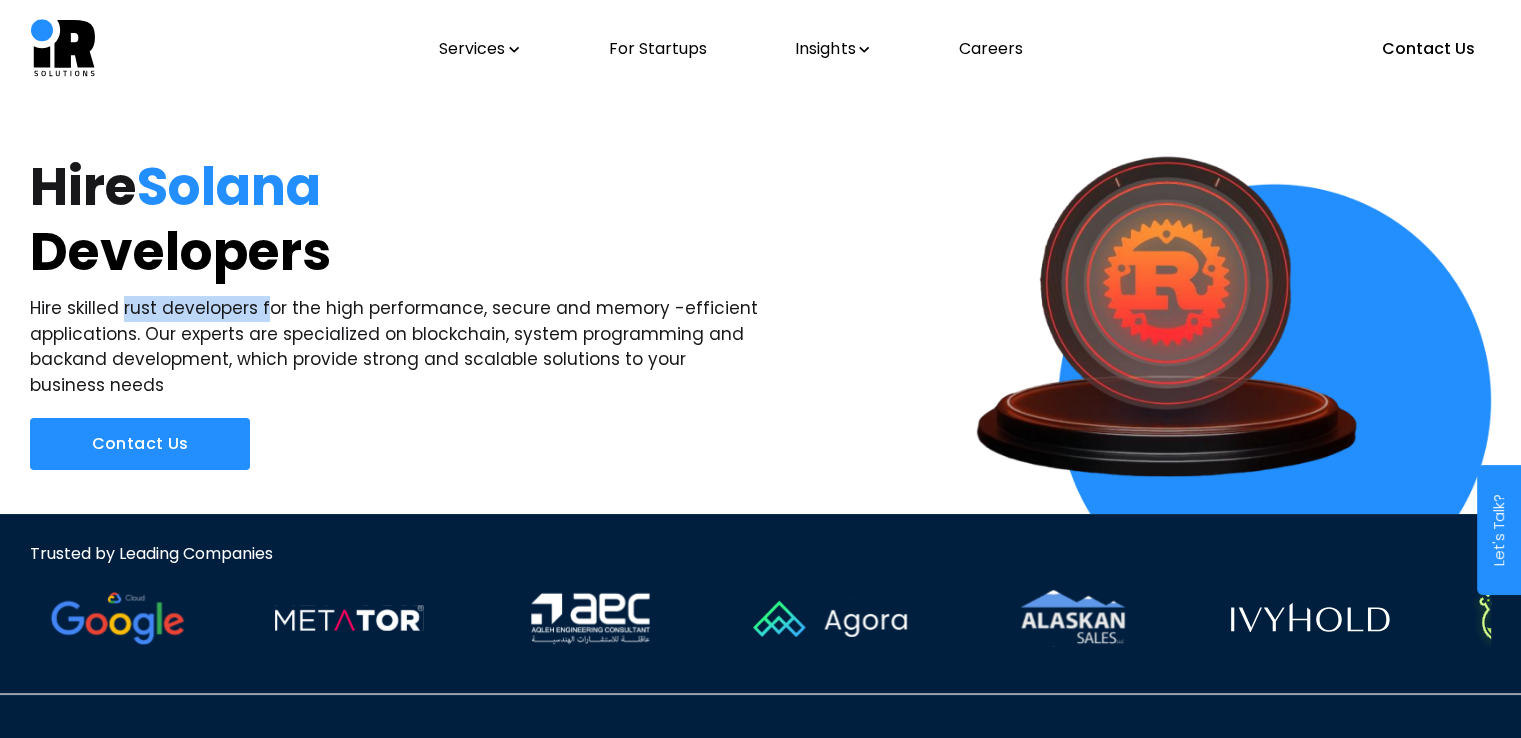drag, startPoint x: 124, startPoint y: 309, endPoint x: 268, endPoint y: 315, distance: 144.12494 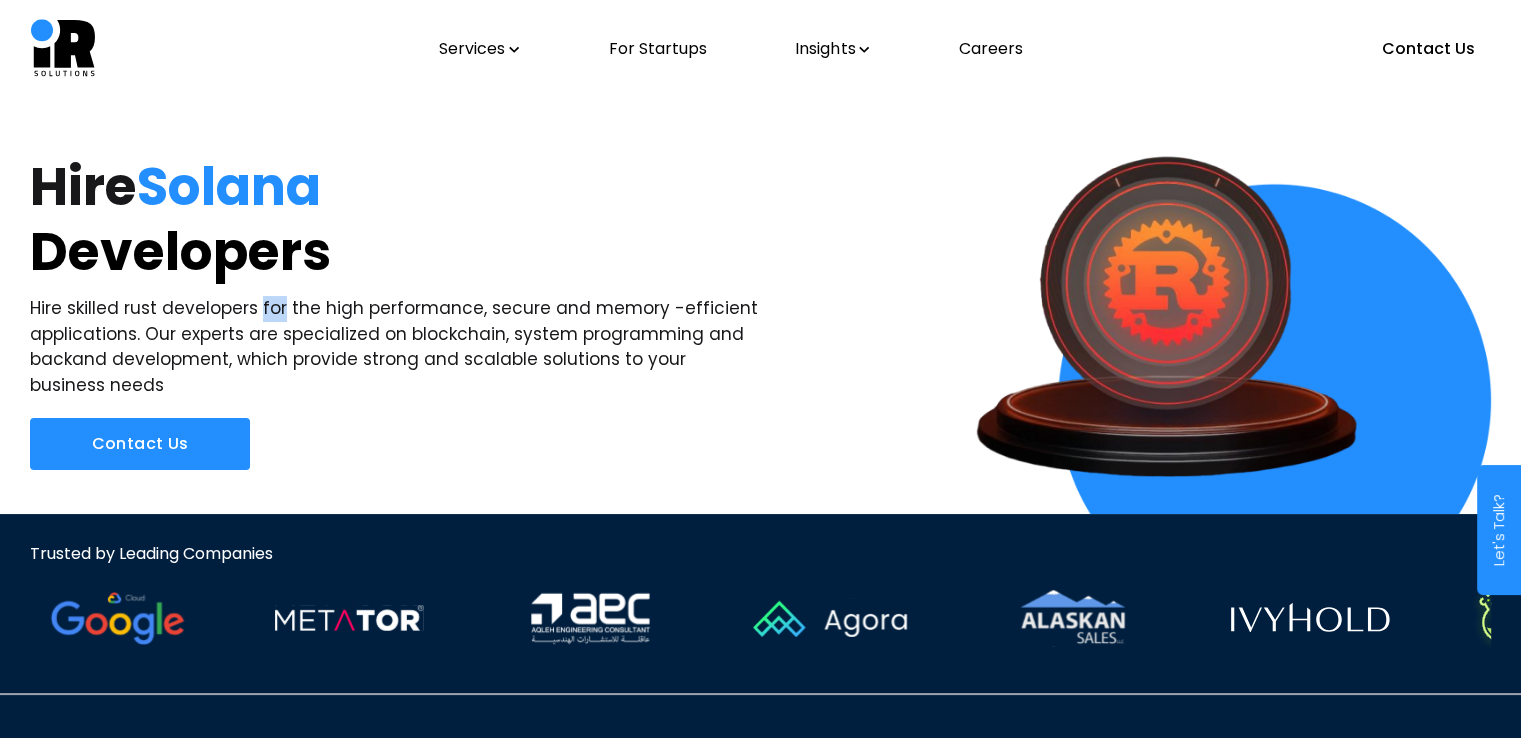 click on "Hire skilled rust developers for the high performance, secure and memory -efficient applications. Our experts are specialized on blockchain, system programming and backand development, which provide strong and scalable solutions to your business needs" at bounding box center (395, 347) 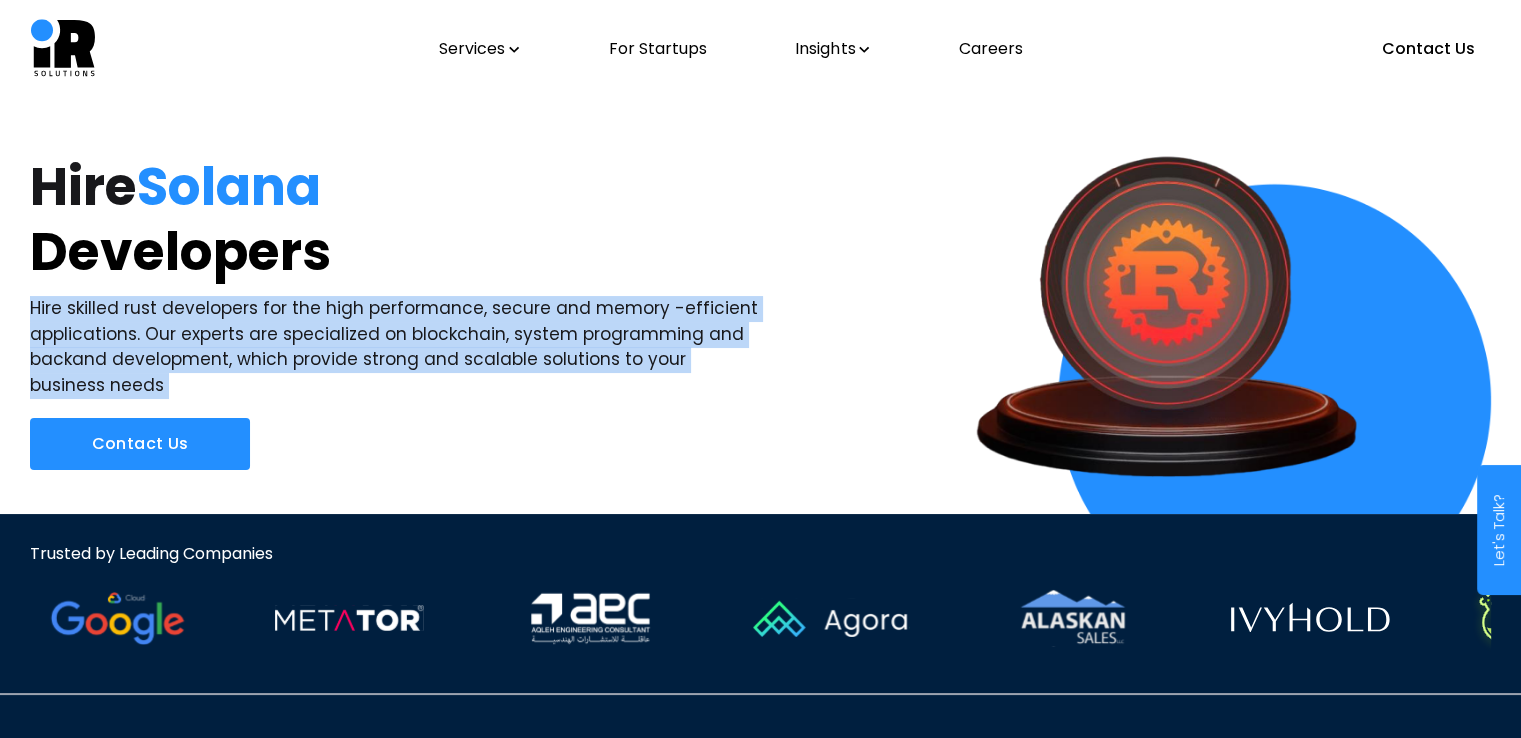 click on "Hire skilled rust developers for the high performance, secure and memory -efficient applications. Our experts are specialized on blockchain, system programming and backand development, which provide strong and scalable solutions to your business needs" at bounding box center [395, 347] 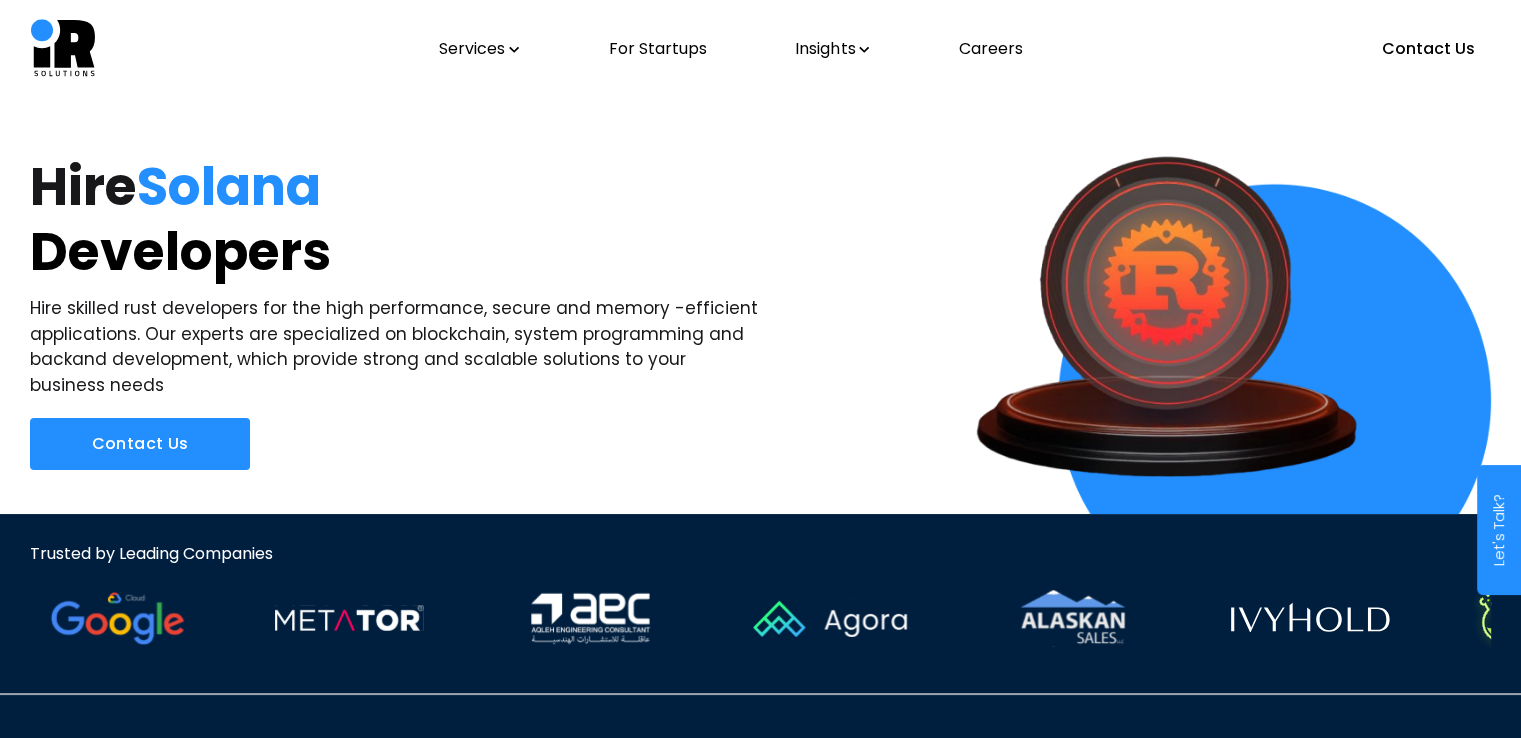 click at bounding box center (1217, 322) 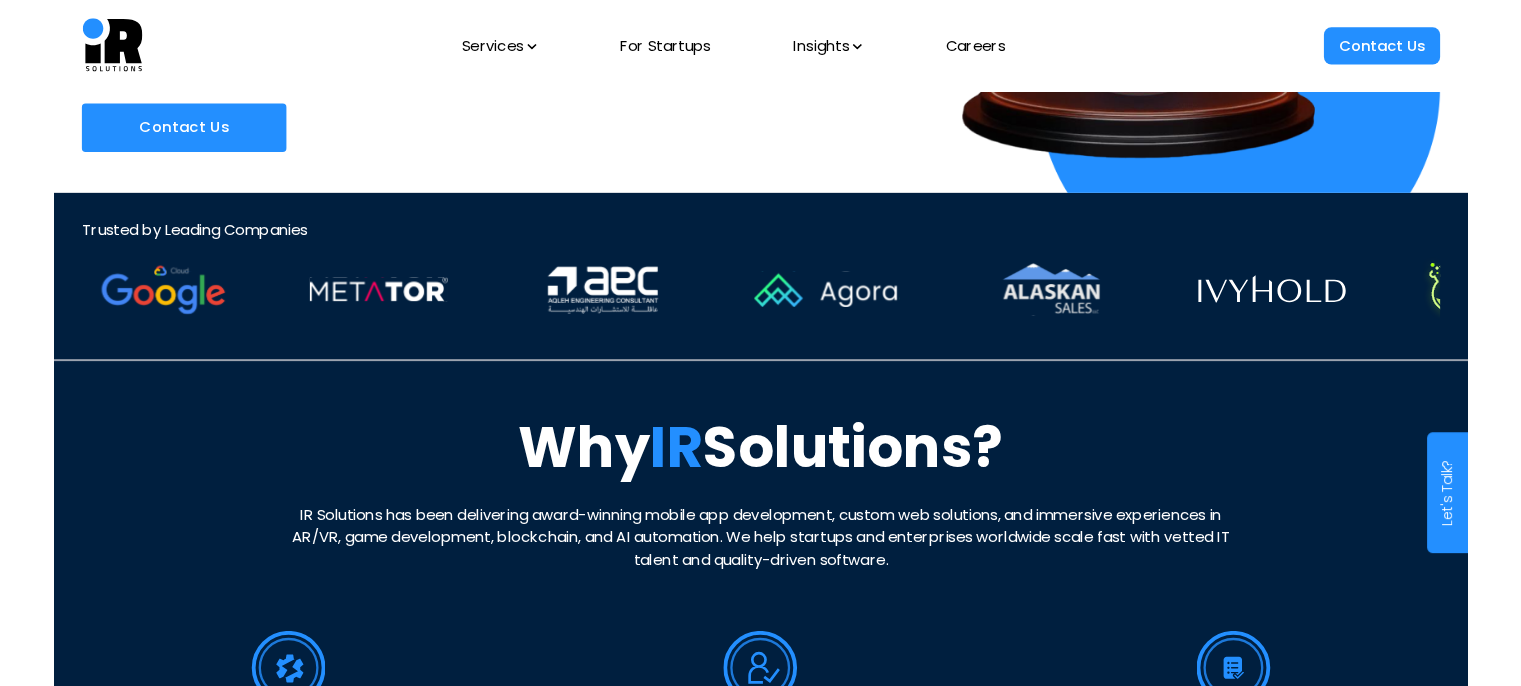 scroll, scrollTop: 0, scrollLeft: 0, axis: both 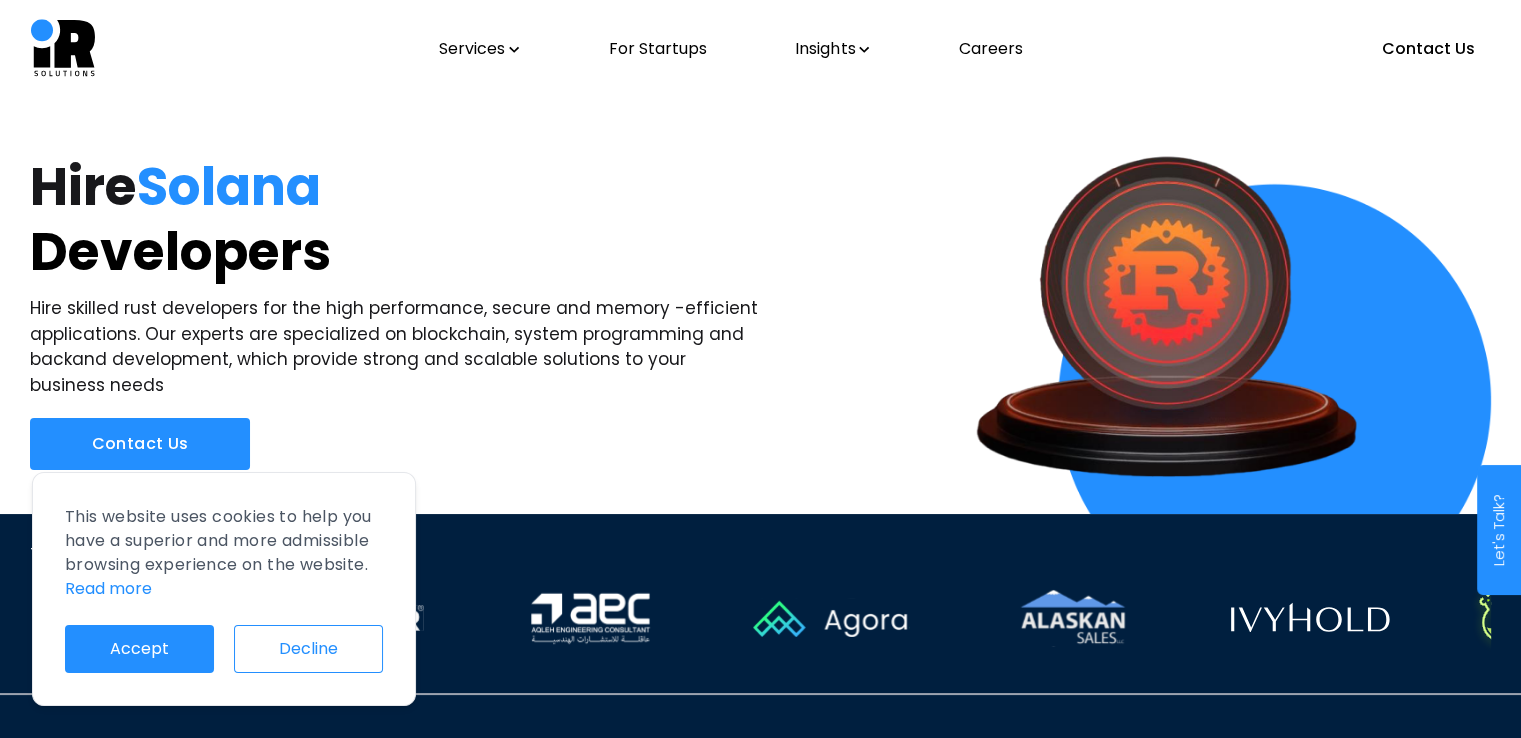 click on "Accept" at bounding box center (139, 649) 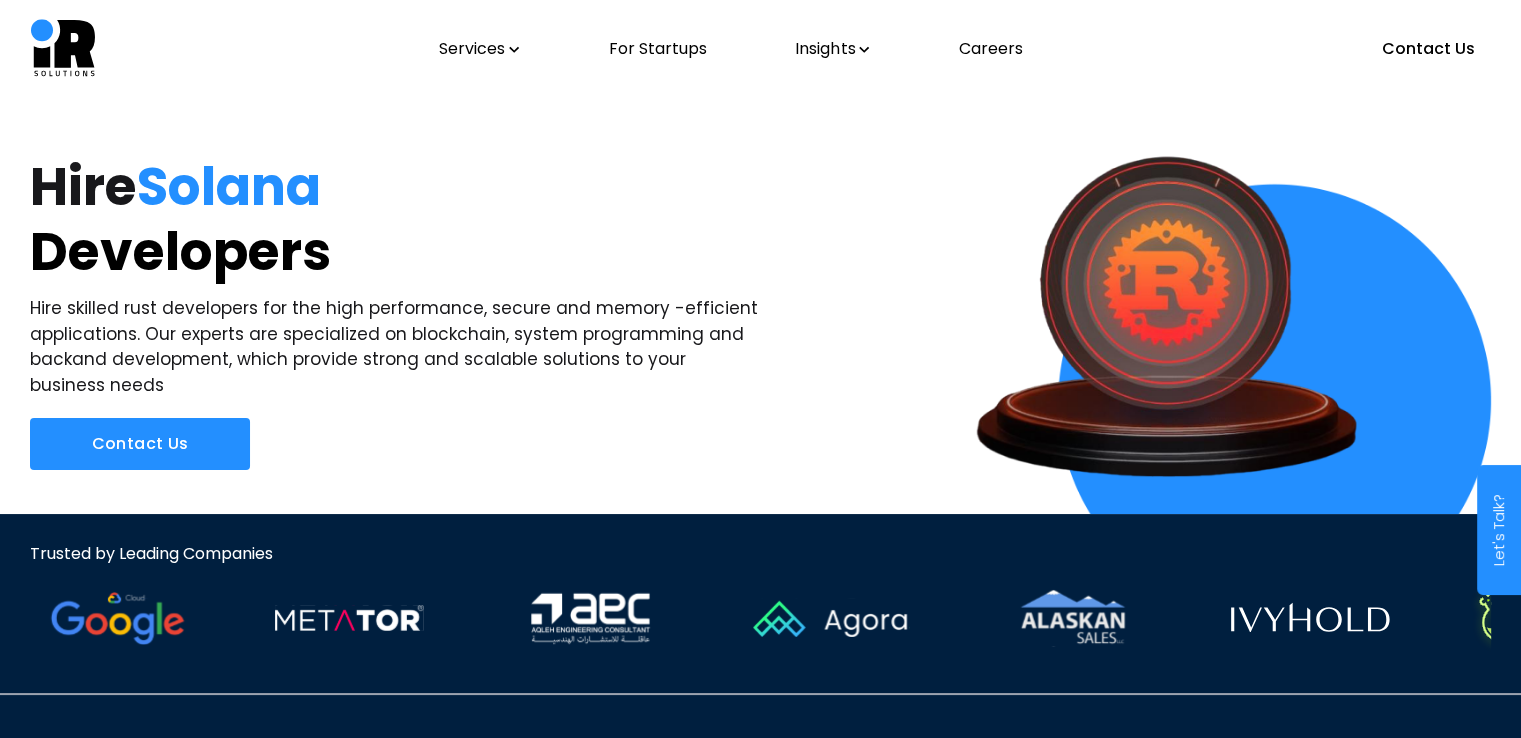 click on "Services" at bounding box center [479, 49] 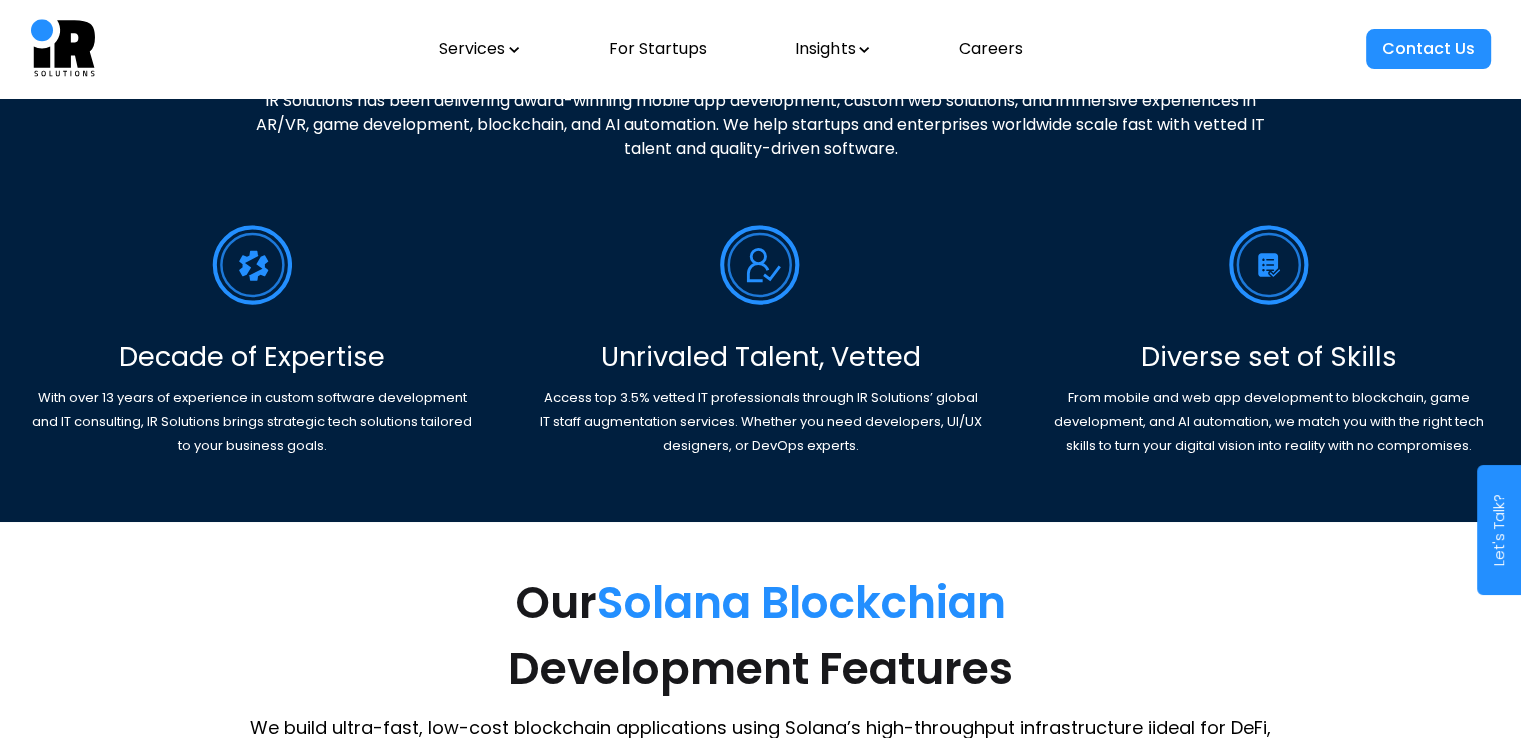 scroll, scrollTop: 0, scrollLeft: 0, axis: both 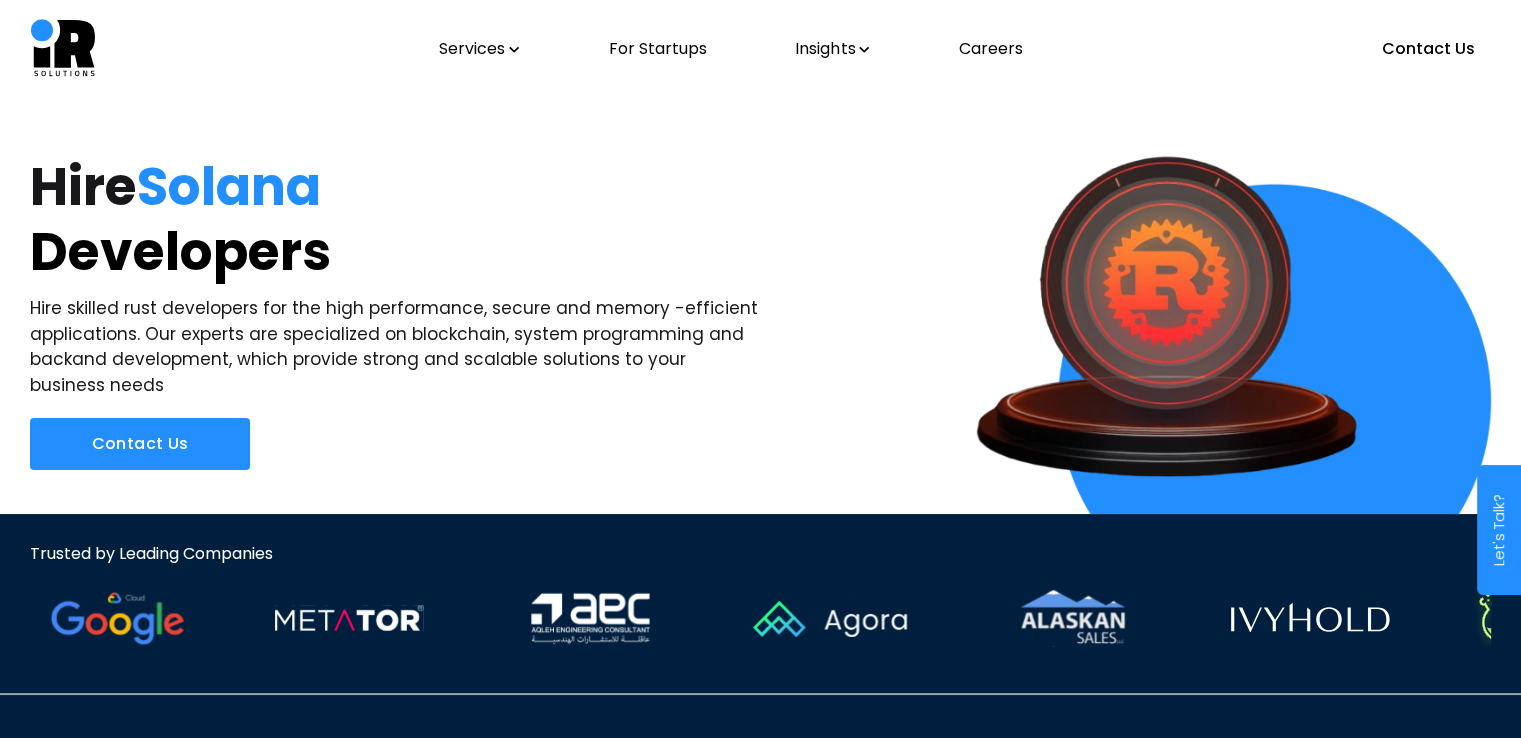 click at bounding box center [1217, 322] 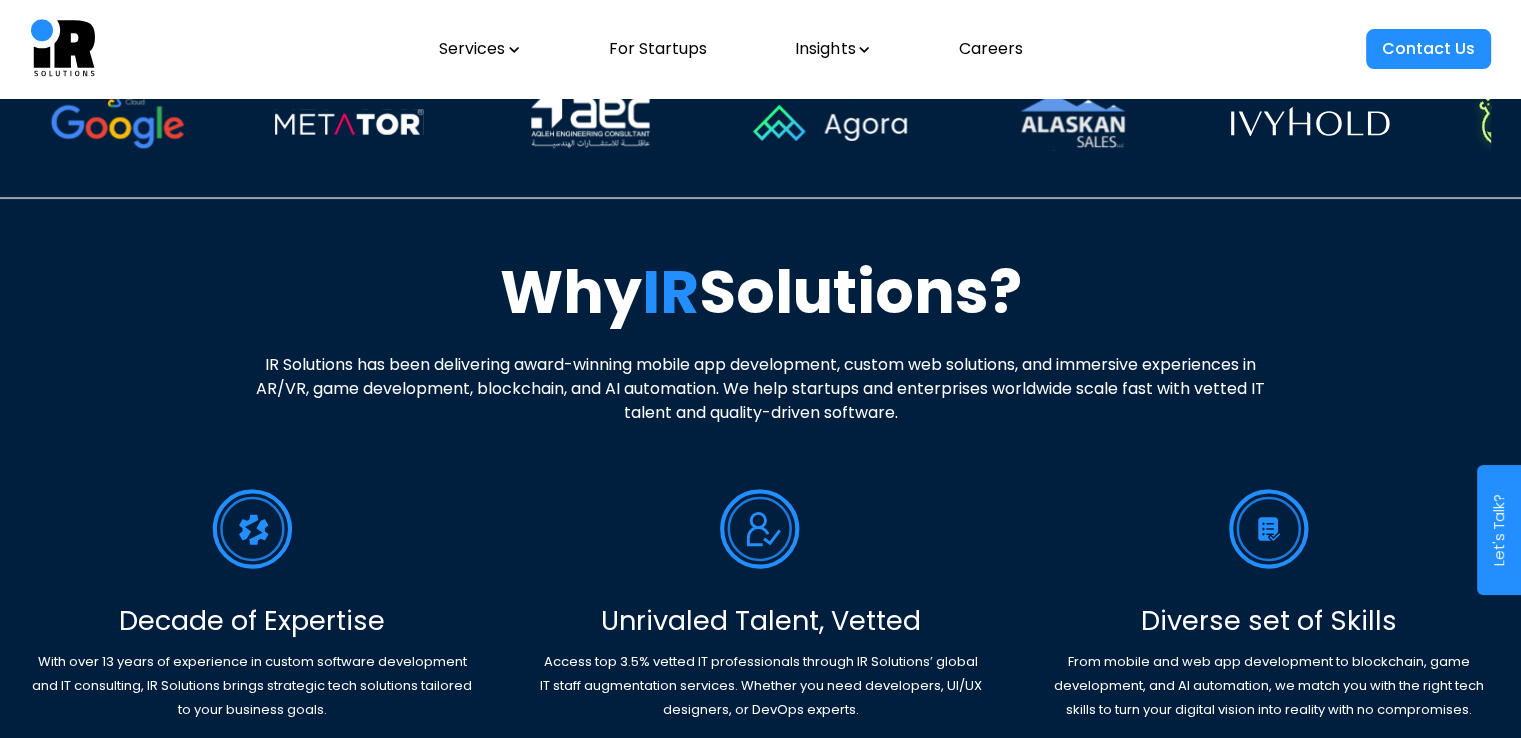 scroll, scrollTop: 0, scrollLeft: 0, axis: both 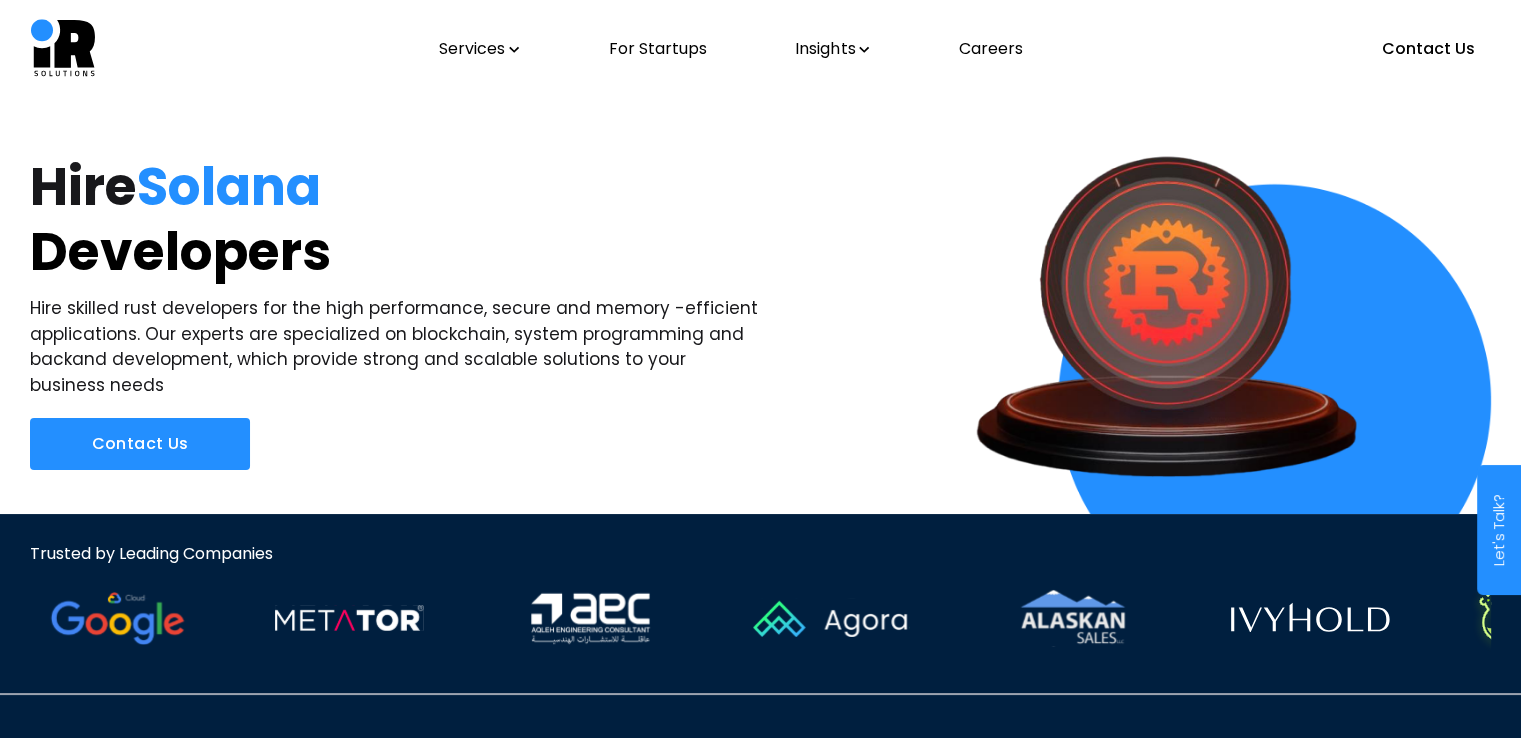 click at bounding box center [63, 49] 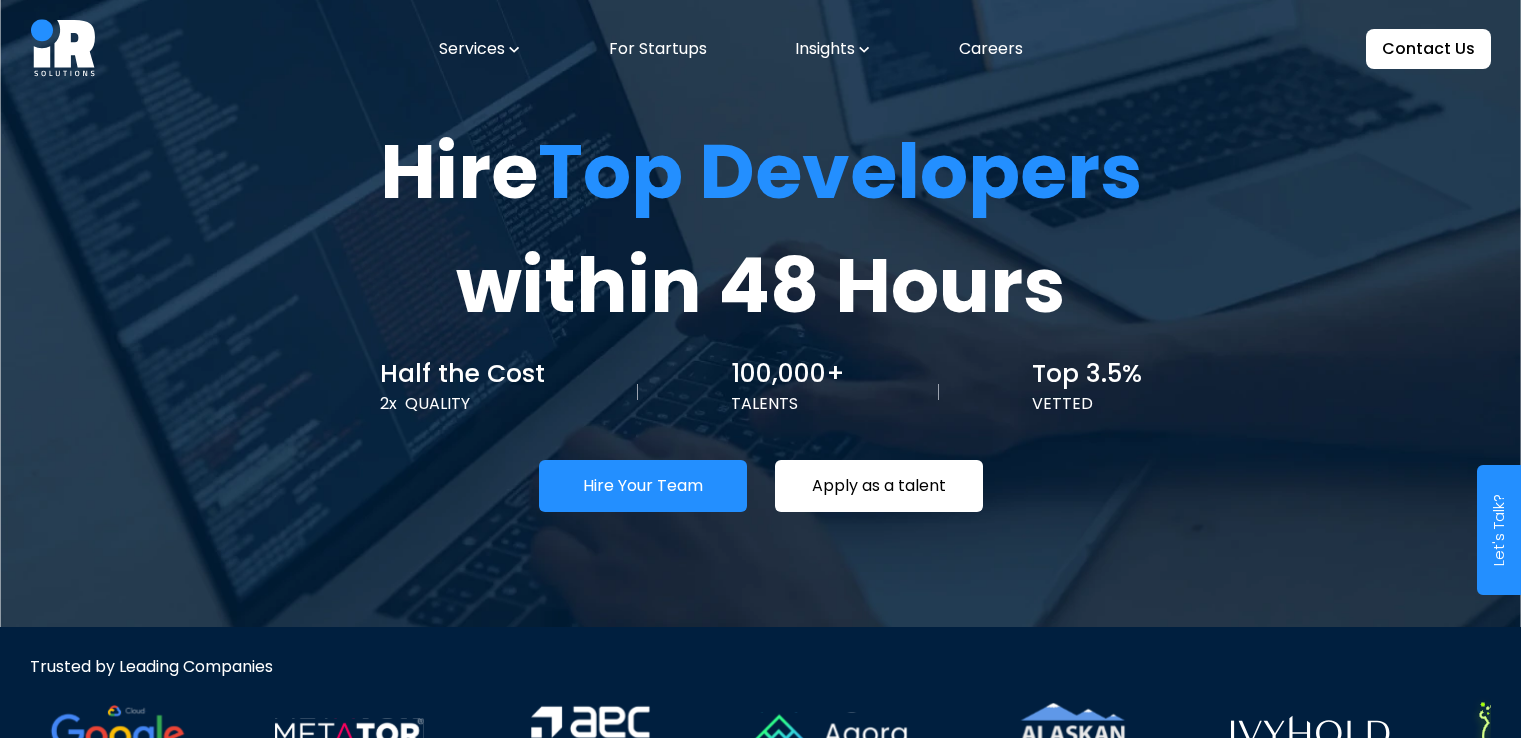 scroll, scrollTop: 0, scrollLeft: 0, axis: both 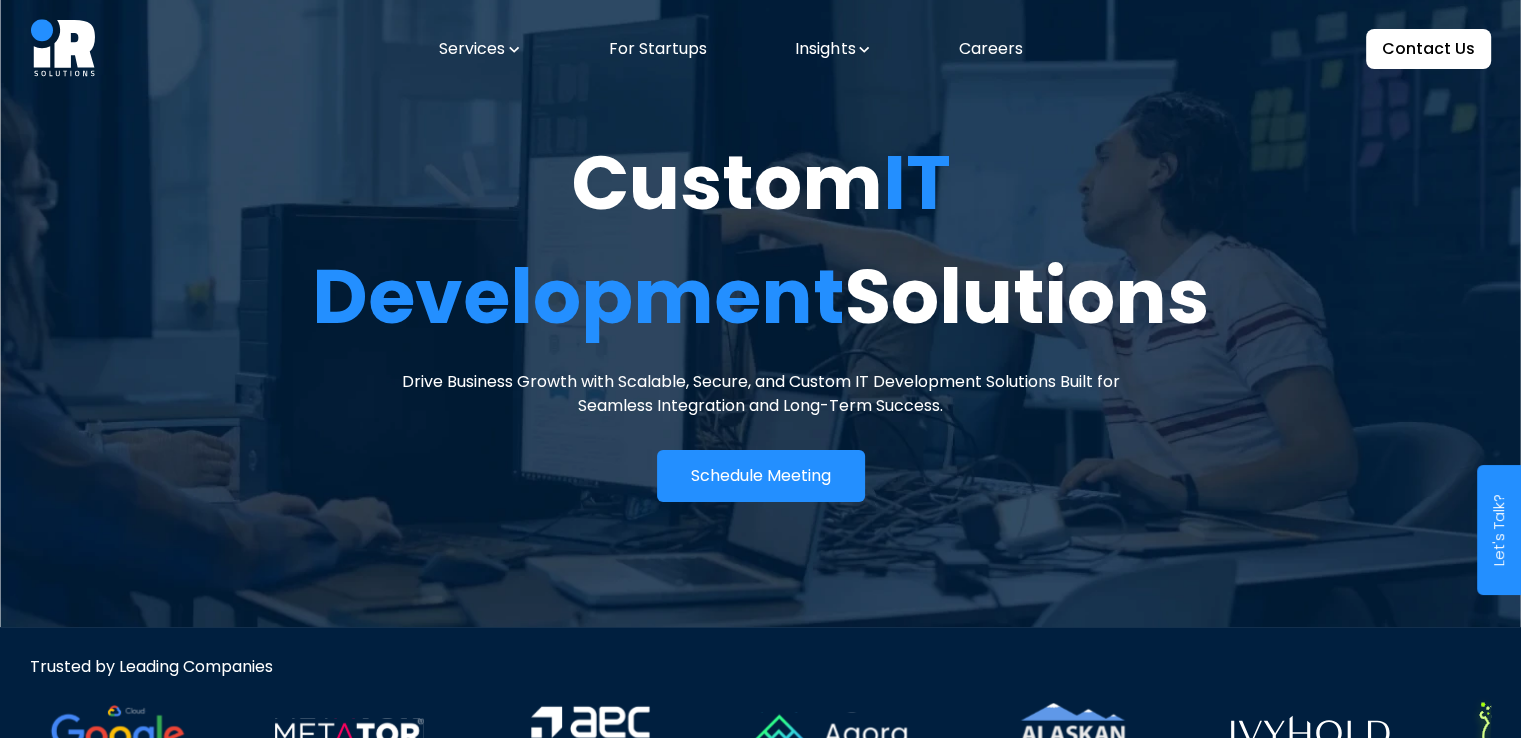 click 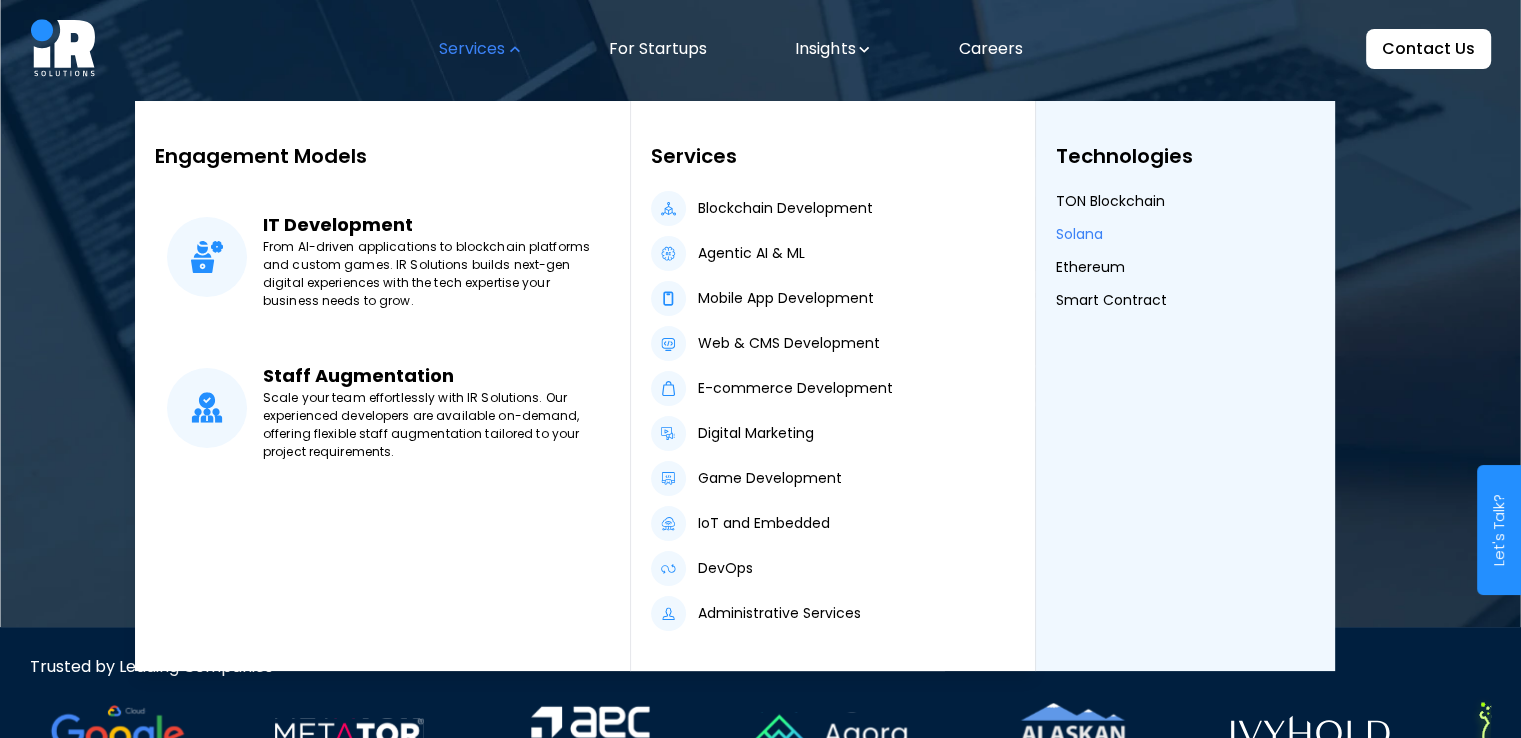 click on "Solana" at bounding box center (1079, 234) 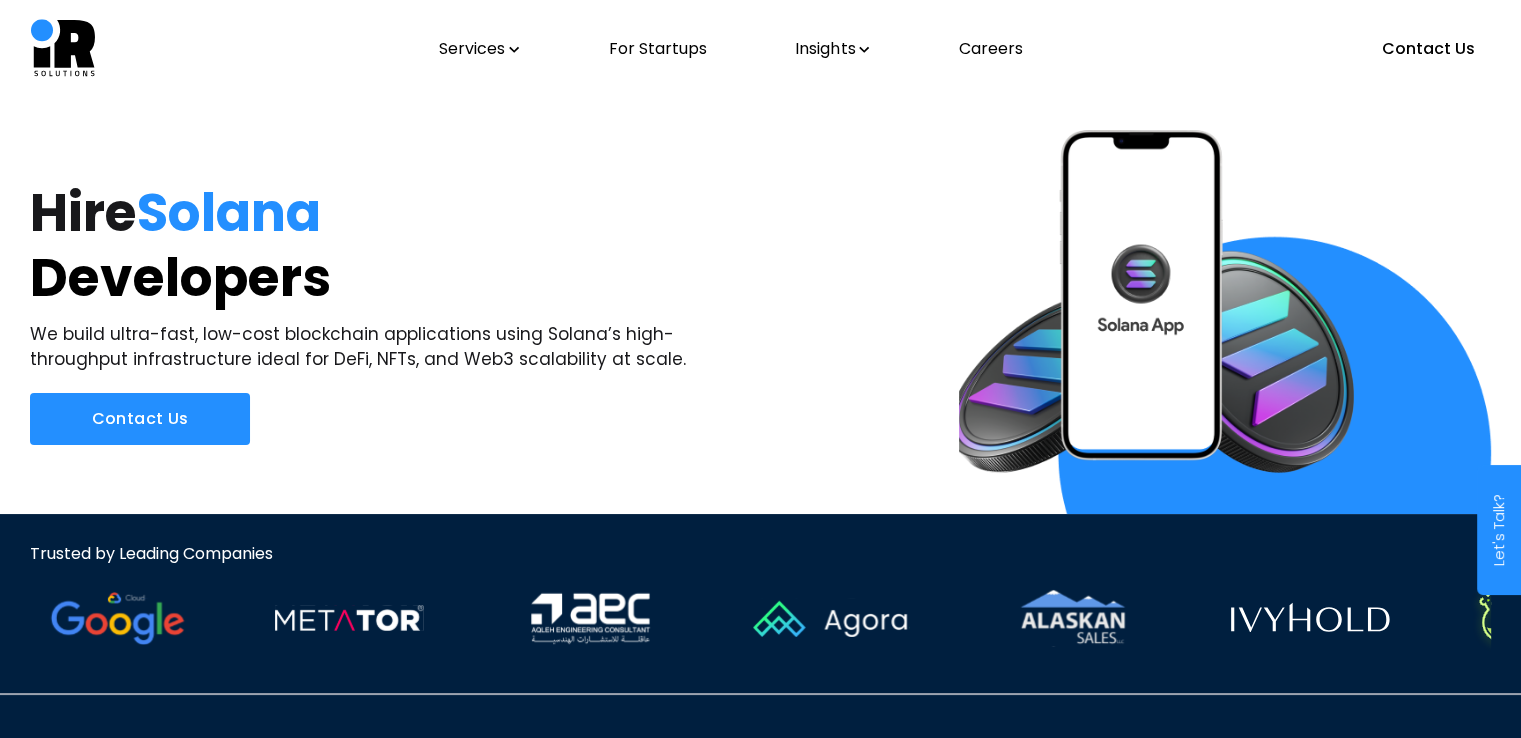 drag, startPoint x: 712, startPoint y: 733, endPoint x: 712, endPoint y: 751, distance: 18 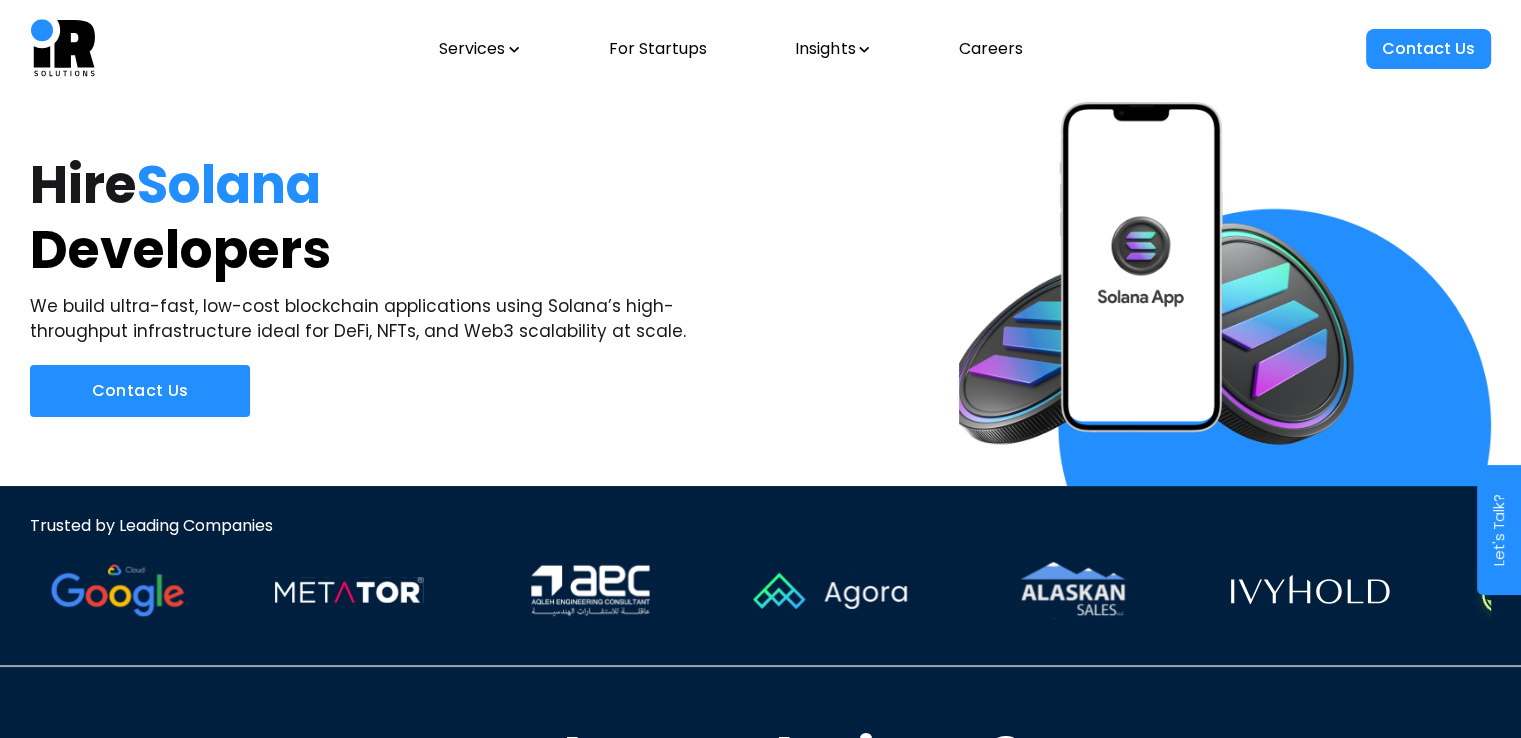 scroll, scrollTop: 28, scrollLeft: 0, axis: vertical 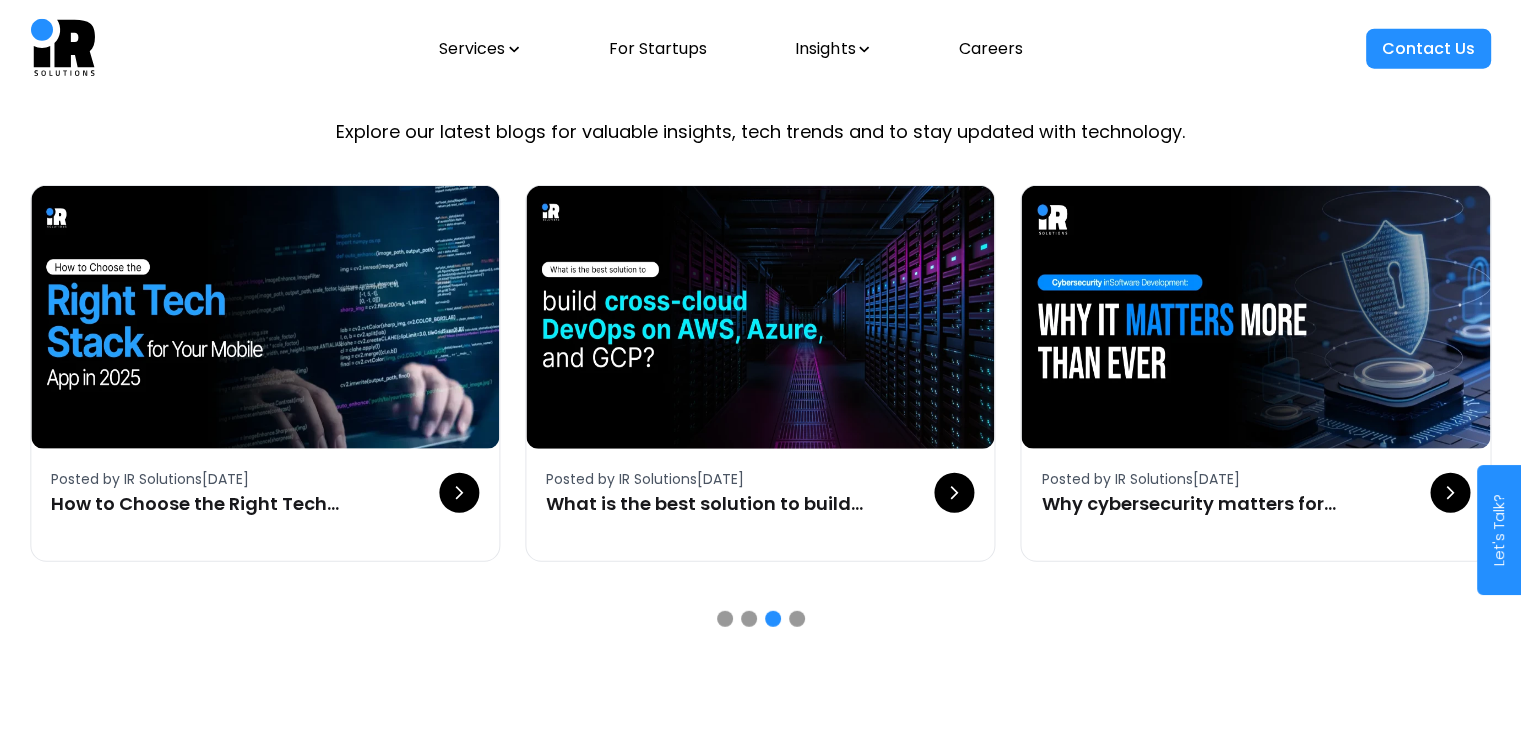 click at bounding box center [760, 622] 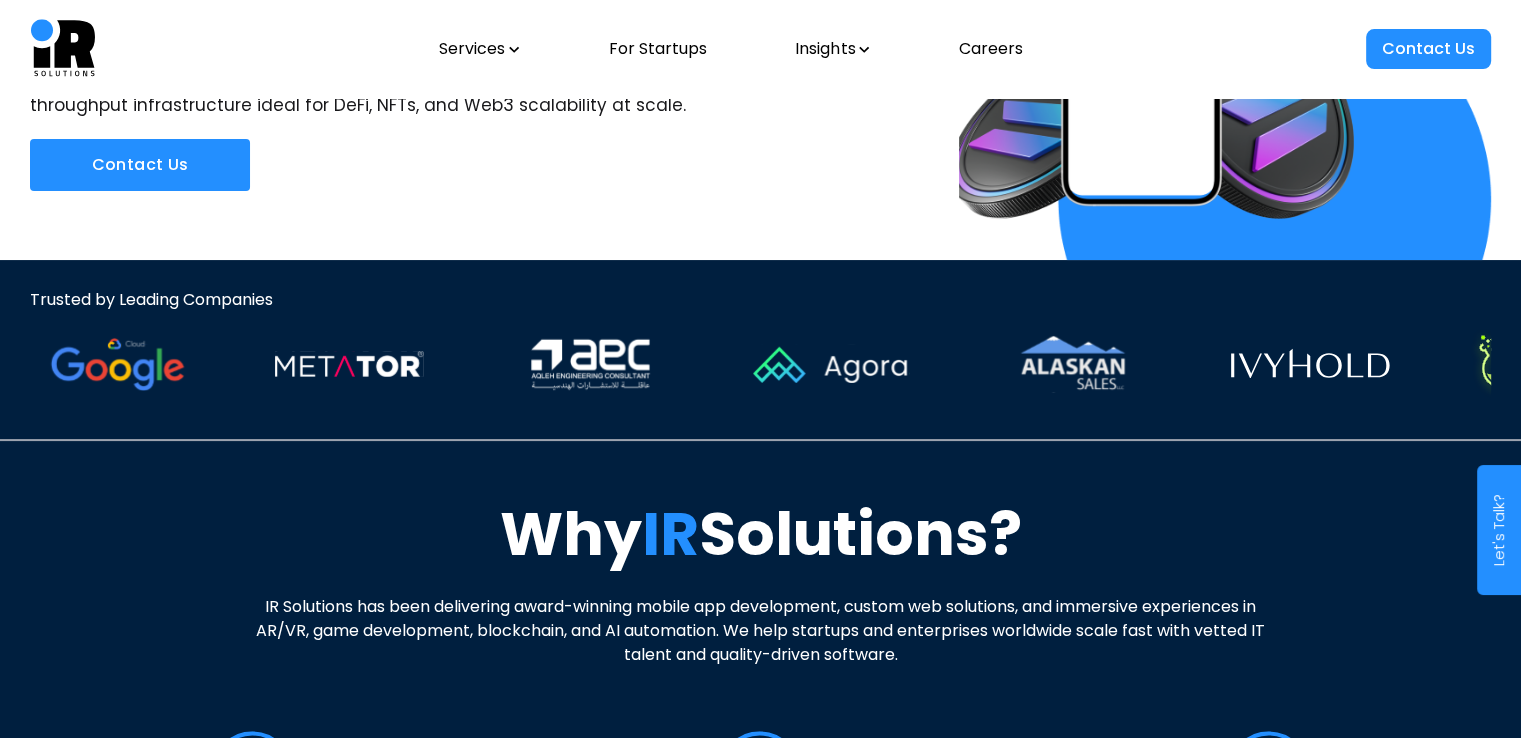 scroll, scrollTop: 0, scrollLeft: 0, axis: both 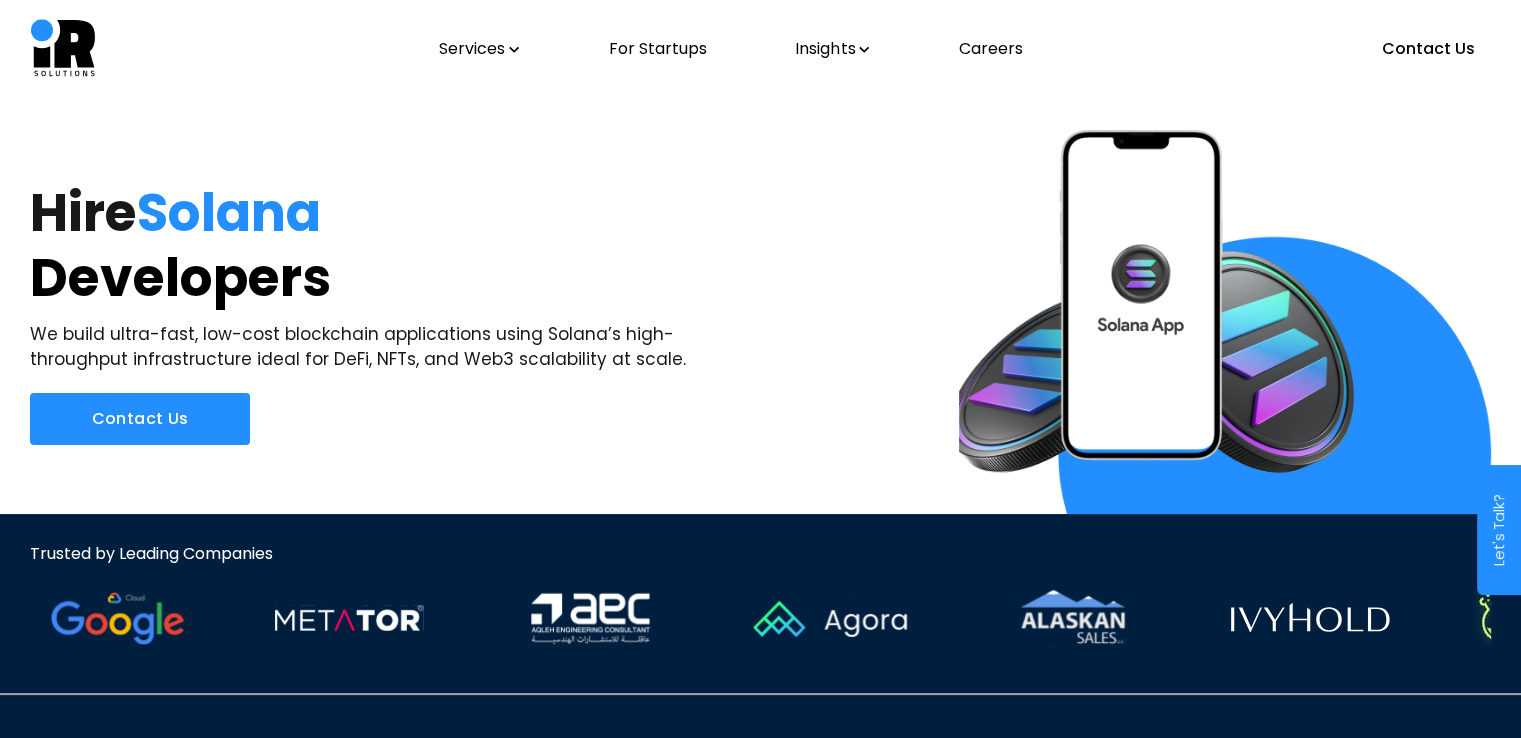 click on "Services" at bounding box center (479, 49) 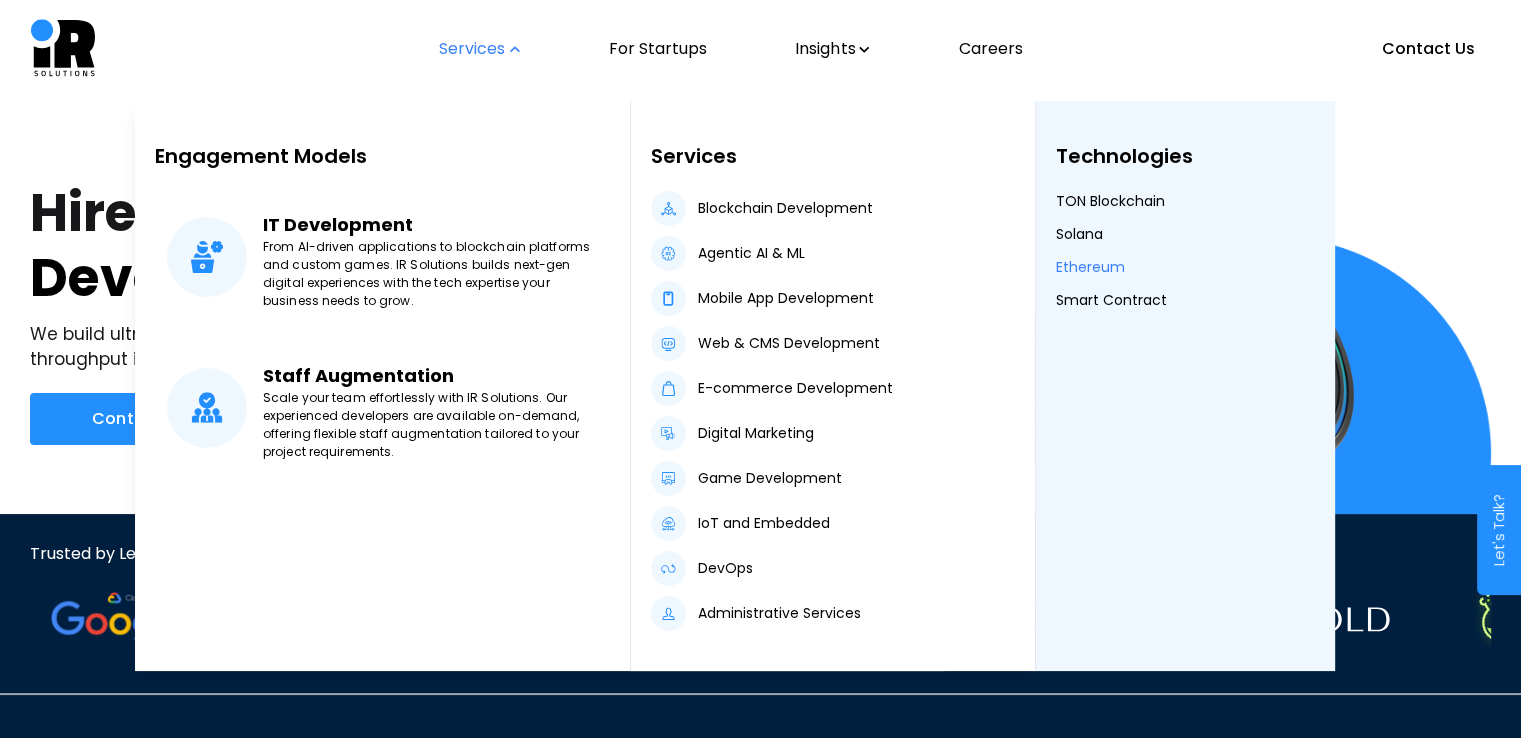 click on "Ethereum" at bounding box center [1090, 267] 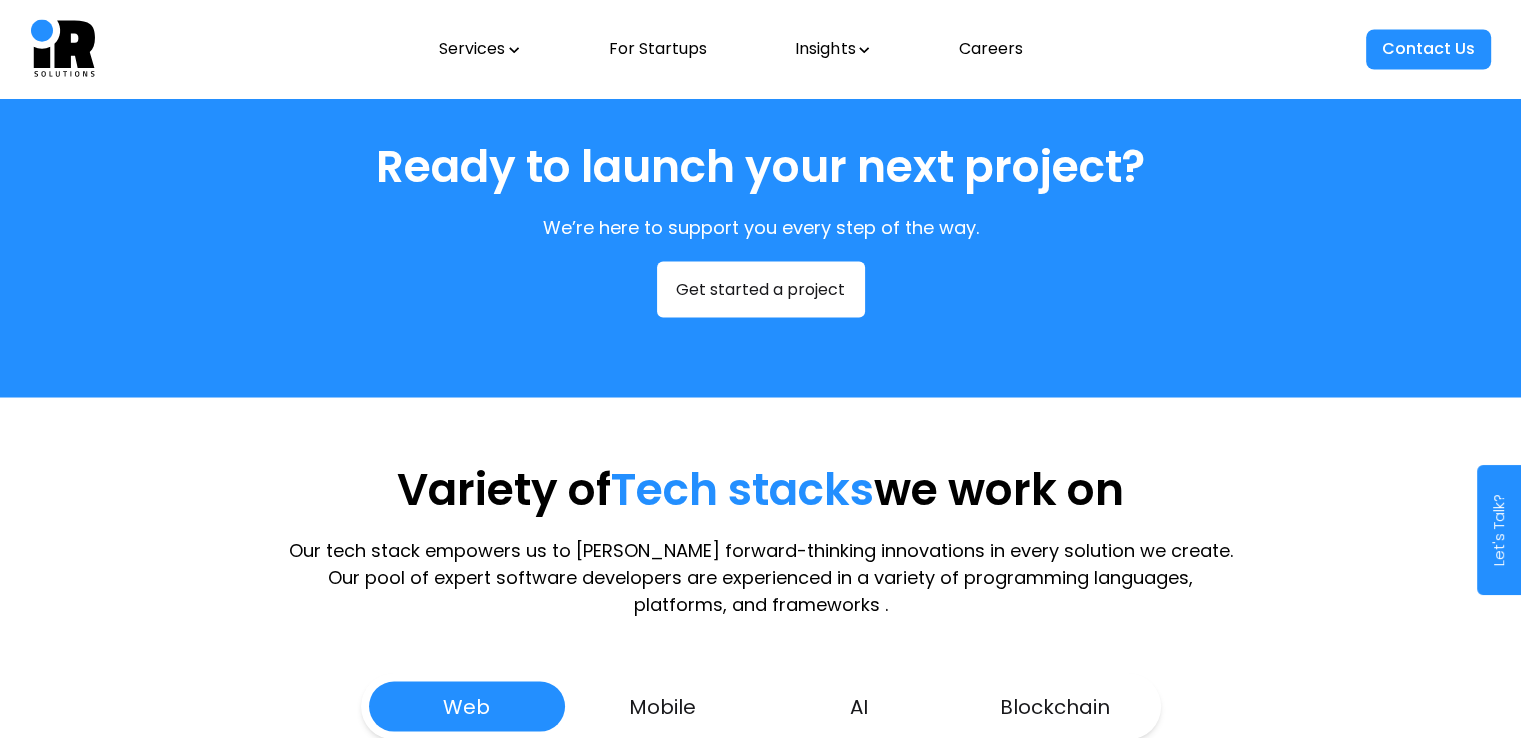 scroll, scrollTop: 3479, scrollLeft: 0, axis: vertical 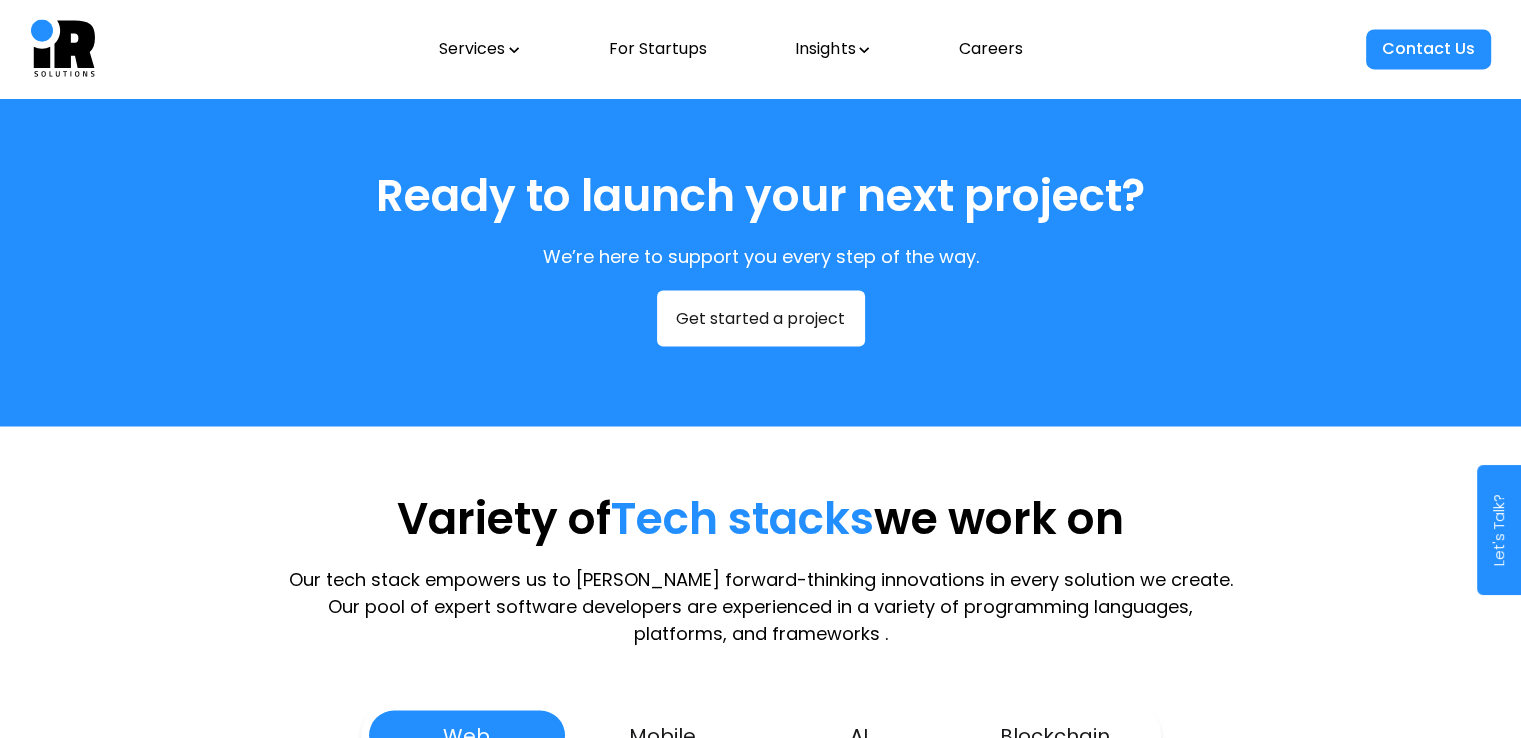 click on "Get started a project" at bounding box center (761, 318) 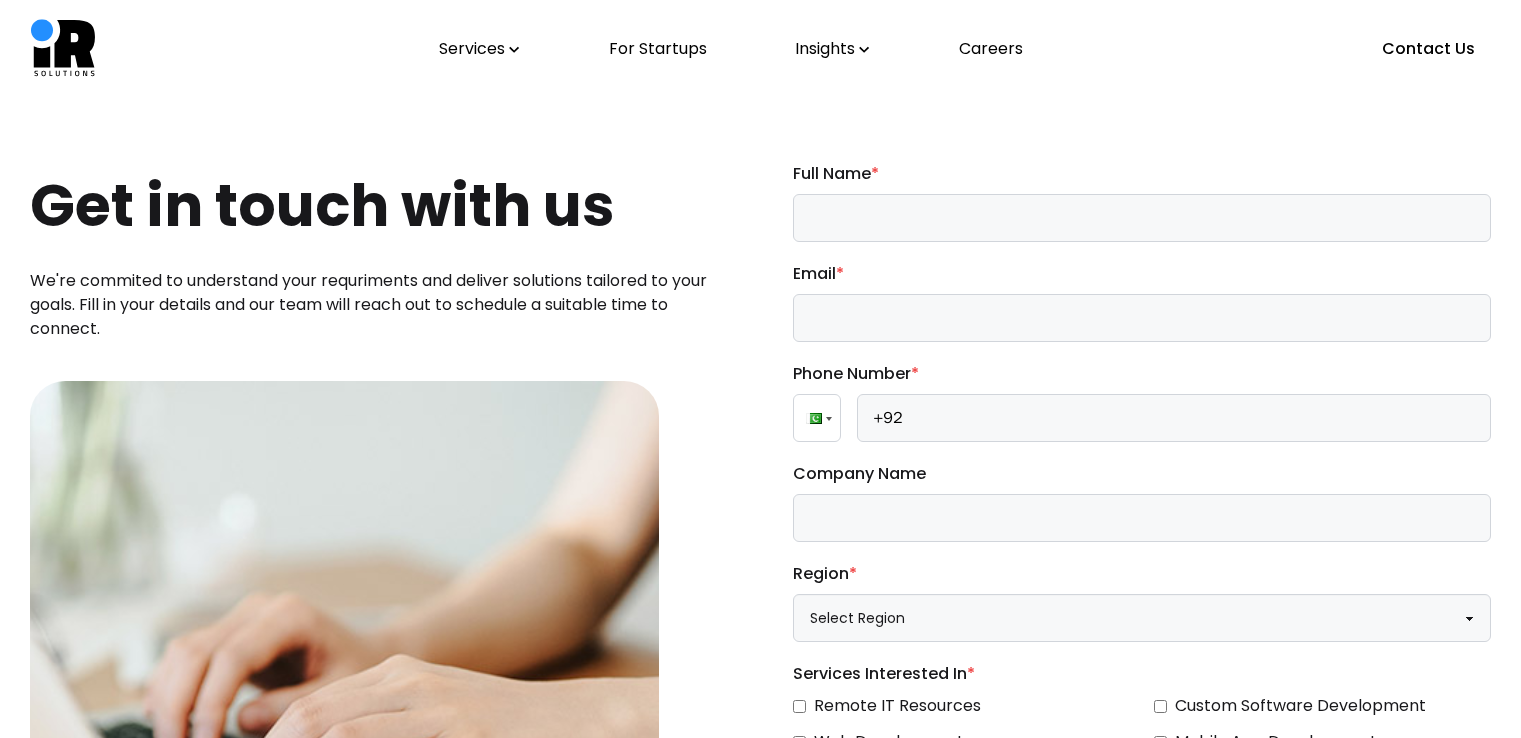 scroll, scrollTop: 0, scrollLeft: 0, axis: both 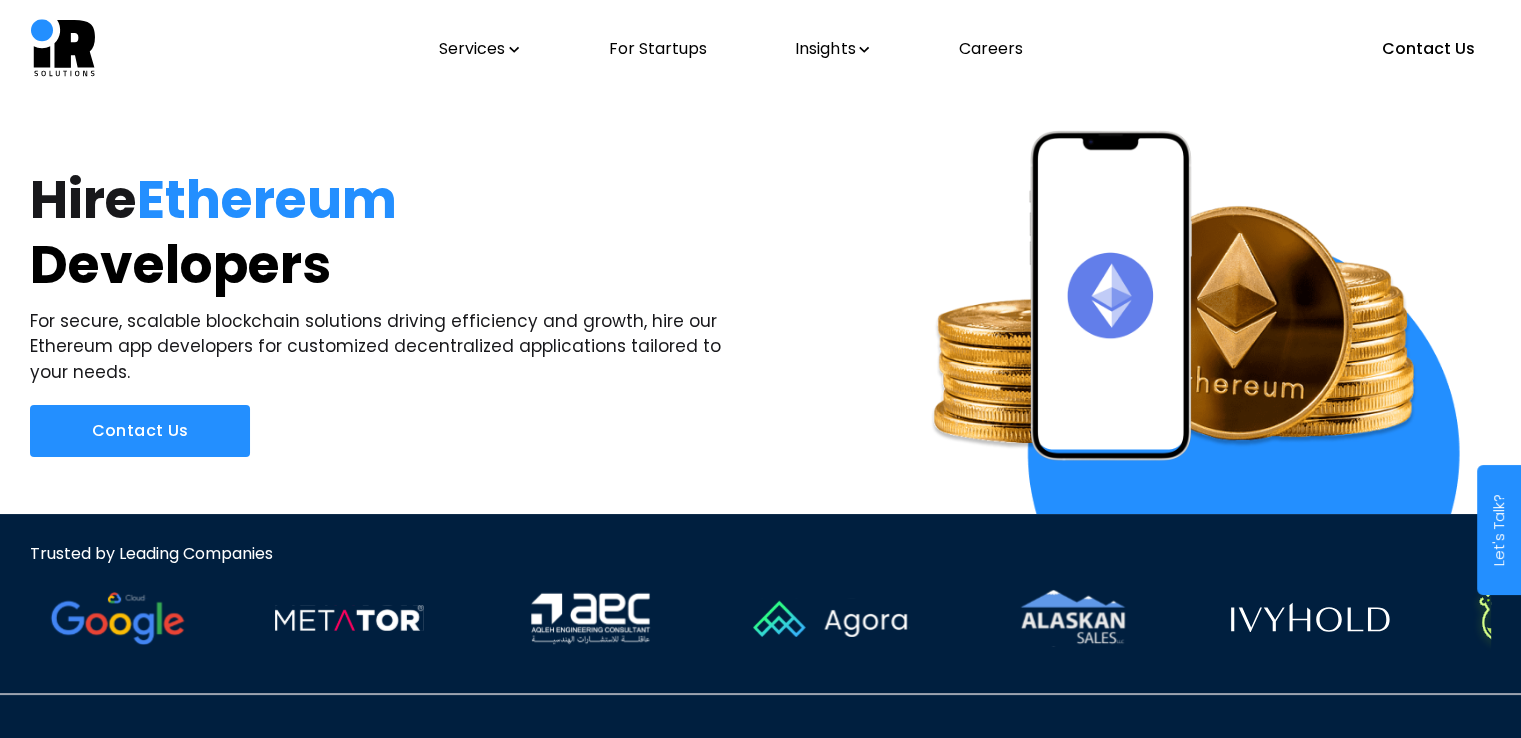 click on "Services" at bounding box center (479, 49) 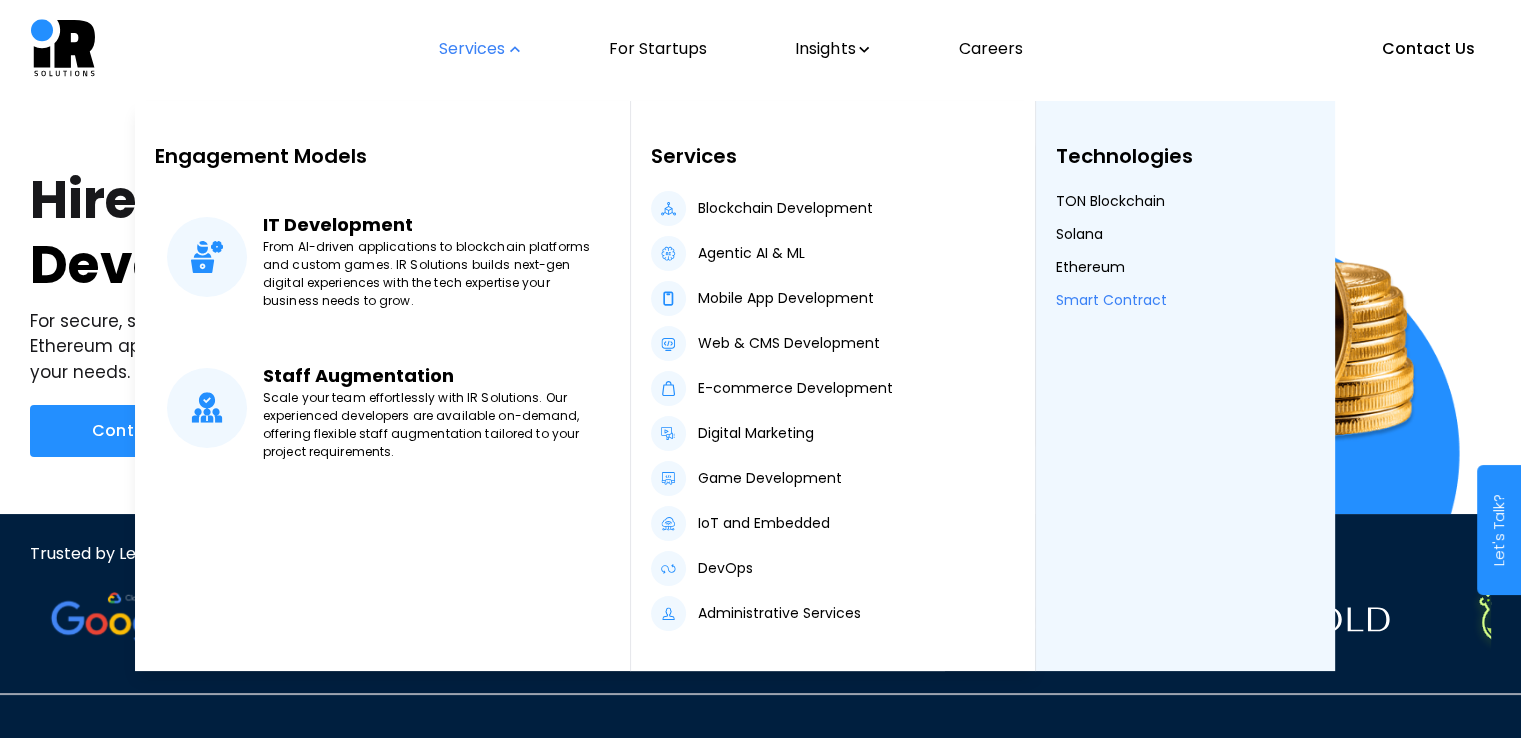 click on "Smart Contract" at bounding box center (1111, 300) 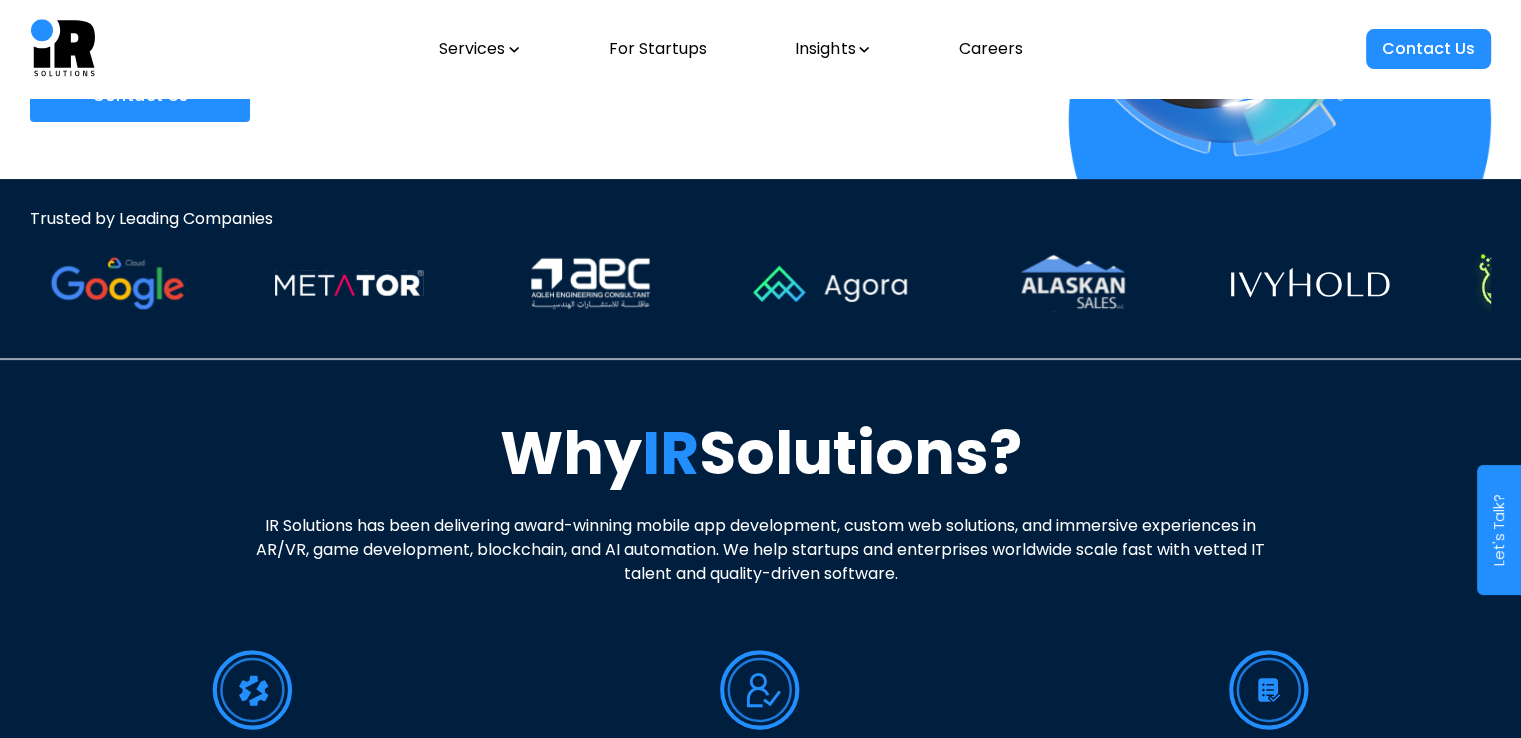 scroll, scrollTop: 0, scrollLeft: 0, axis: both 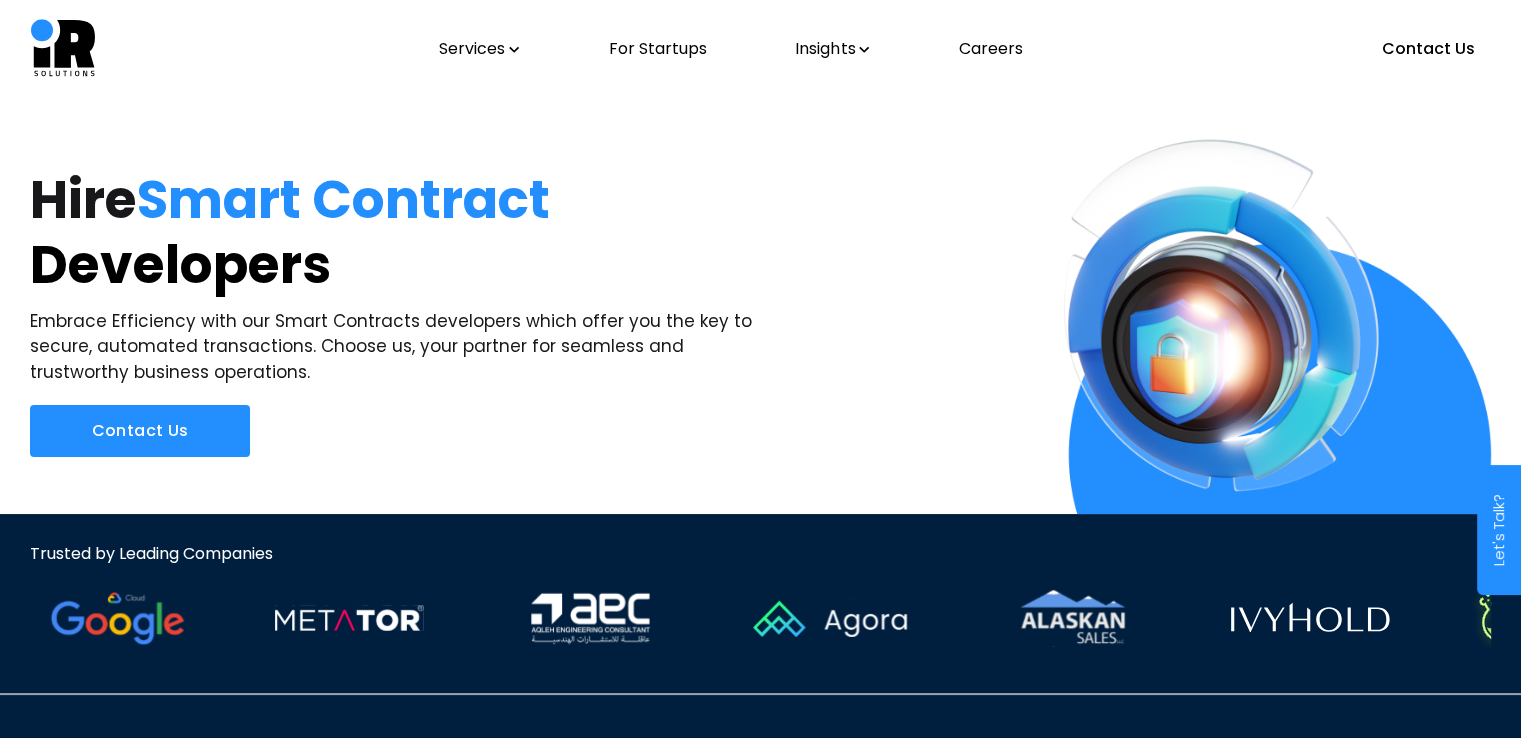 click on "Services" at bounding box center [479, 49] 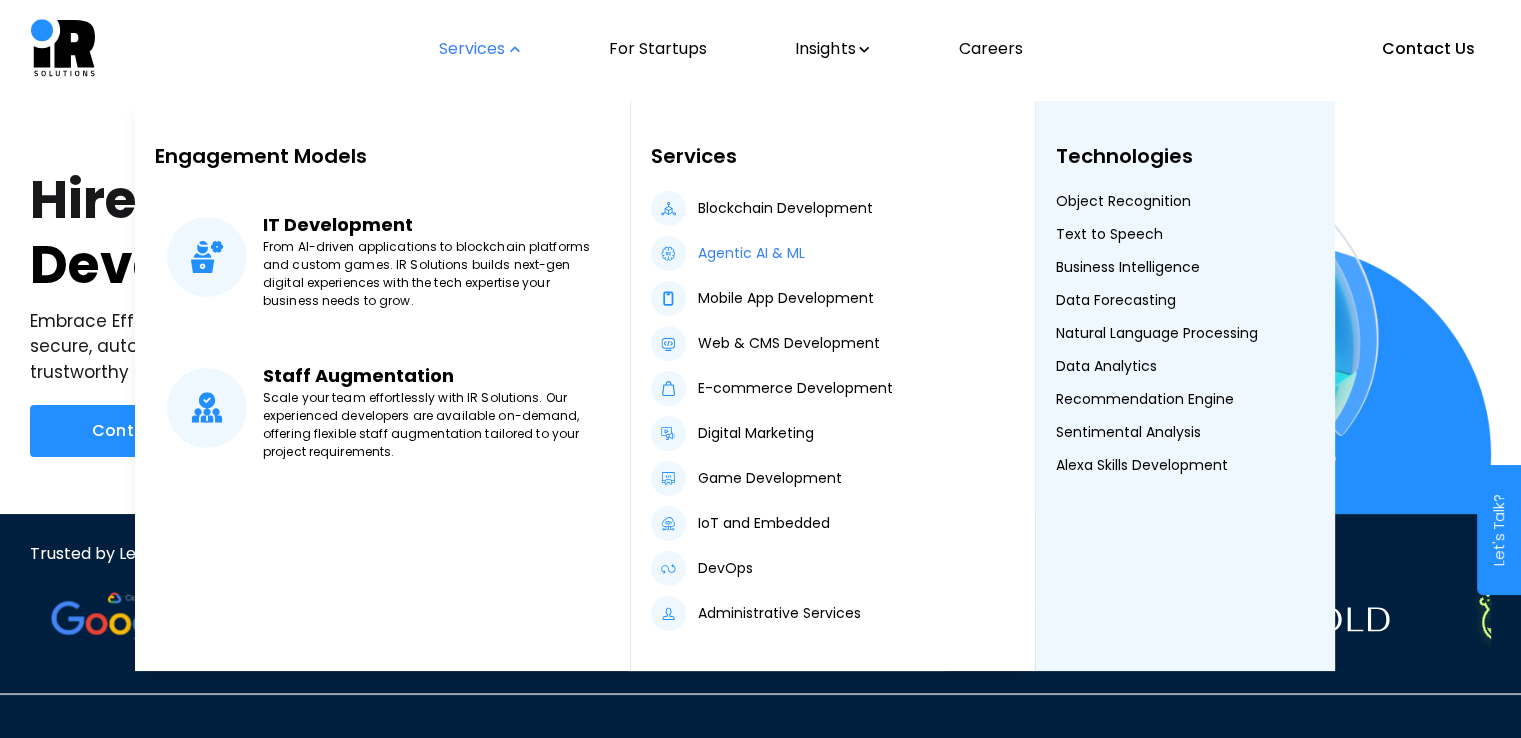 click on "Agentic AI & ML" at bounding box center (751, 253) 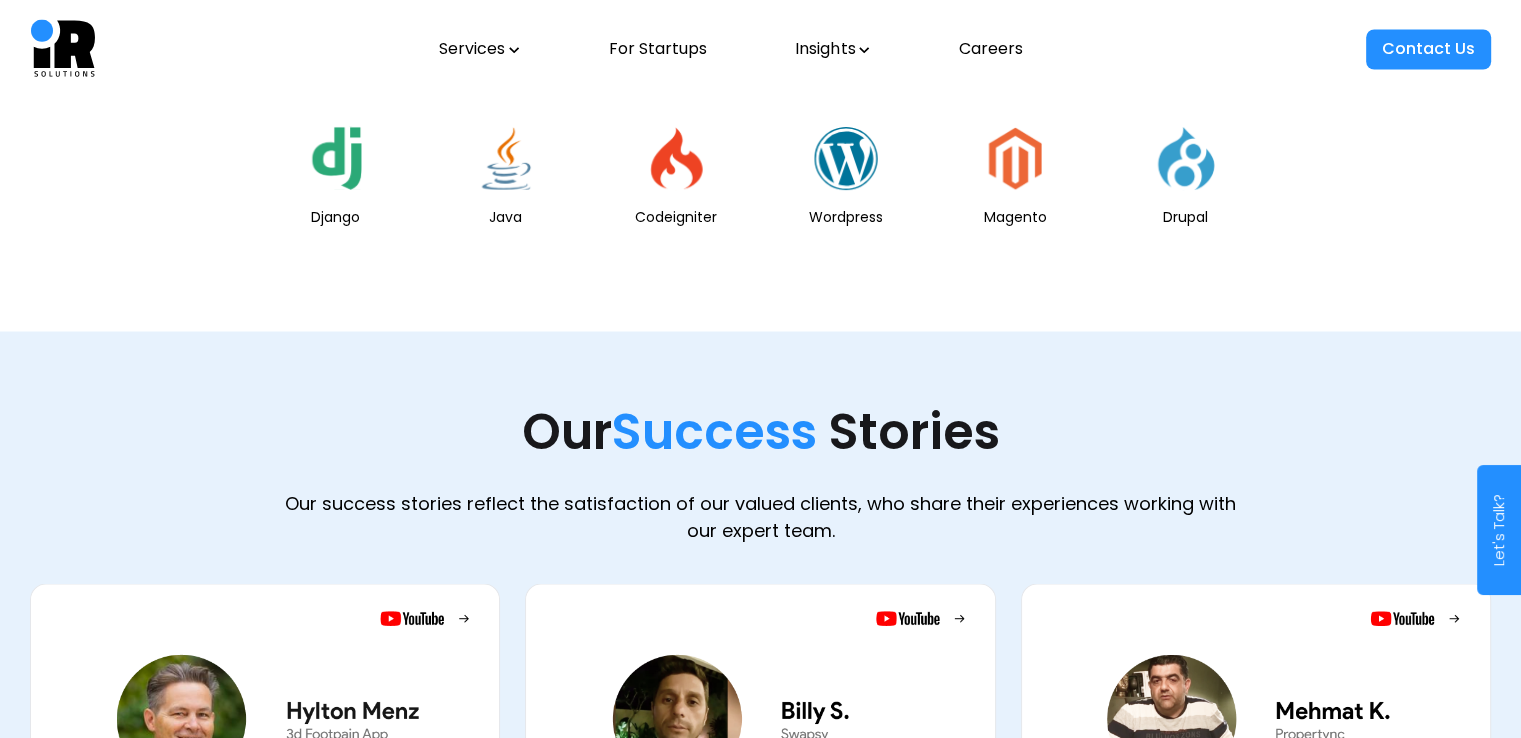 scroll, scrollTop: 3515, scrollLeft: 0, axis: vertical 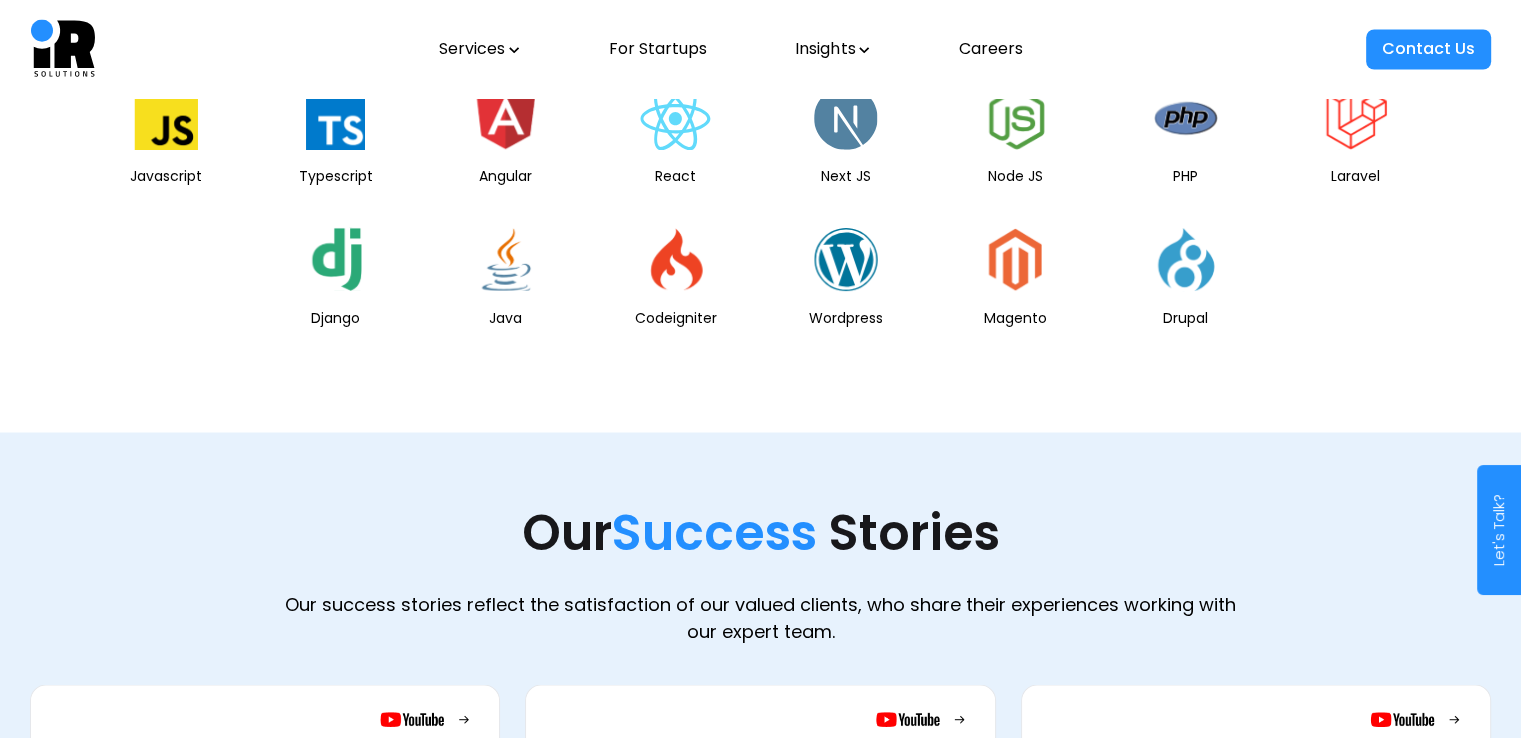 click at bounding box center [63, 49] 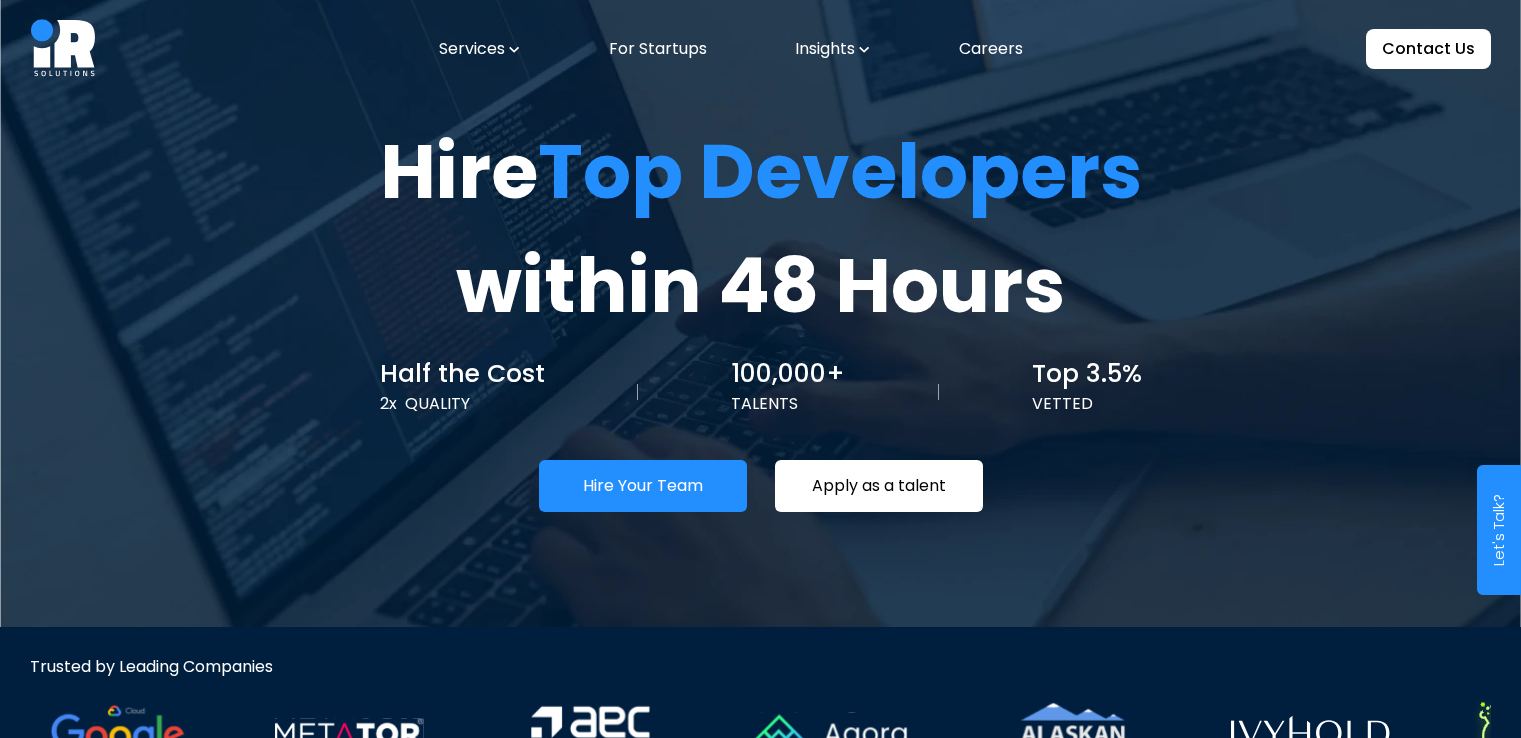 scroll, scrollTop: 0, scrollLeft: 0, axis: both 